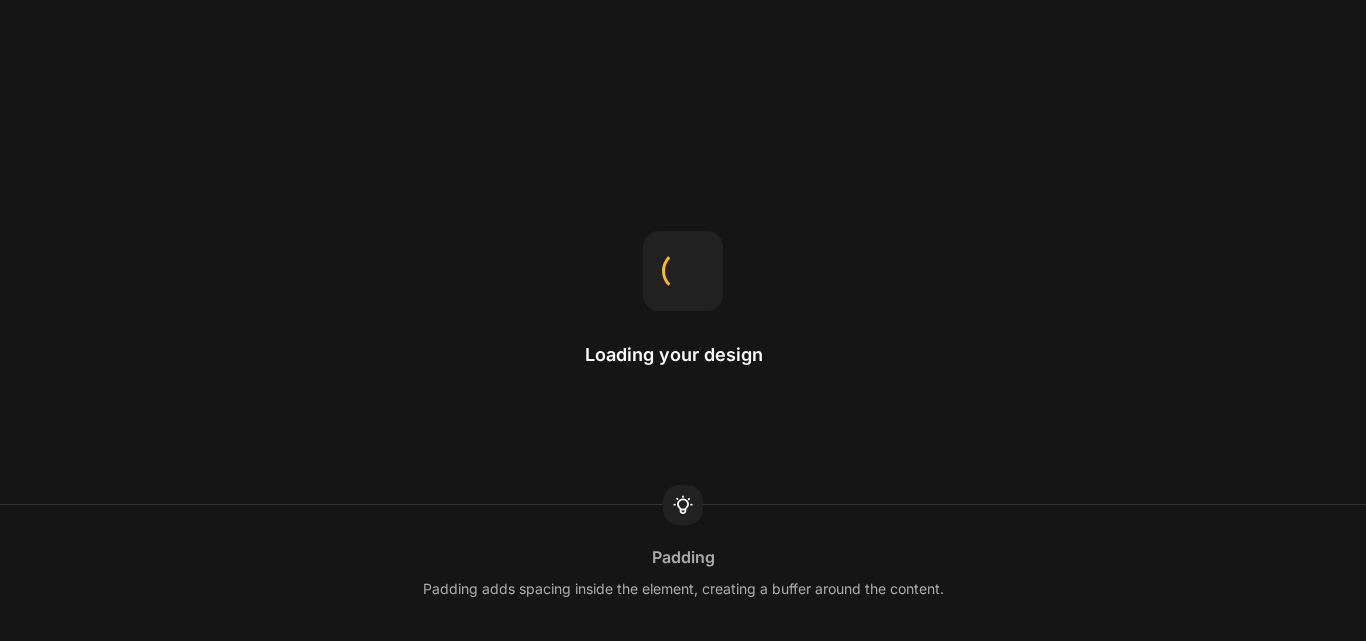 scroll, scrollTop: 0, scrollLeft: 0, axis: both 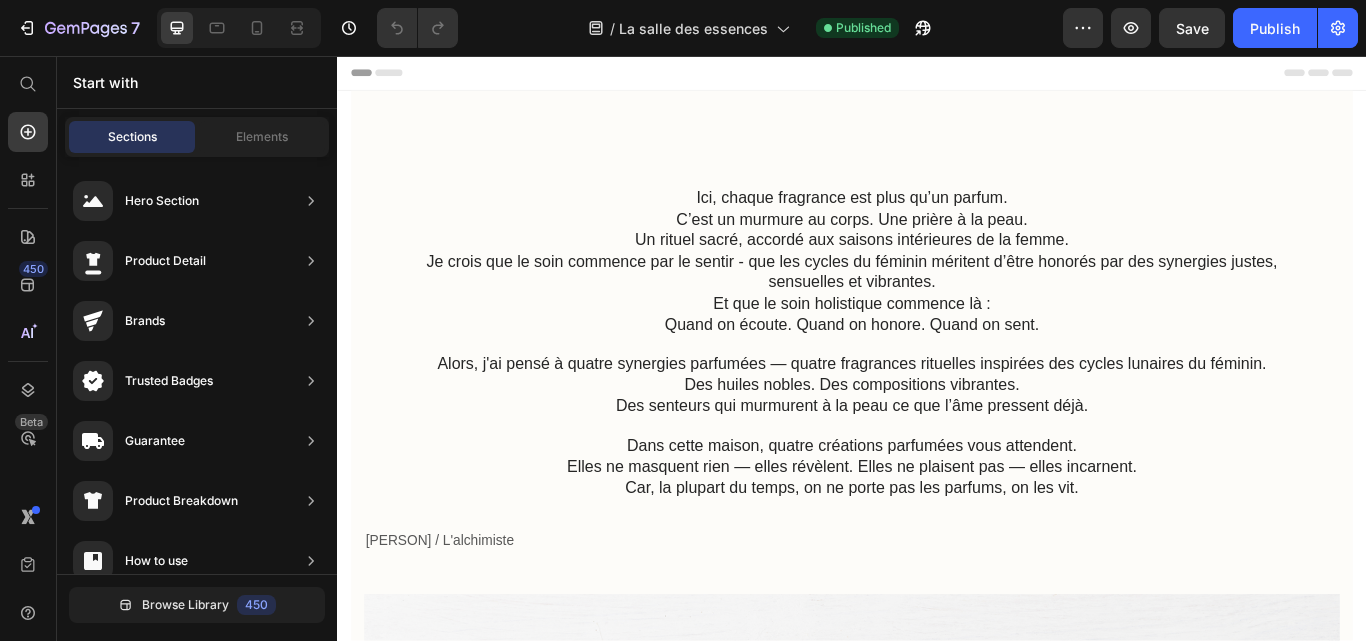 drag, startPoint x: 337, startPoint y: 56, endPoint x: 808, endPoint y: 275, distance: 519.4247 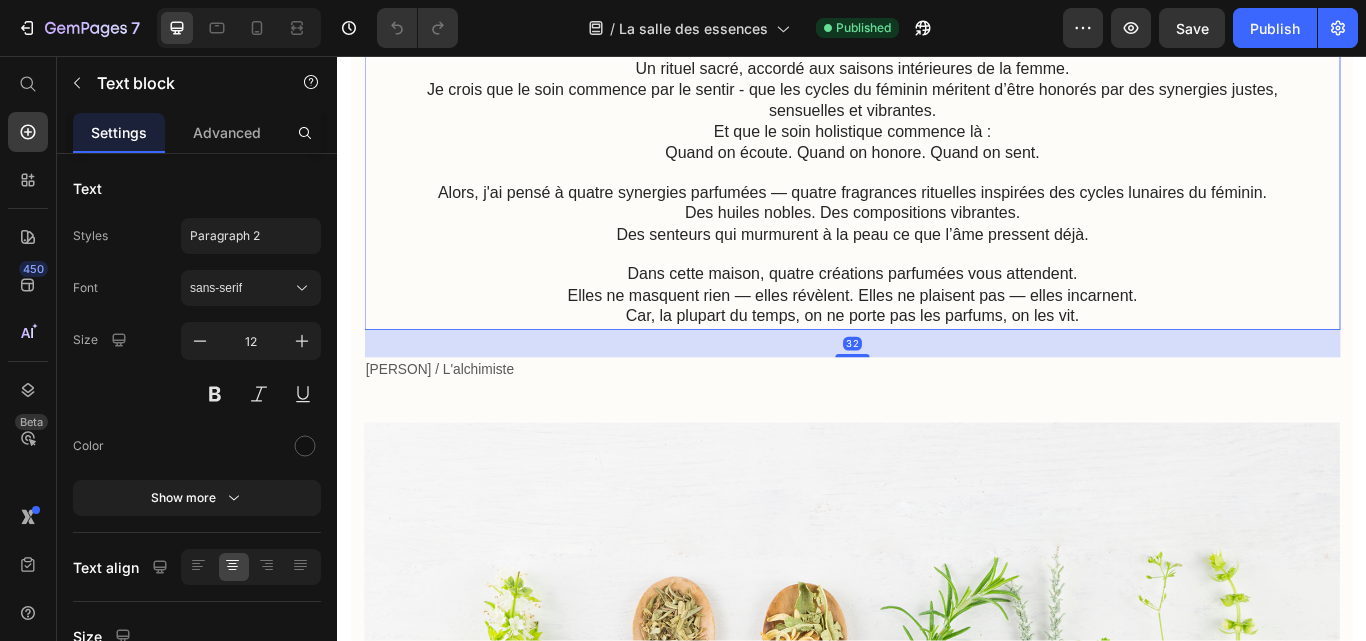 scroll, scrollTop: 0, scrollLeft: 0, axis: both 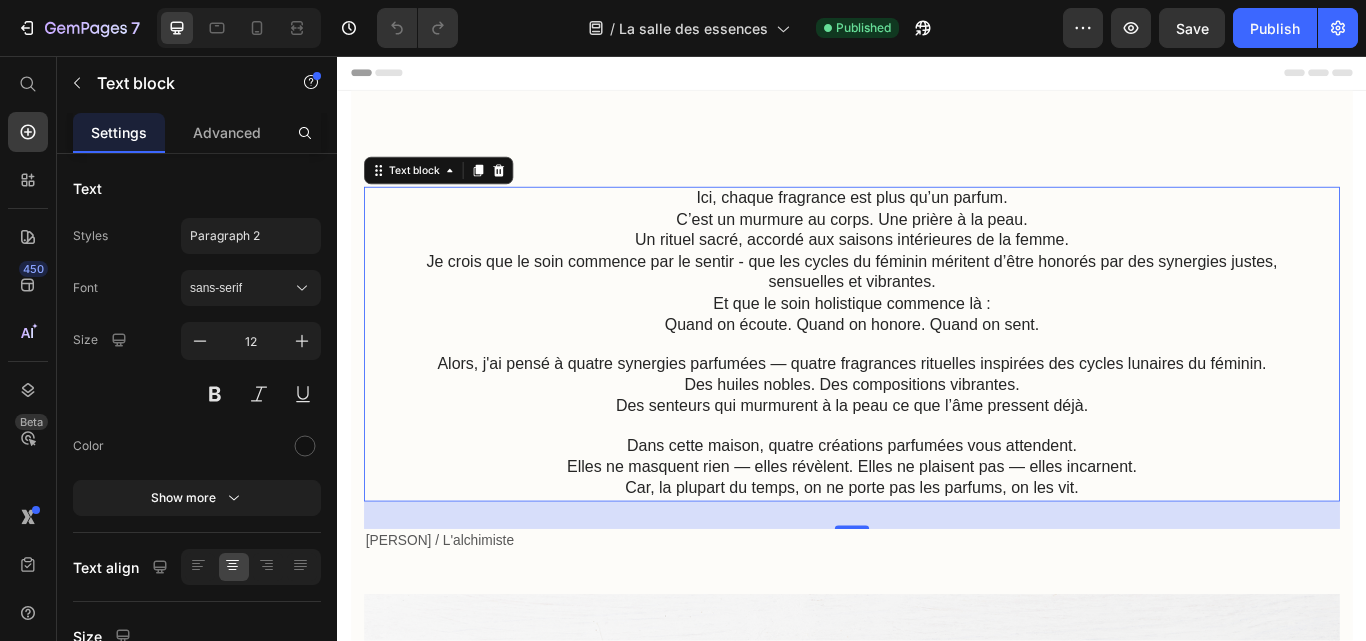 click on "Je crois que le soin commence par le sentir - que les cycles du féminin méritent d’être honorés par des synergies justes," at bounding box center [937, 295] 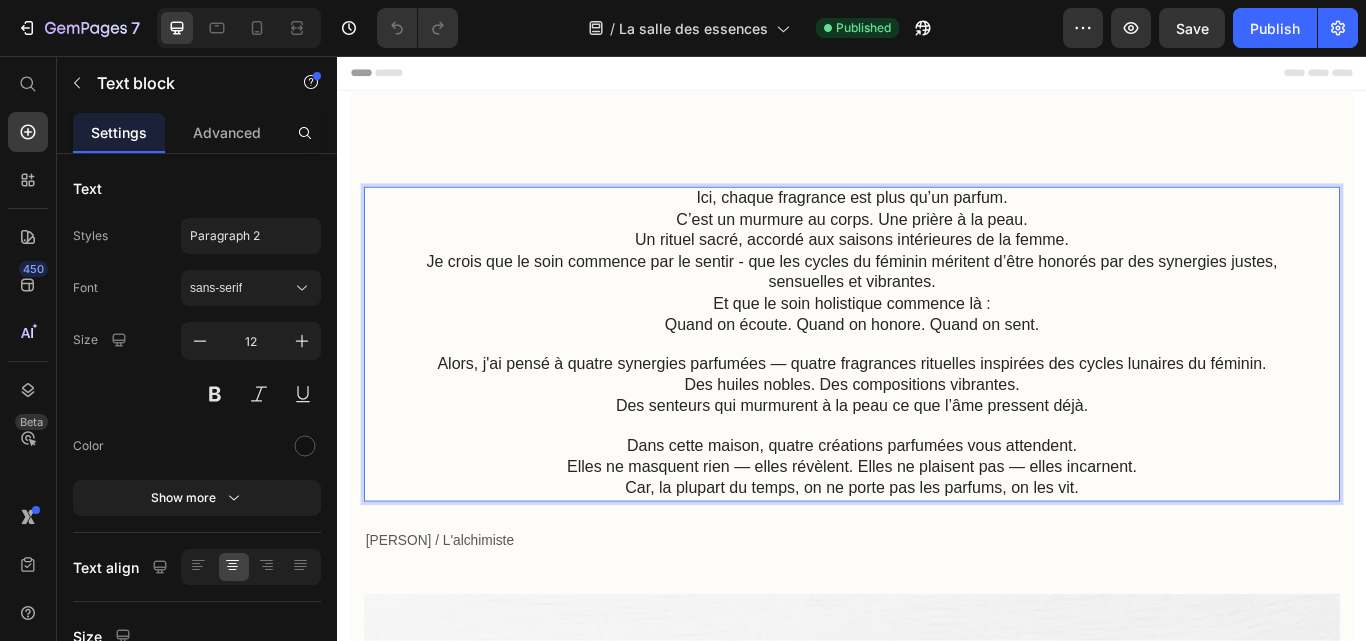 click on "Un rituel sacré, accordé aux saisons intérieures de la femme." at bounding box center (937, 270) 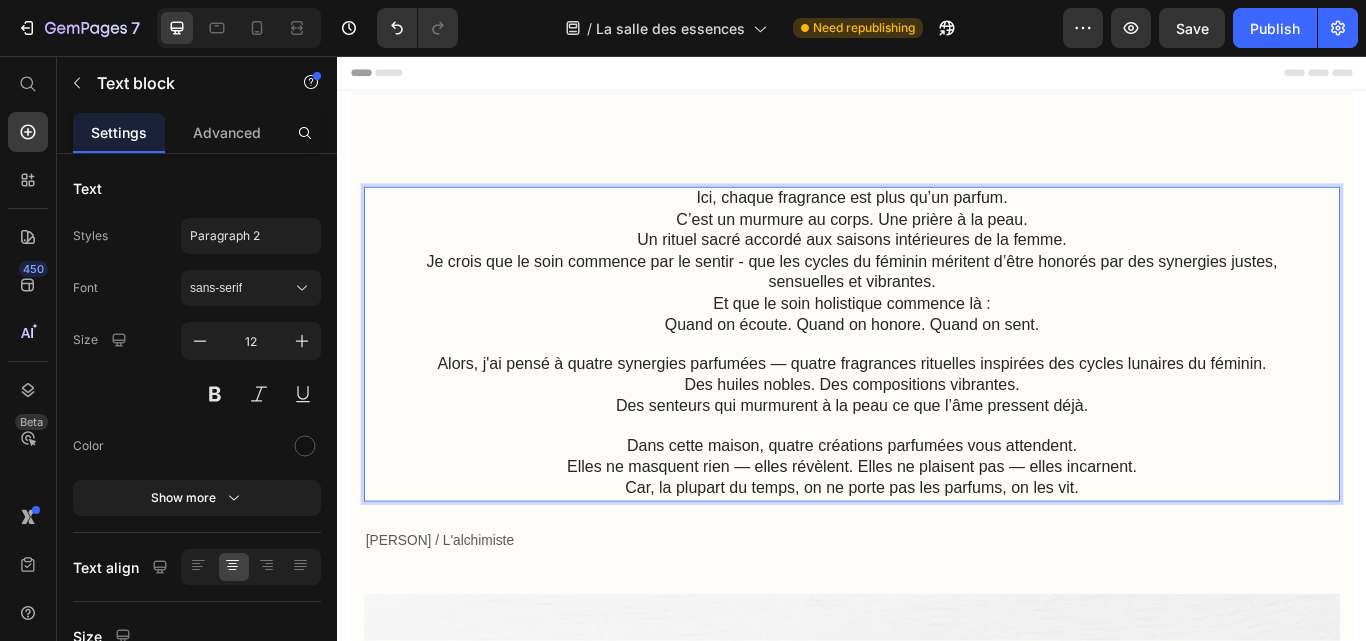click on "Je crois que le soin commence par le sentir - que les cycles du féminin méritent d’être honorés par des synergies justes," at bounding box center [937, 295] 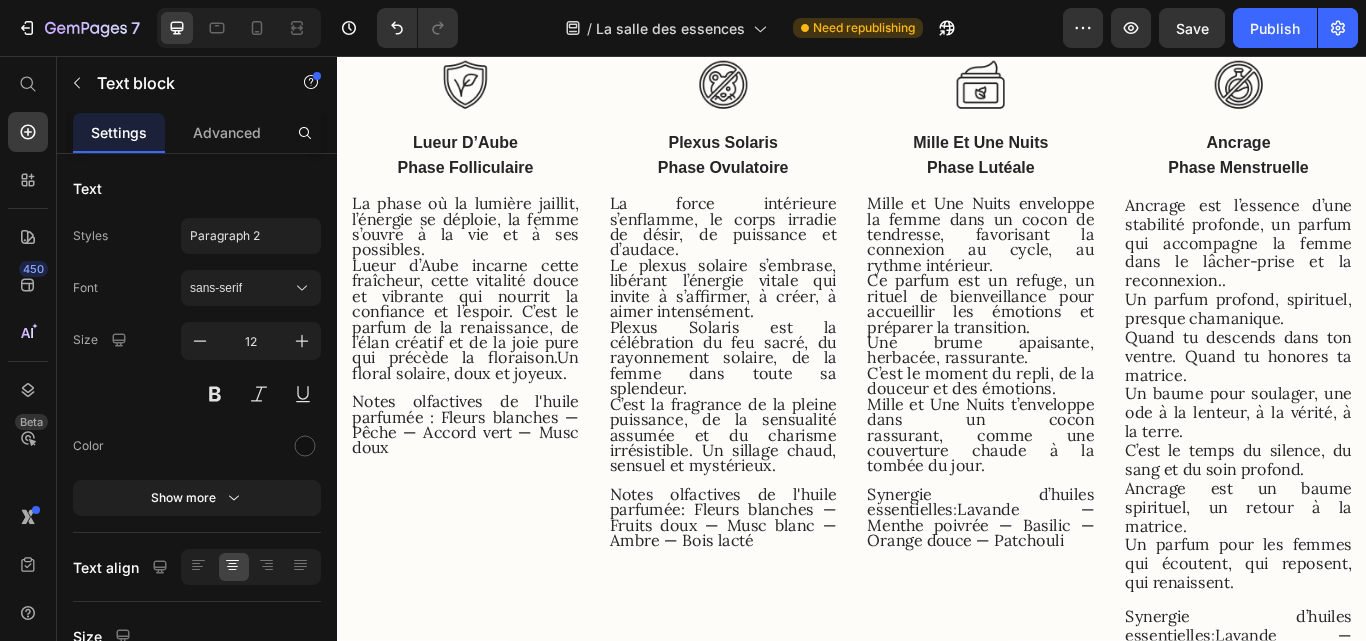 scroll, scrollTop: 1175, scrollLeft: 0, axis: vertical 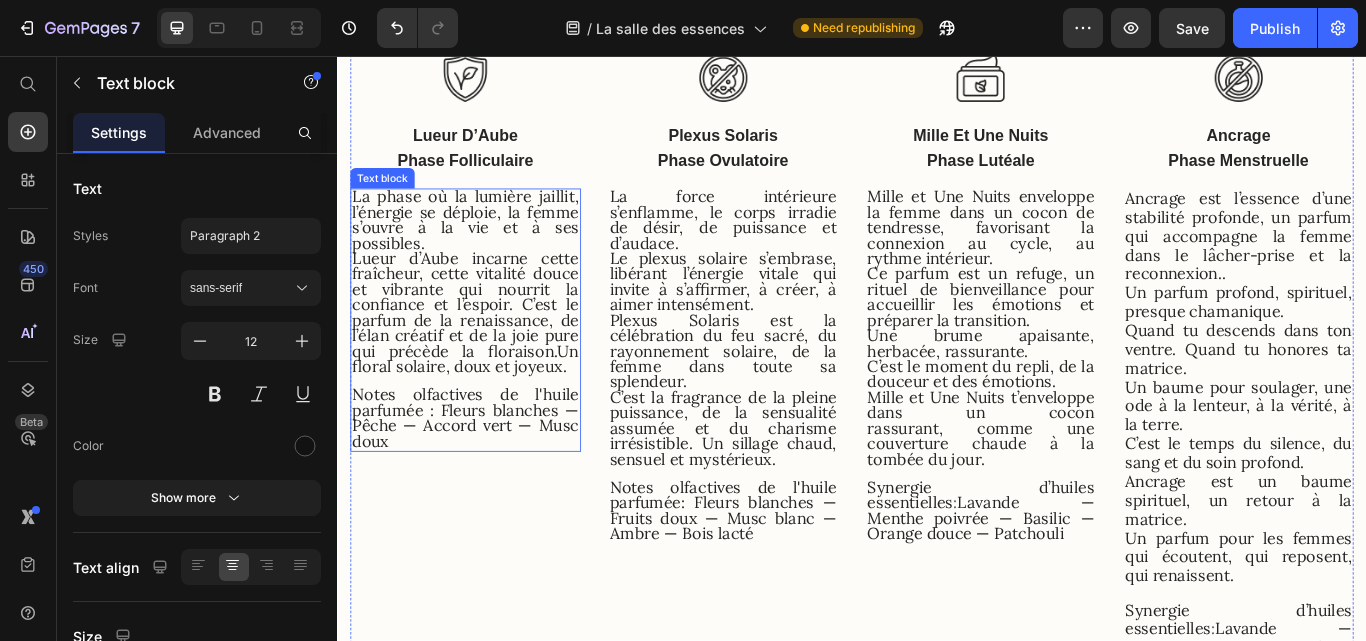 click on "C’est le parfum de la renaissance, de l’élan créatif et de la joie pure qui précède la floraison.Un floral solaire, doux et joyeux." at bounding box center (486, 382) 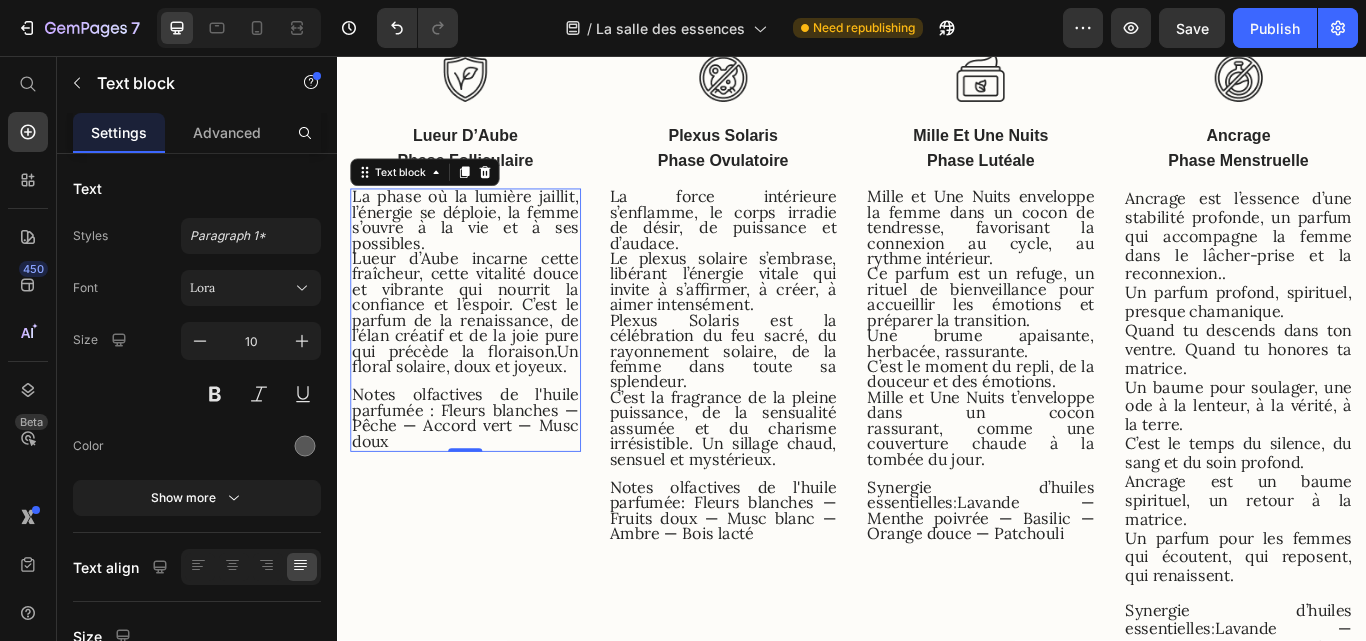 click on "Lueur d’Aube incarne cette fraîcheur, cette vitalité douce et vibrante qui nourrit la confiance et l’espoir." at bounding box center [486, 319] 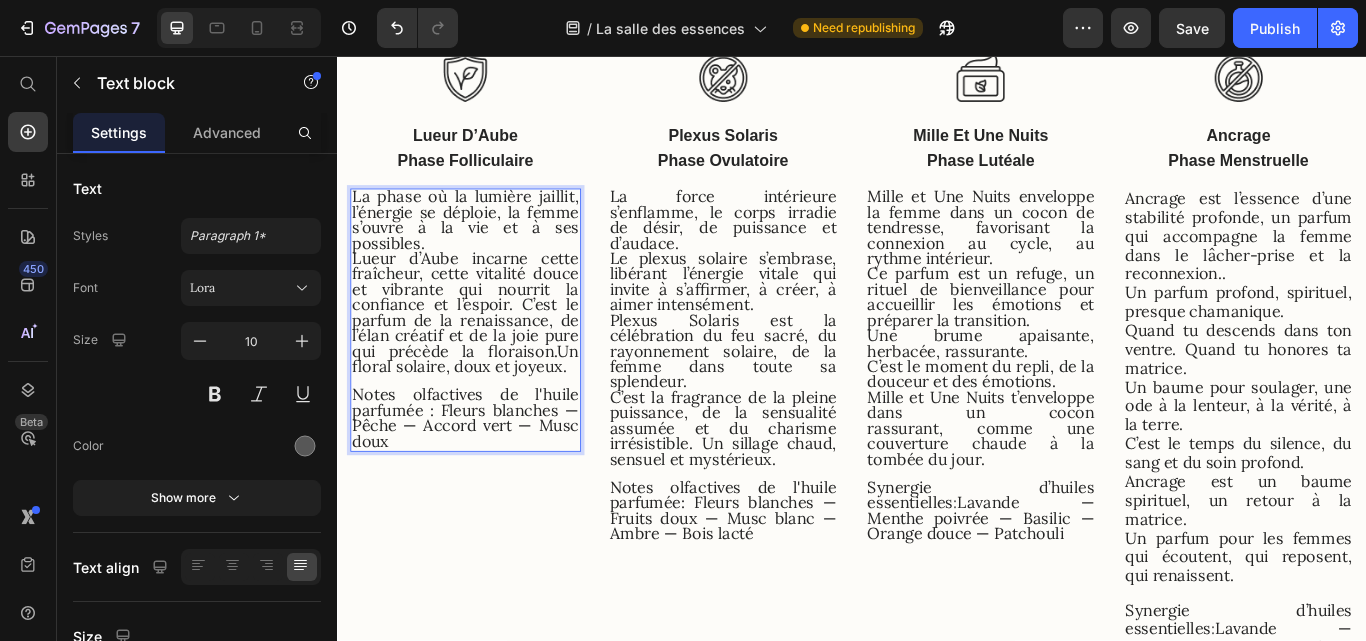 click on "Lueur d’Aube incarne cette fraîcheur, cette vitalité douce et vibrante qui nourrit la confiance et l’espoir." at bounding box center (486, 319) 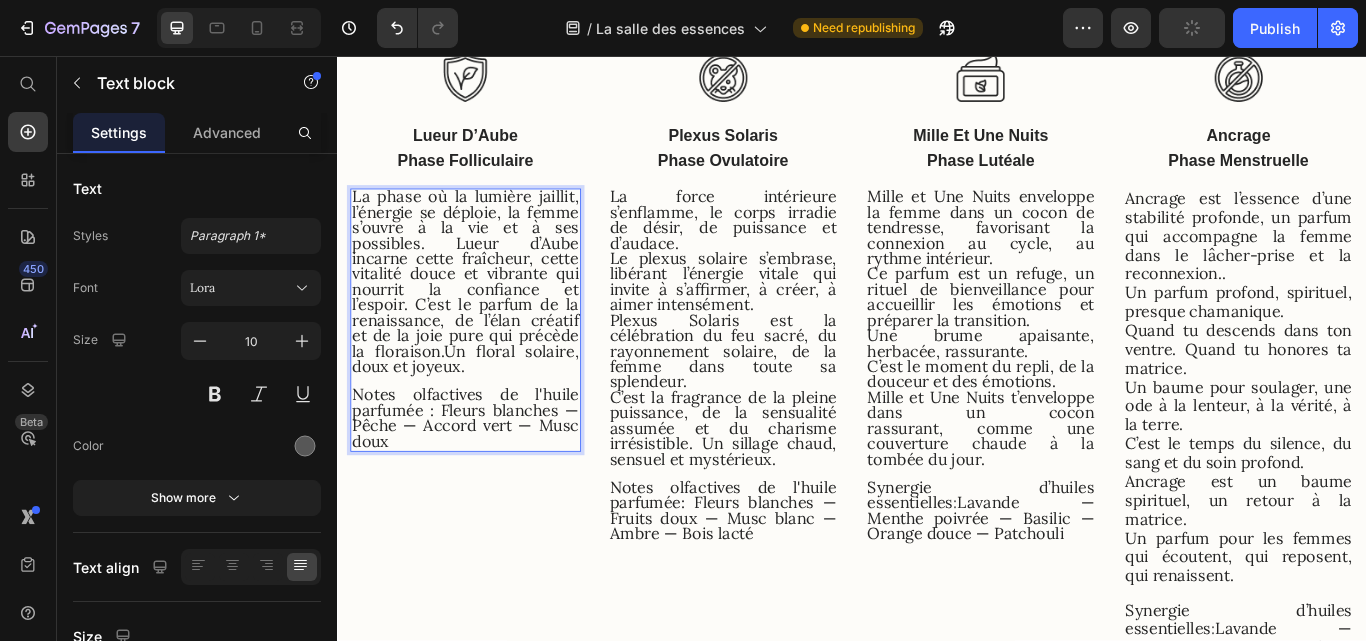 click on "C’est le parfum de la renaissance, de l’élan créatif et de la joie pure qui précède la floraison.Un floral solaire, doux et joyeux." at bounding box center [486, 382] 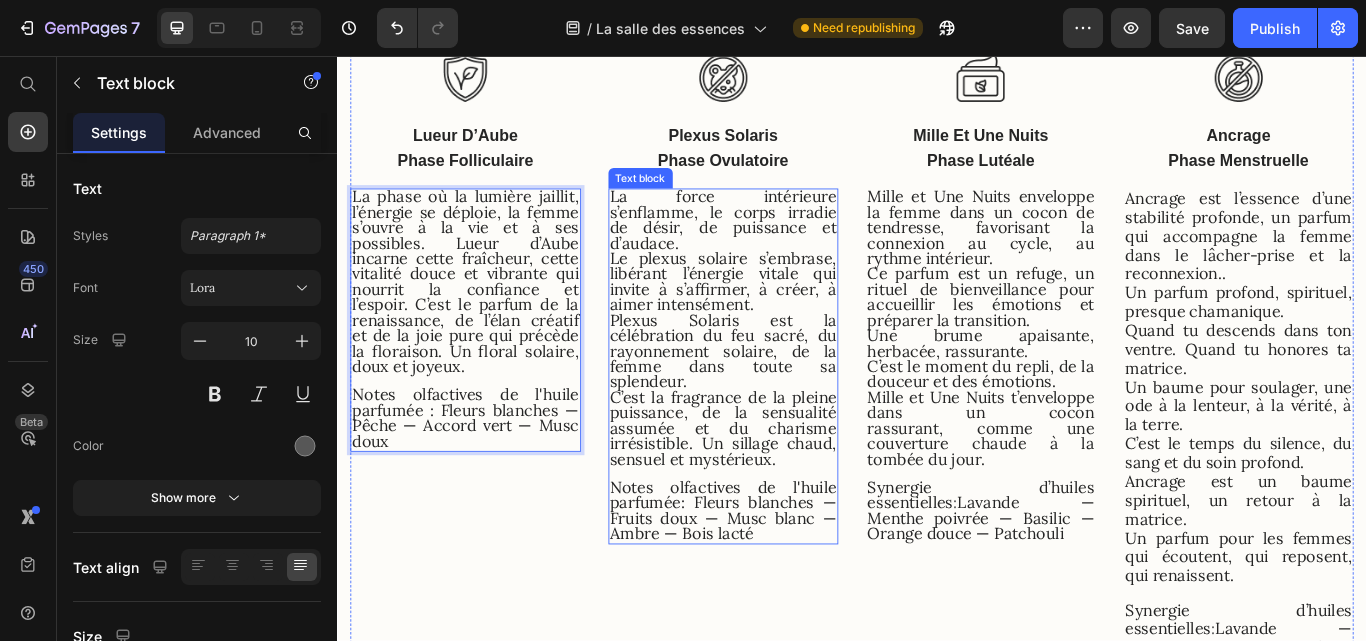 click on "Plexus Solaris est la célébration du feu sacré, du rayonnement solaire, de la femme dans toute sa splendeur." at bounding box center (787, 400) 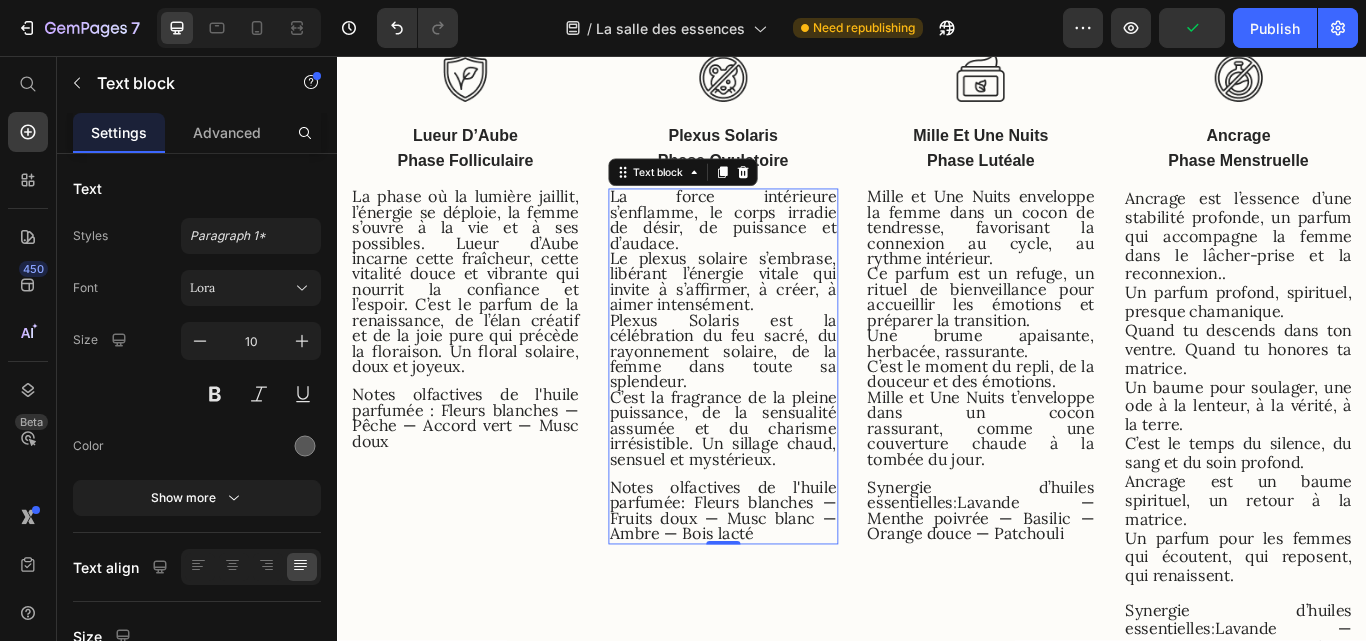 click on "Le plexus solaire s’embrase, libérant l’énergie vitale qui invite à s’affirmer, à créer, à aimer intensément." at bounding box center (787, 319) 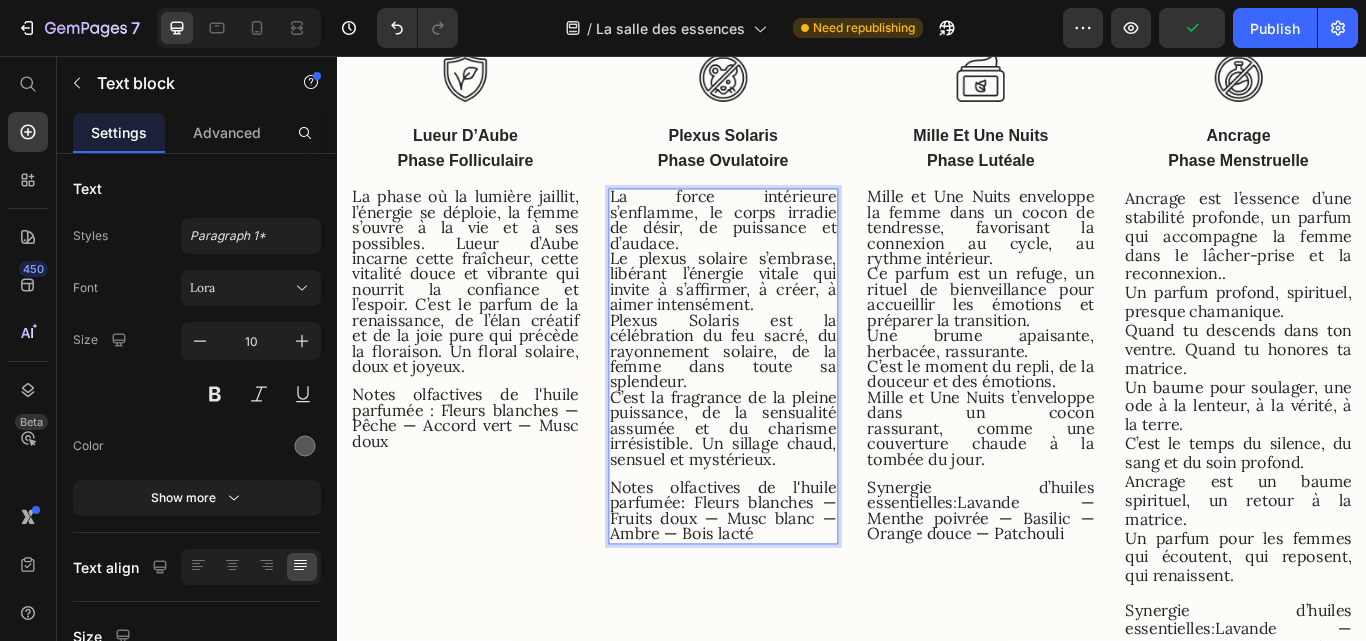 click on "Le plexus solaire s’embrase, libérant l’énergie vitale qui invite à s’affirmer, à créer, à aimer intensément." at bounding box center [787, 319] 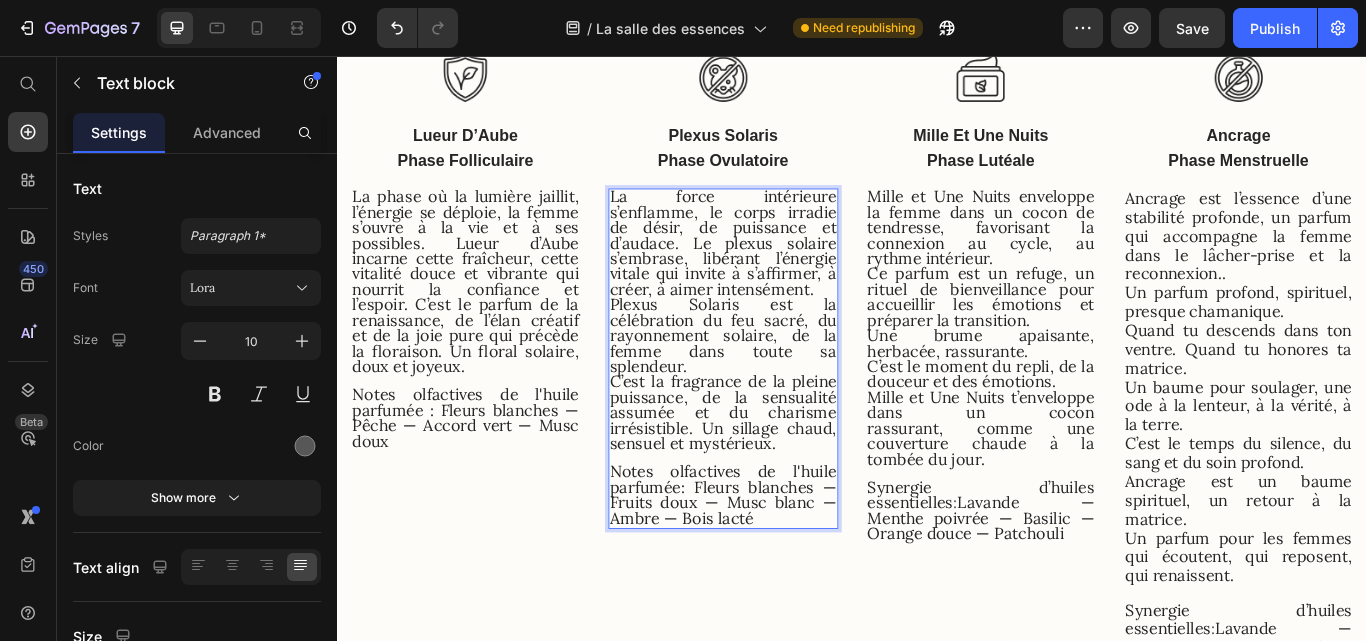 click on "Plexus Solaris est la célébration du feu sacré, du rayonnement solaire, de la femme dans toute sa splendeur." at bounding box center (787, 382) 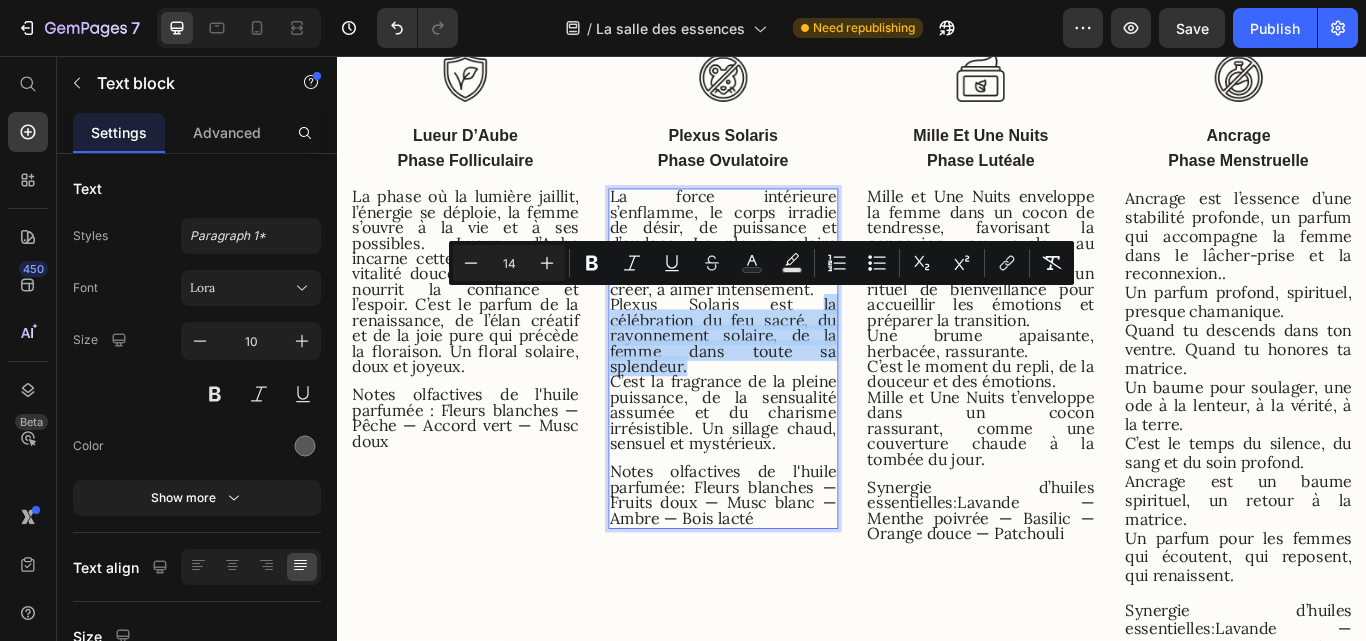 drag, startPoint x: 881, startPoint y: 340, endPoint x: 867, endPoint y: 415, distance: 76.29548 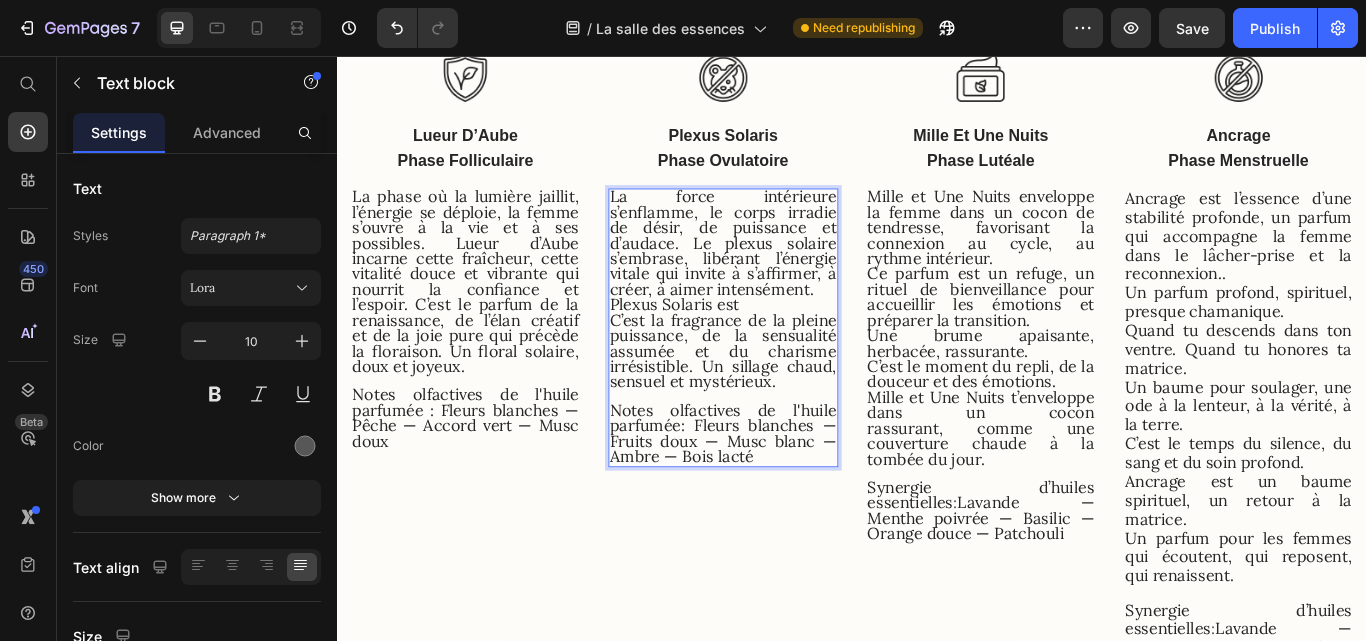 click on "C’est la fragrance de la pleine puissance, de la sensualité assumée et du charisme irrésistible. Un sillage chaud, sensuel et mystérieux." at bounding box center [787, 400] 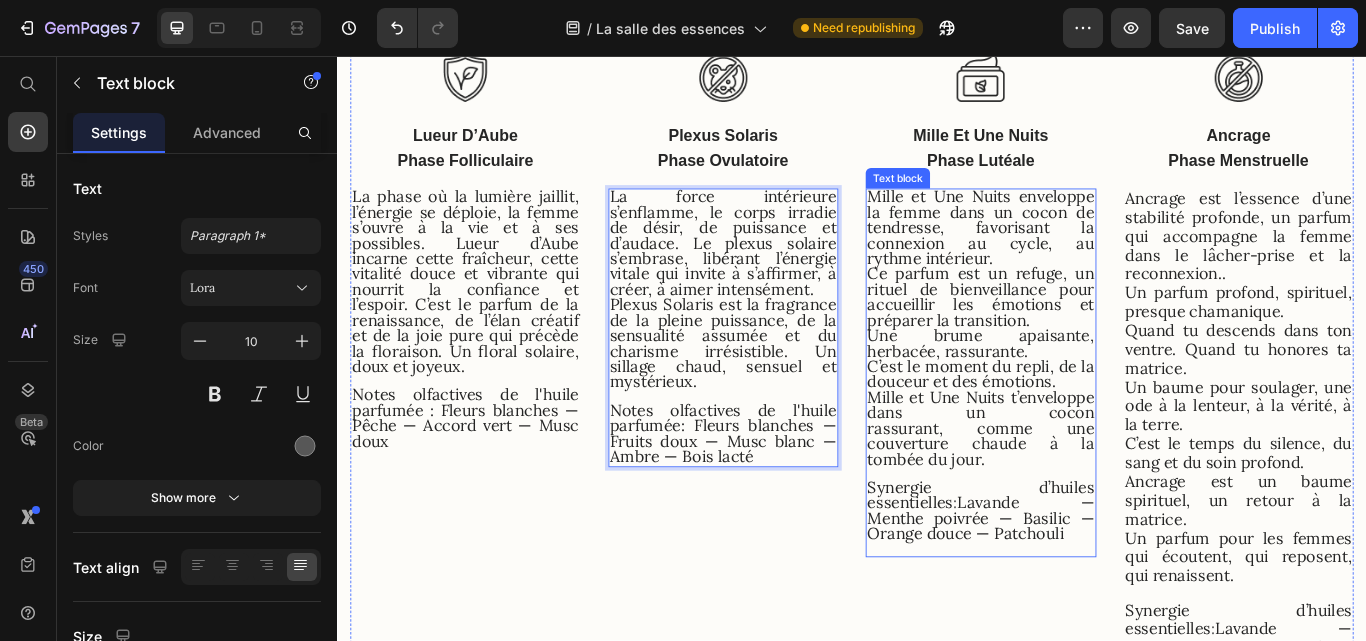 click on "Mille et Une Nuits t’enveloppe dans un cocon rassurant," at bounding box center (1087, 472) 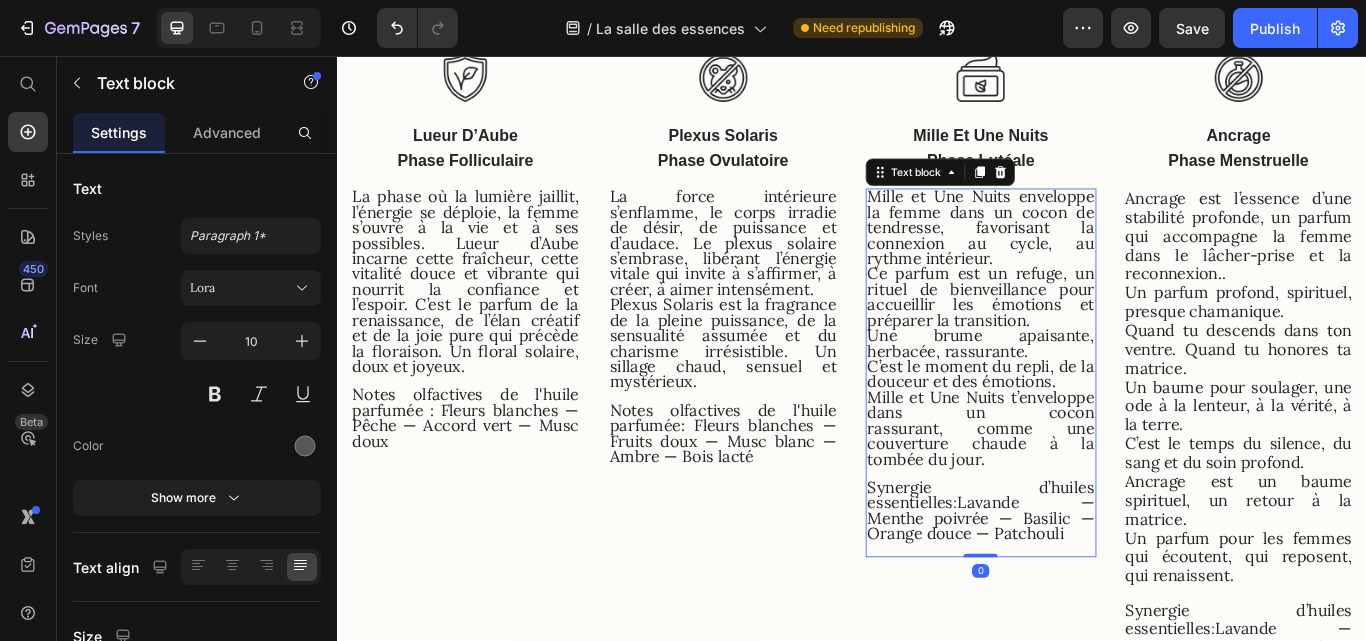 click on "Mille et Une Nuits t’enveloppe dans un cocon rassurant," at bounding box center [1087, 472] 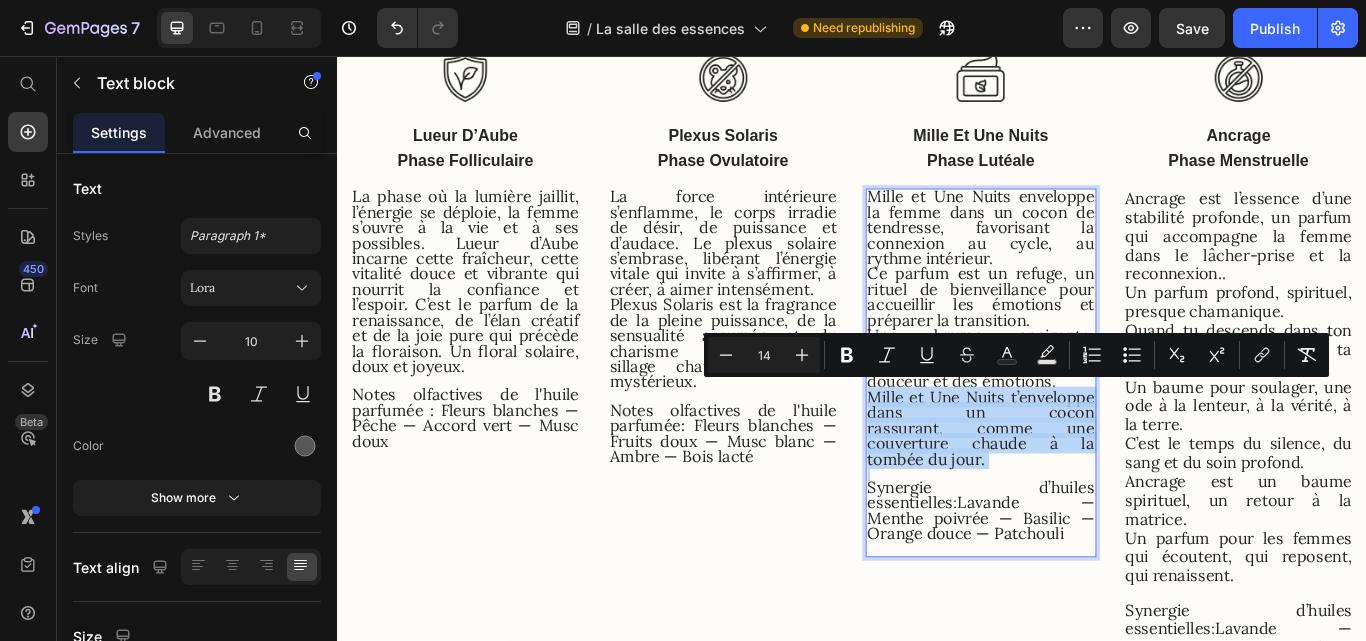 drag, startPoint x: 956, startPoint y: 447, endPoint x: 1103, endPoint y: 522, distance: 165.02727 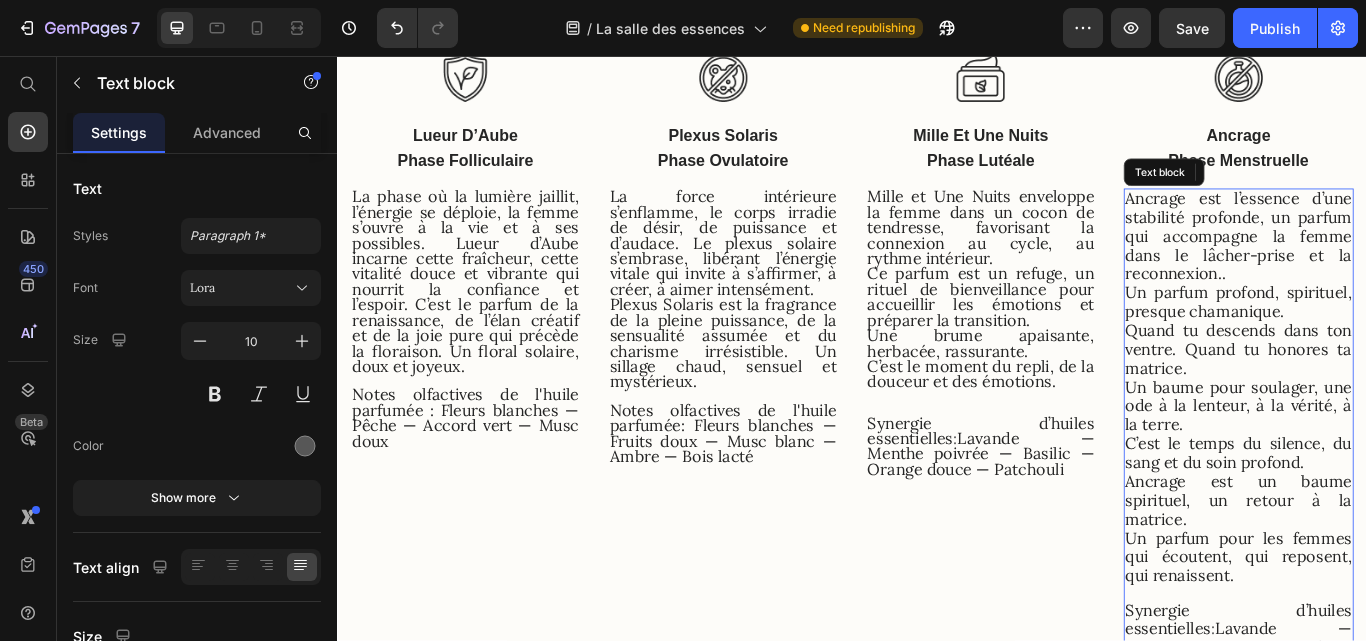 click on "Un parfum profond, spirituel, presque chamanique." at bounding box center (1388, 343) 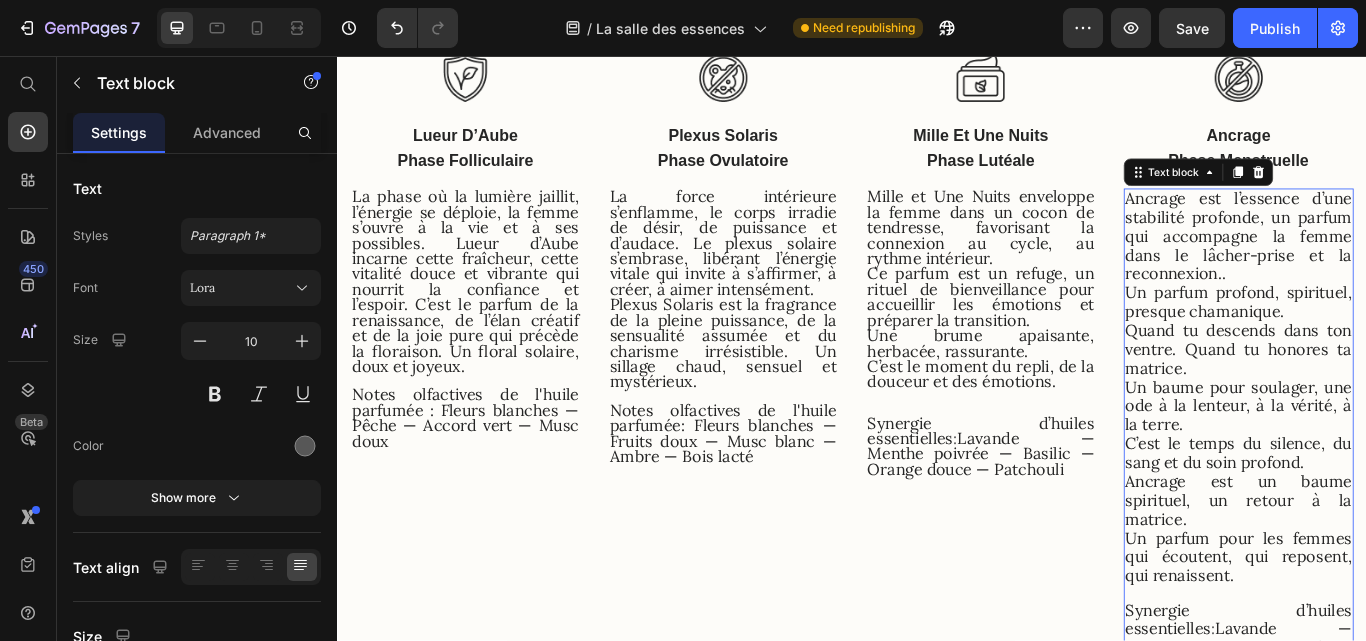 click on "Un parfum profond, spirituel, presque chamanique." at bounding box center (1388, 343) 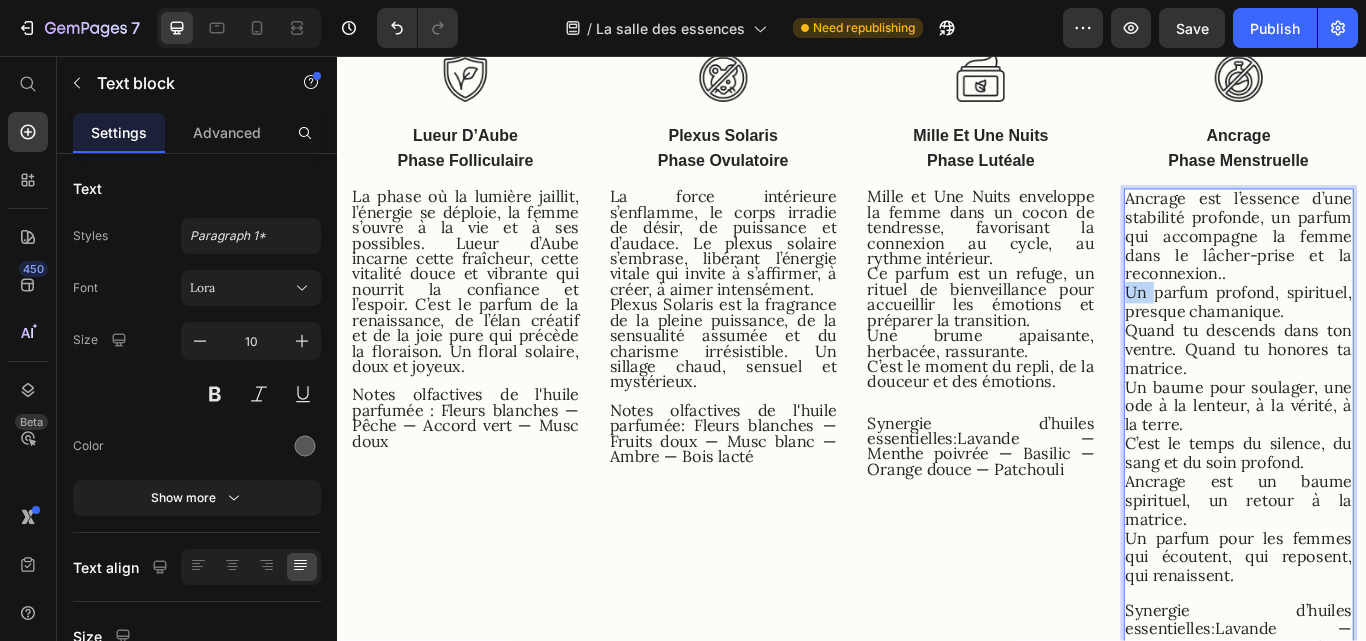 click on "Un parfum profond, spirituel, presque chamanique." at bounding box center (1388, 343) 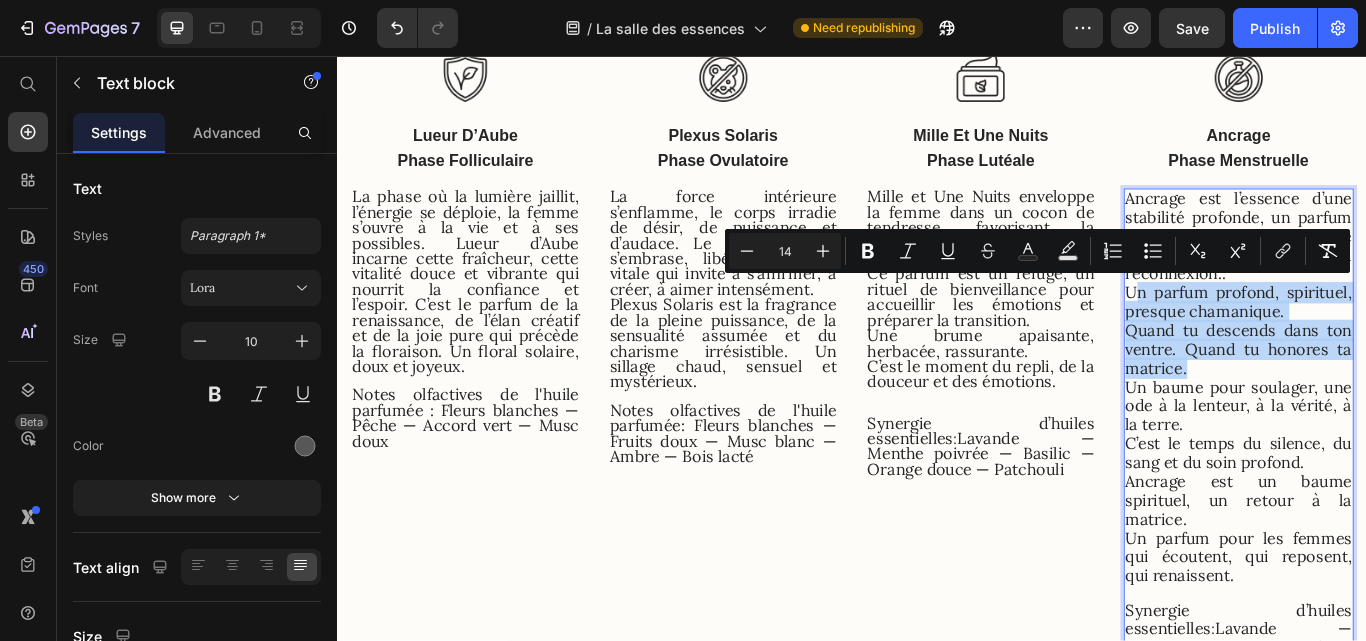 drag, startPoint x: 1260, startPoint y: 331, endPoint x: 1306, endPoint y: 417, distance: 97.52948 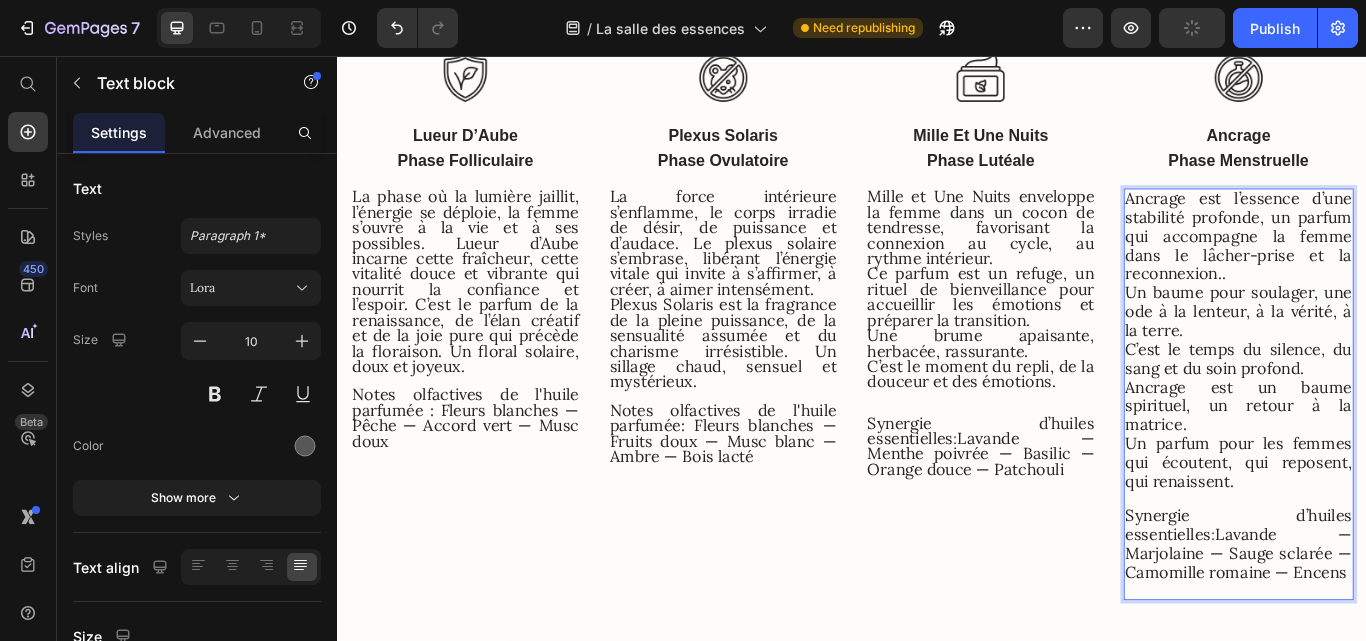 click on "Ancrage est un baume spirituel, un retour à la matrice." at bounding box center (1388, 464) 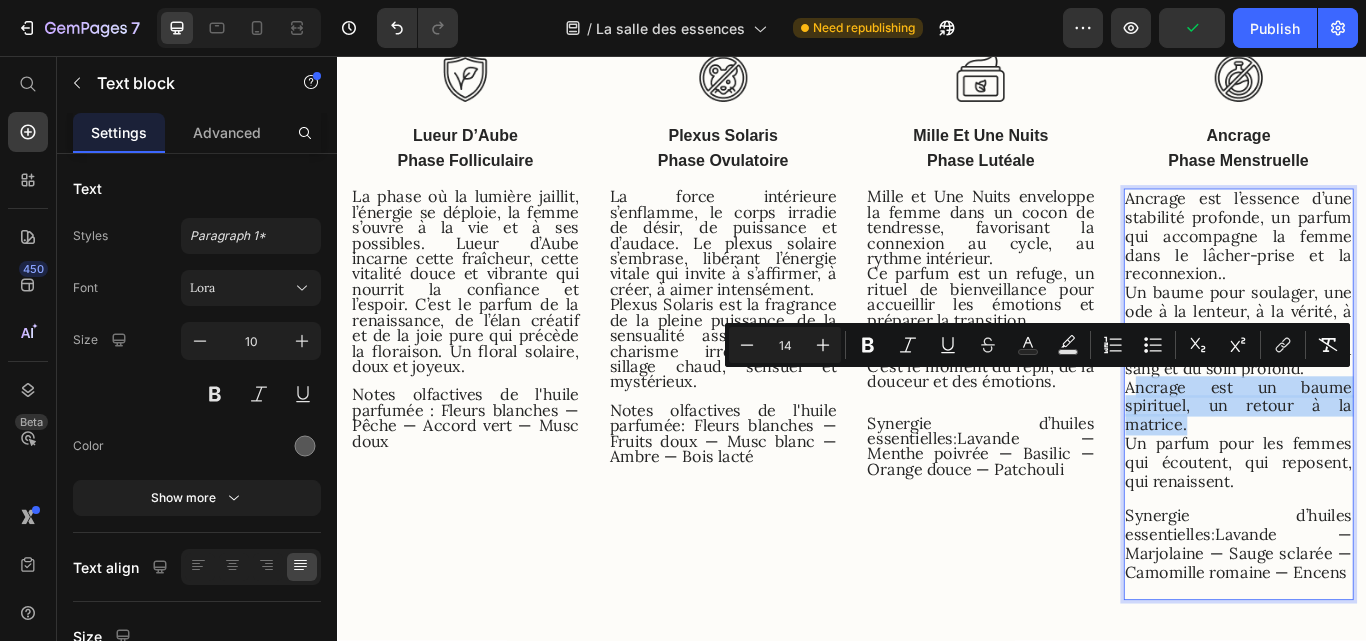 drag, startPoint x: 1252, startPoint y: 438, endPoint x: 1331, endPoint y: 473, distance: 86.40602 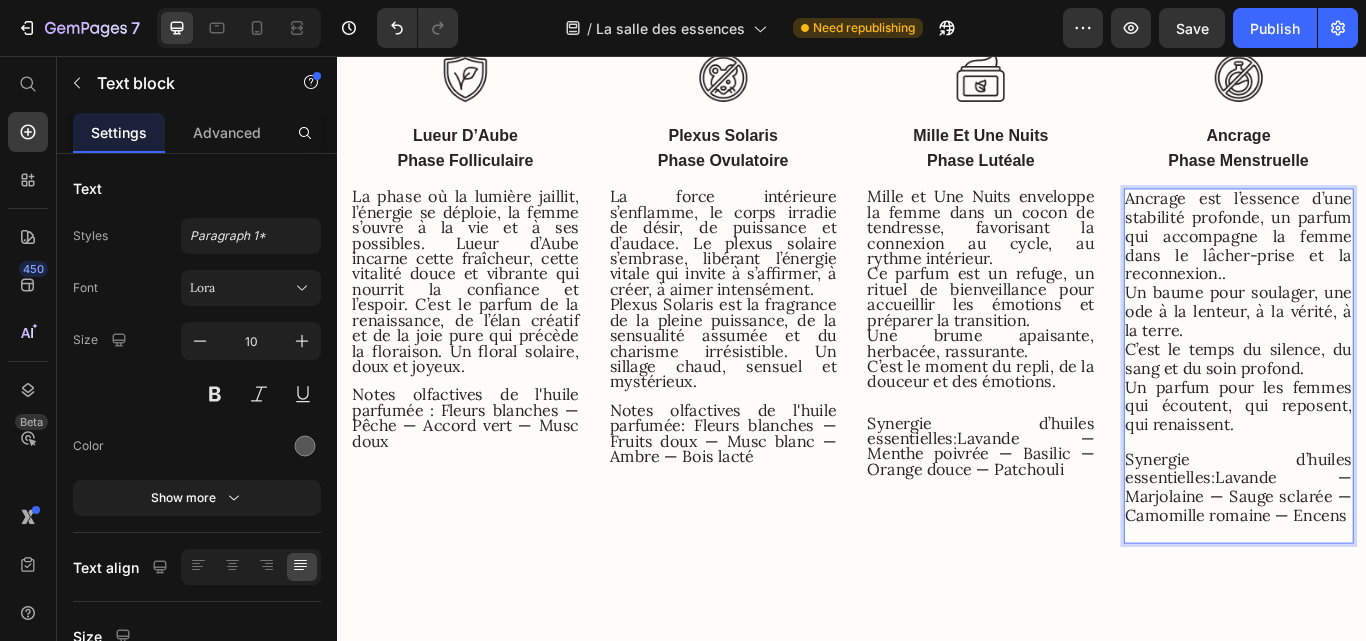 click on "Un parfum pour les femmes qui écoutent, qui reposent, qui renaissent." at bounding box center (1388, 464) 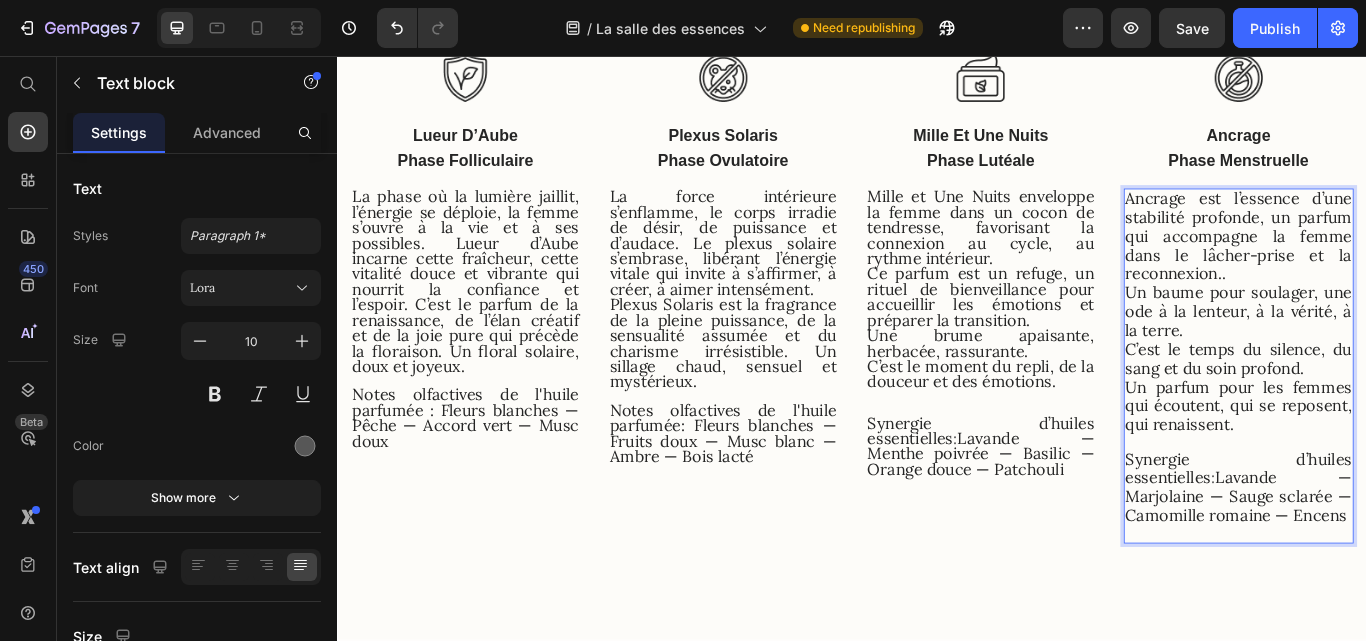 click on "Ancrage est l’essence d’une stabilité profonde, un parfum qui accompagne la femme dans le lâcher-prise et la reconnexion.. Un baume pour soulager, une ode à la lenteur, à la vérité, à la terre. C’est le temps du silence, du sang et du soin profond. Un parfum pour les femmes qui écoutent, qui se reposent, qui renaissent. Synergie d’huiles essentielles  :  Lavande — Marjolaine — Sauge sclarée — Camomille romaine — Encens" at bounding box center (1388, 418) 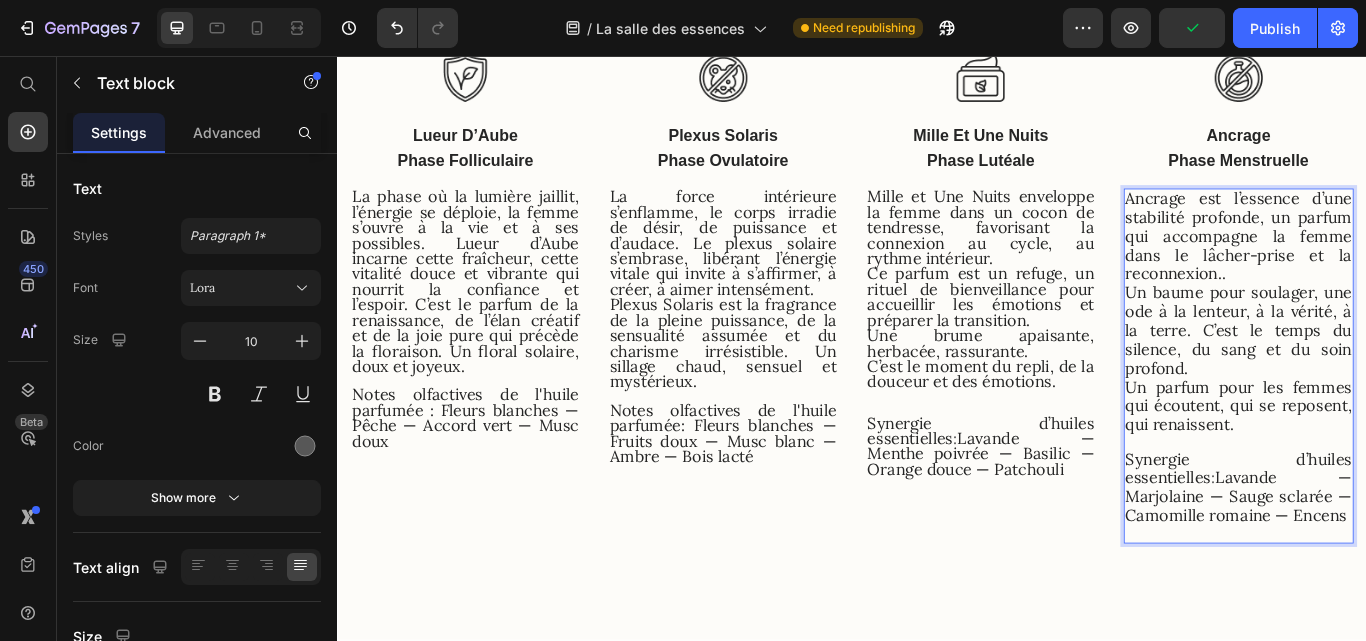 click on "Un baume pour soulager, une ode à la lenteur, à la vérité, à la terre. C’est le temps du silence, du sang et du soin profond." at bounding box center [1388, 376] 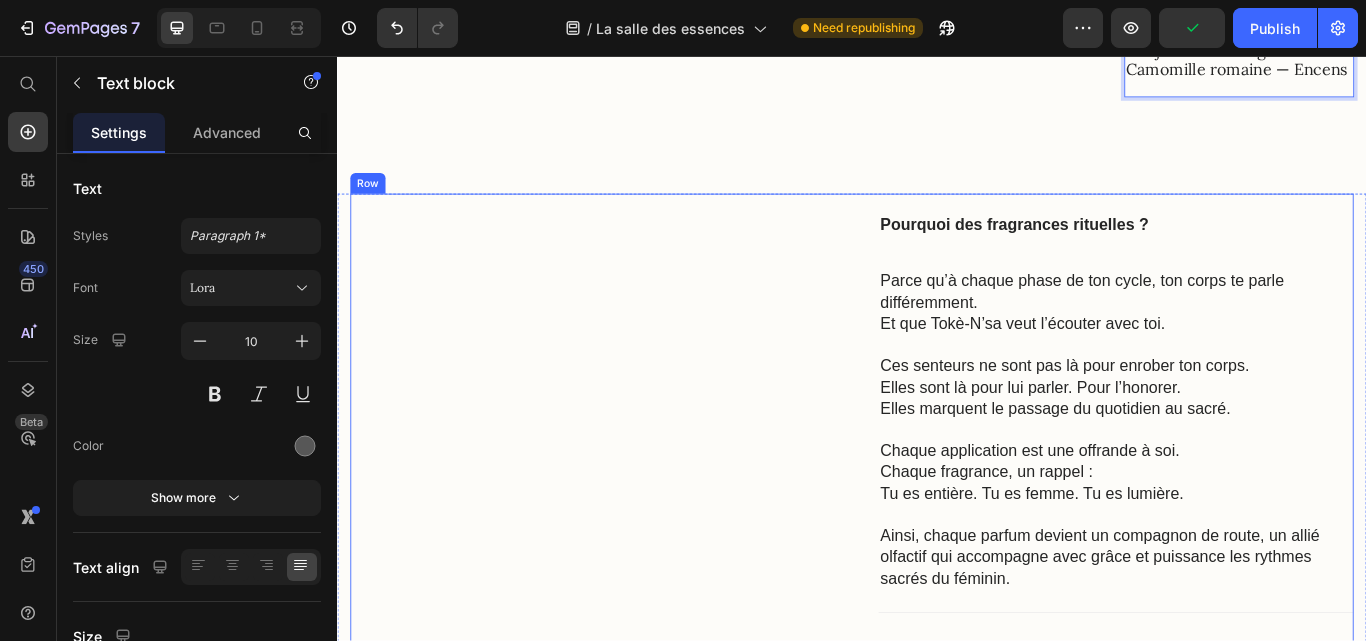 scroll, scrollTop: 1775, scrollLeft: 0, axis: vertical 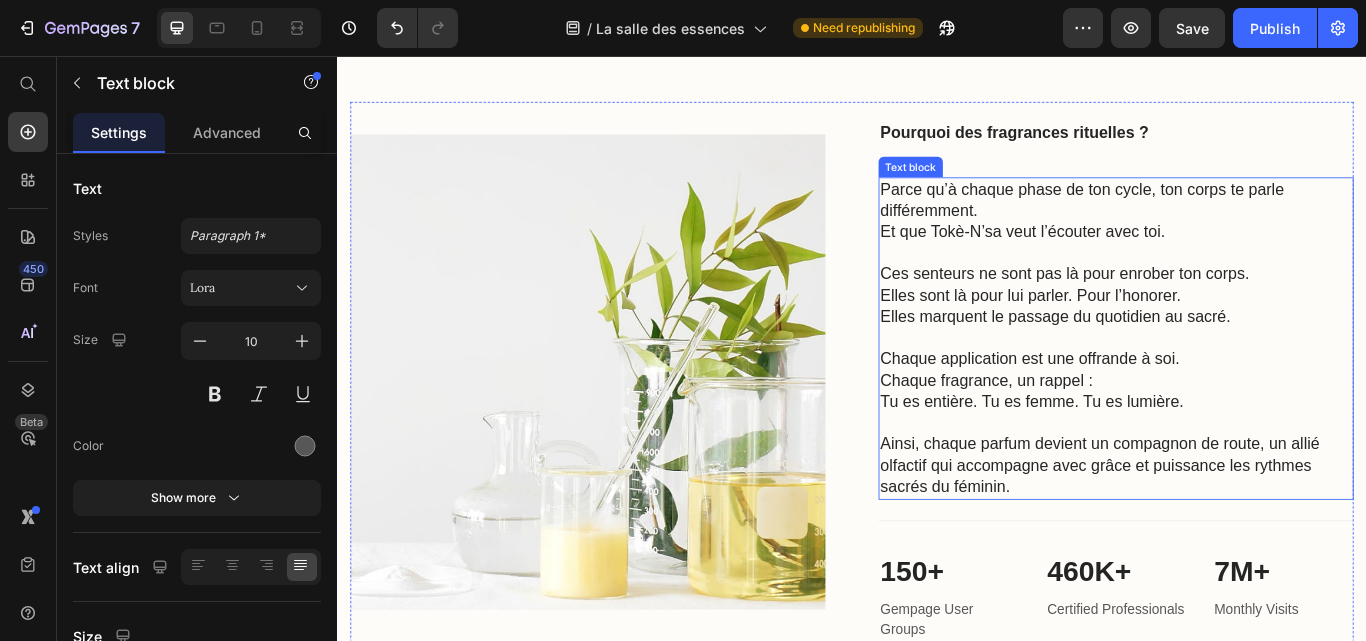 click on "Tu es entière. Tu es femme. Tu es lumière." at bounding box center [1147, 459] 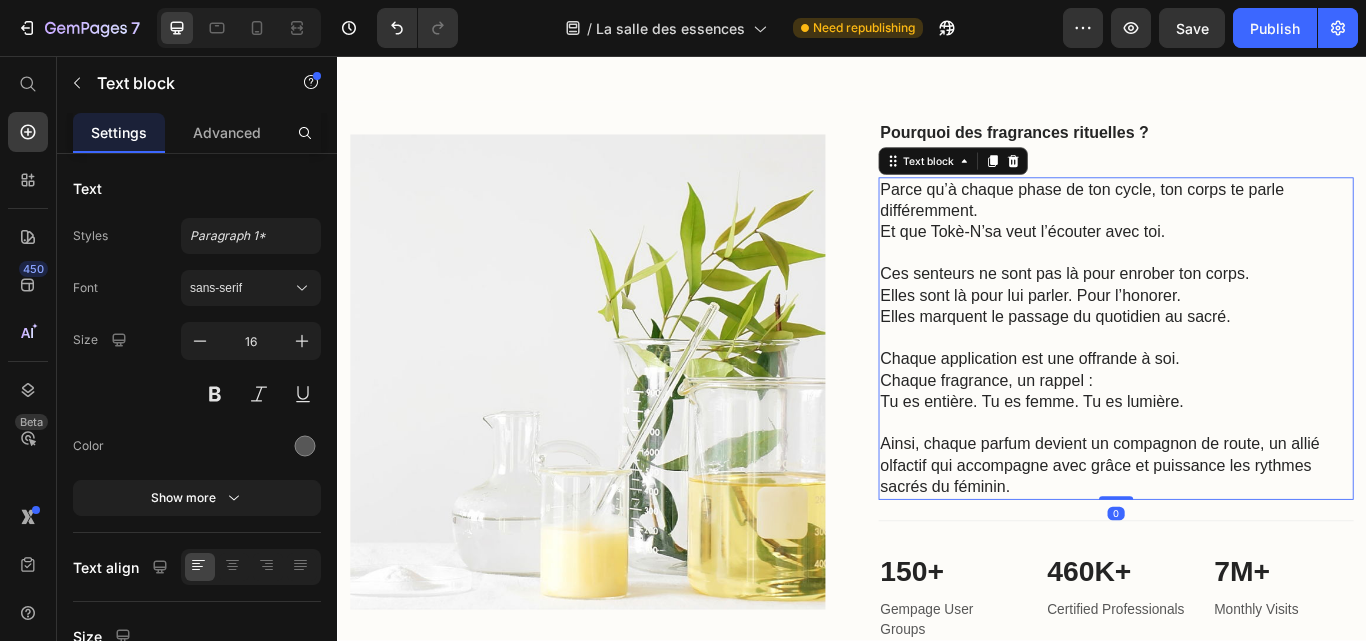 click on "Tu es entière. Tu es femme. Tu es lumière." at bounding box center [1147, 459] 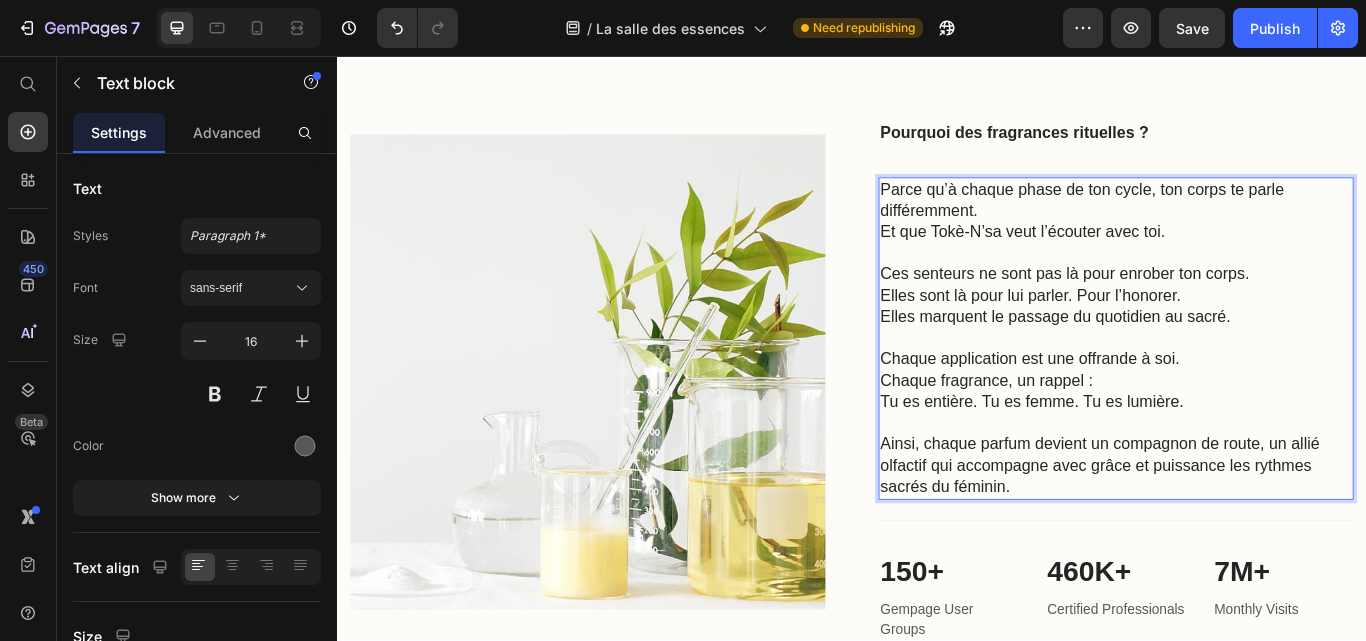 click on "Tu es entière. Tu es femme. Tu es lumière." at bounding box center (1147, 459) 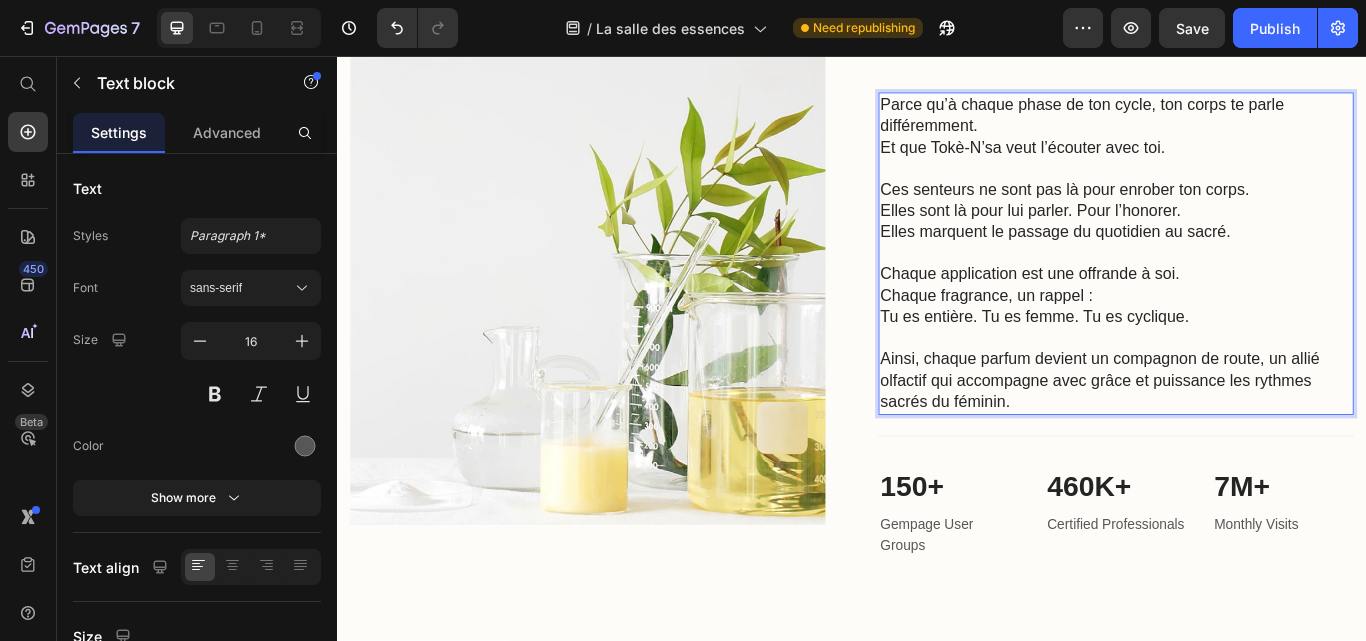 scroll, scrollTop: 1975, scrollLeft: 0, axis: vertical 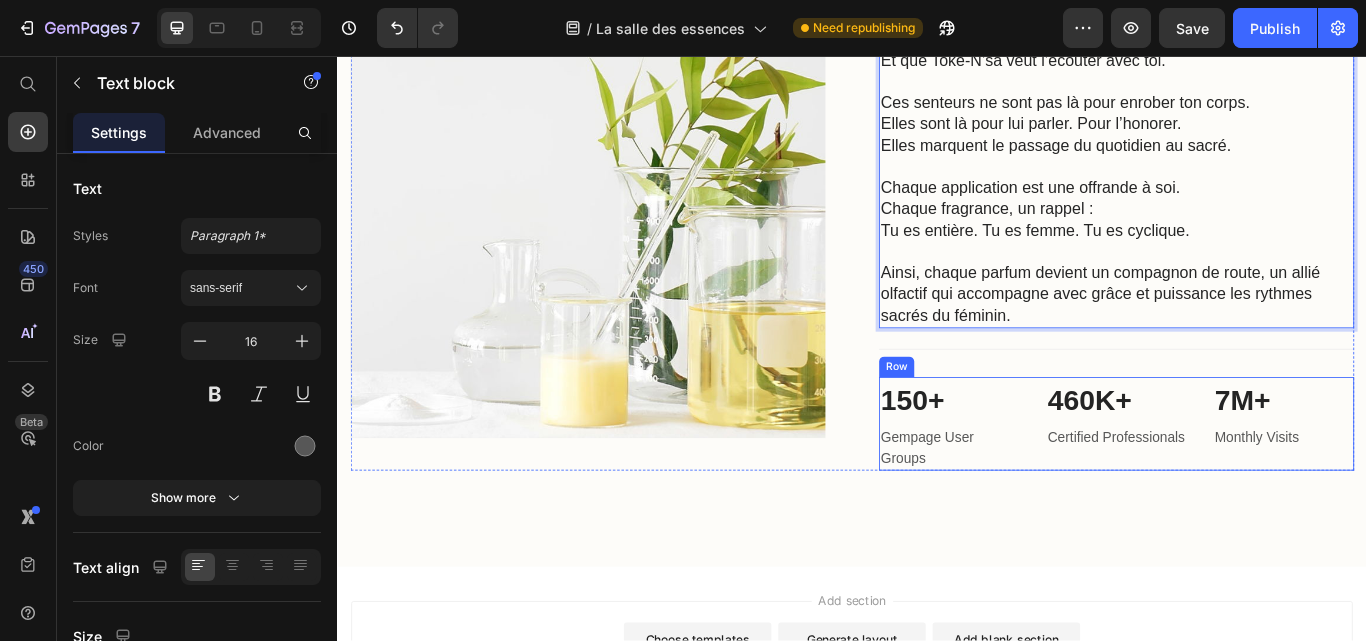 click on "150+ Heading Gempage User Groups Text block 460K+ Heading Certified Professionals Text block 7M+ Heading Monthly Visits Text block Row" at bounding box center [1245, 486] 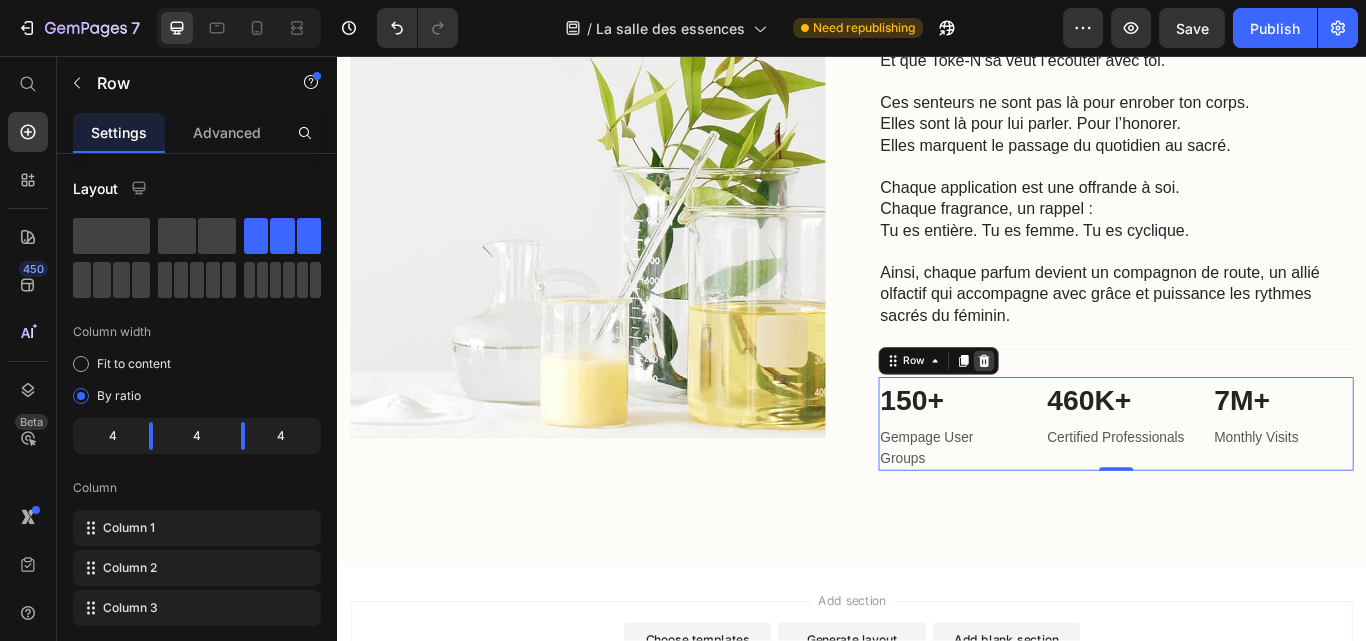 click 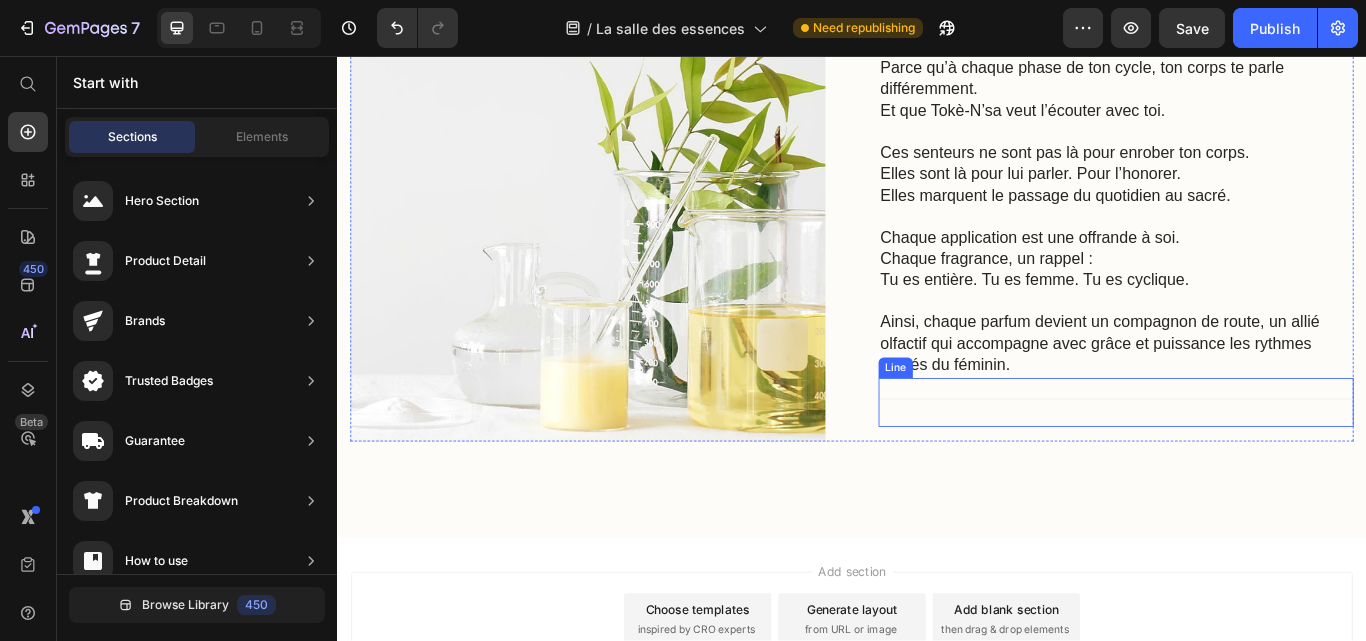 scroll, scrollTop: 2093, scrollLeft: 0, axis: vertical 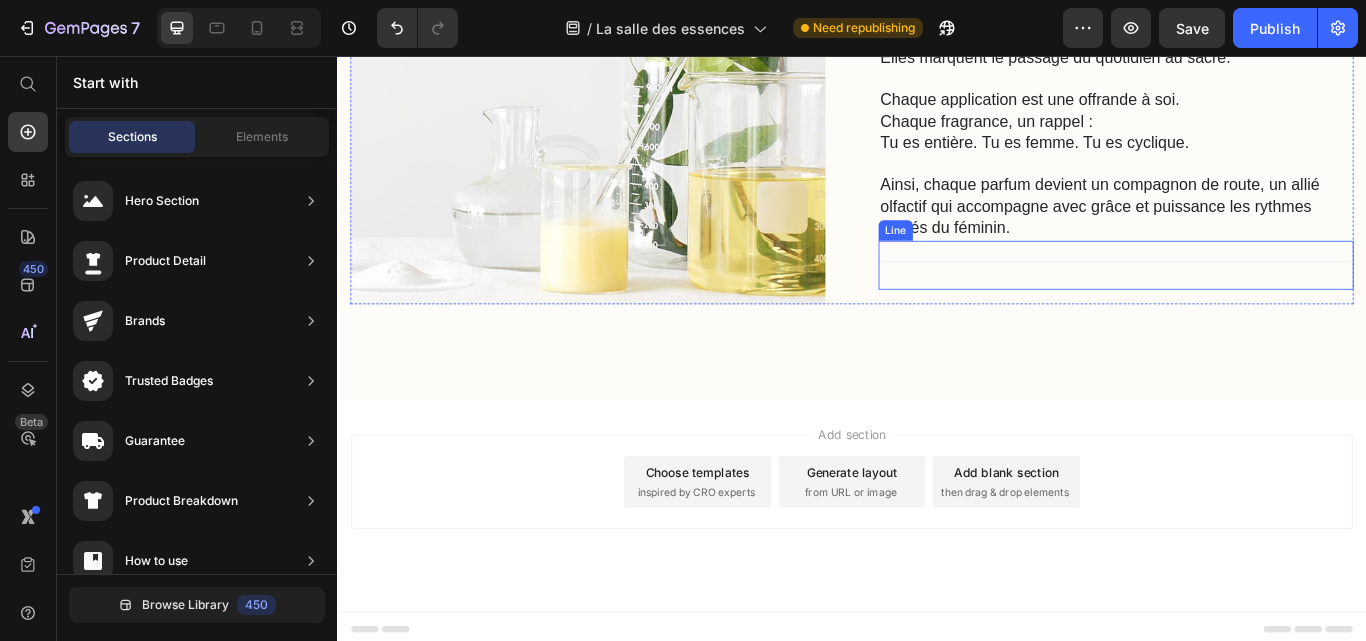 click on "Title Line" at bounding box center (1245, 300) 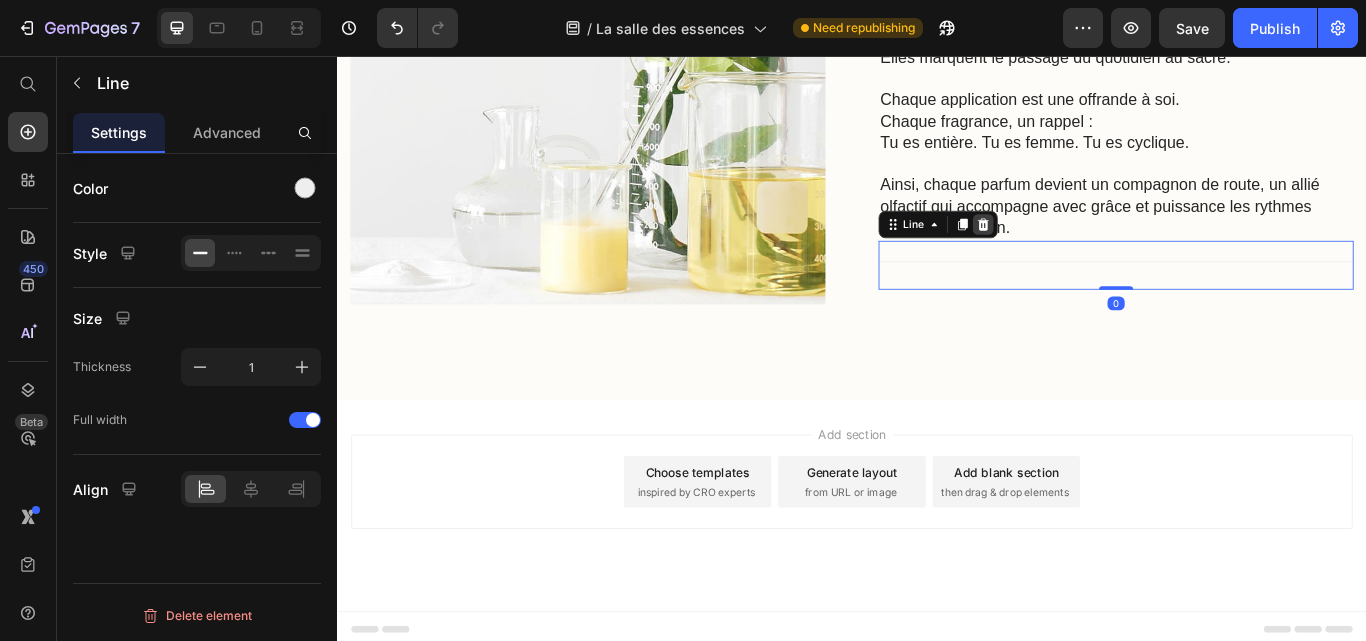 click 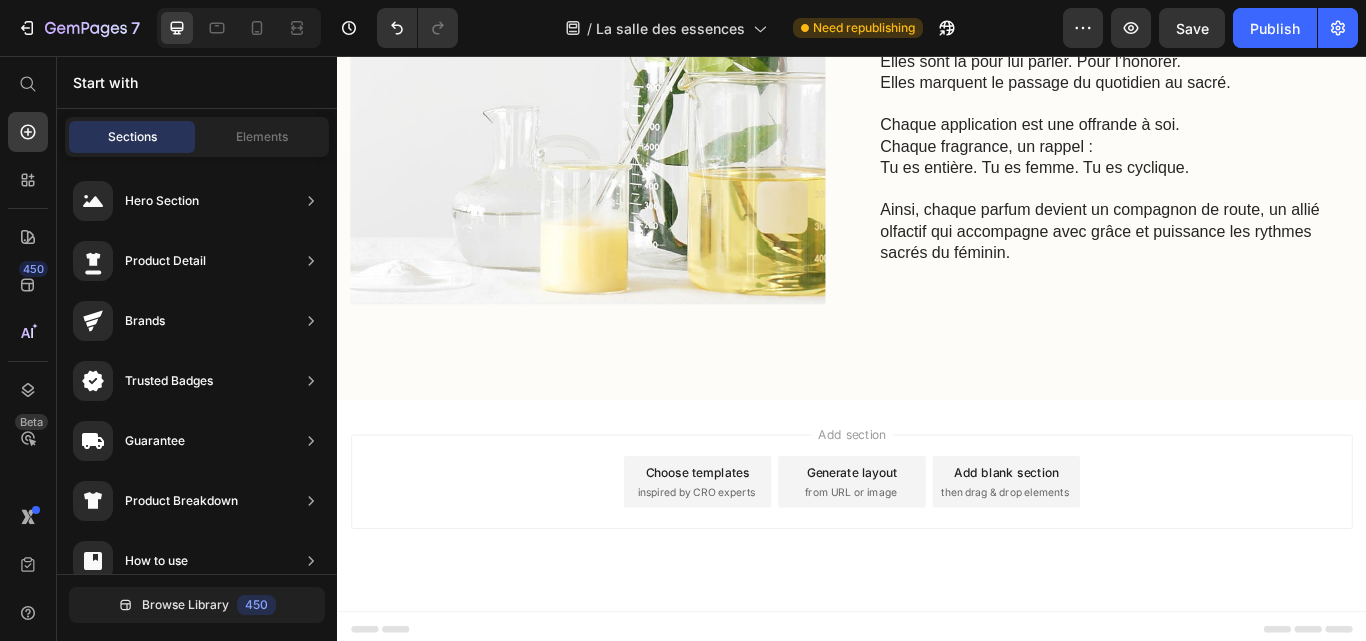 click on "from URL or image" at bounding box center [935, 565] 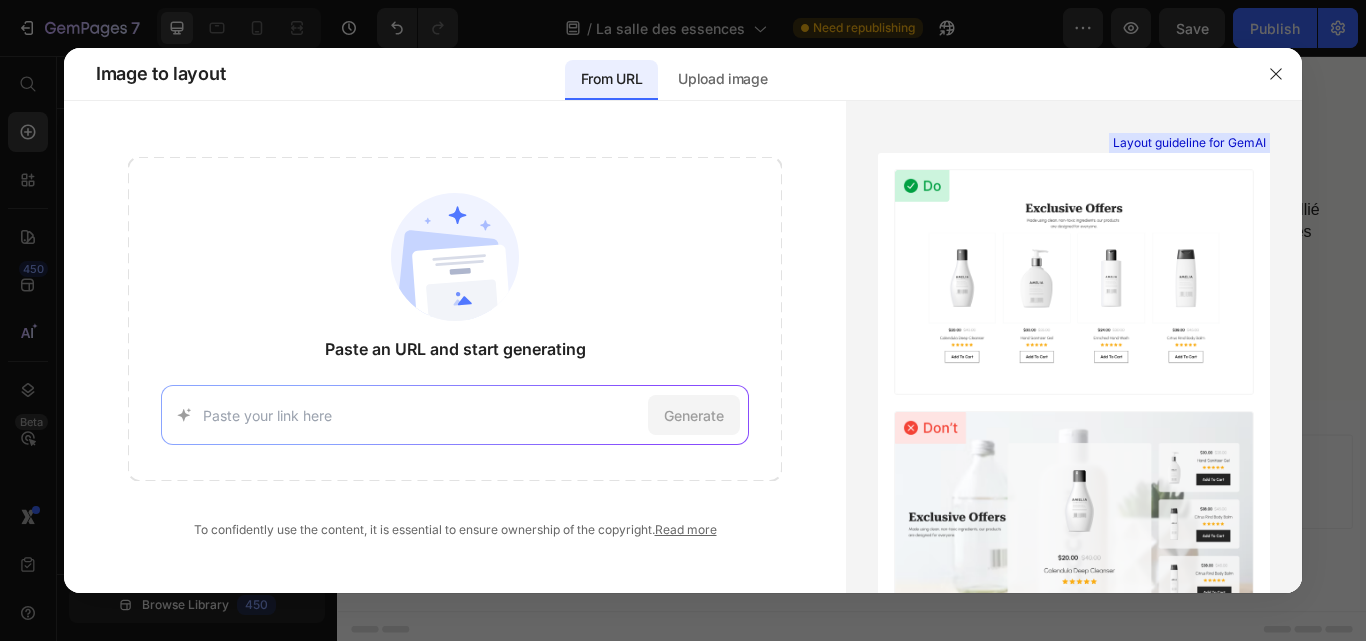 click on "Generate" at bounding box center [455, 415] 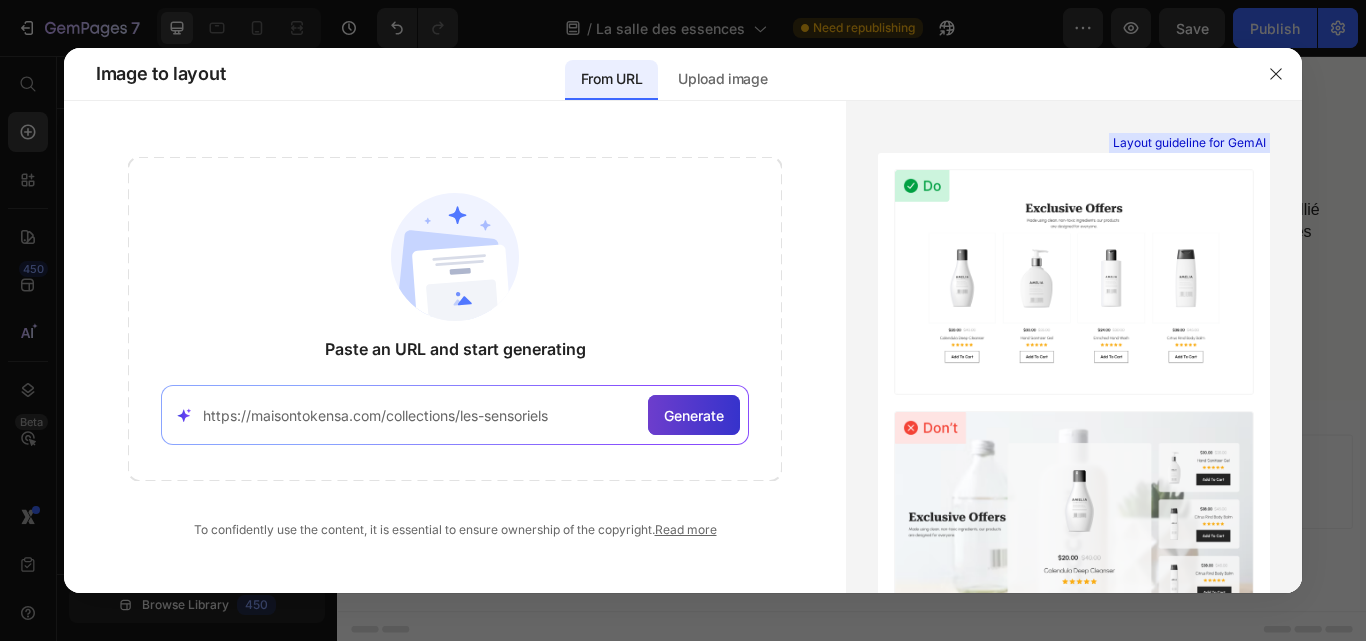 type on "https://maisontokensa.com/collections/les-sensoriels" 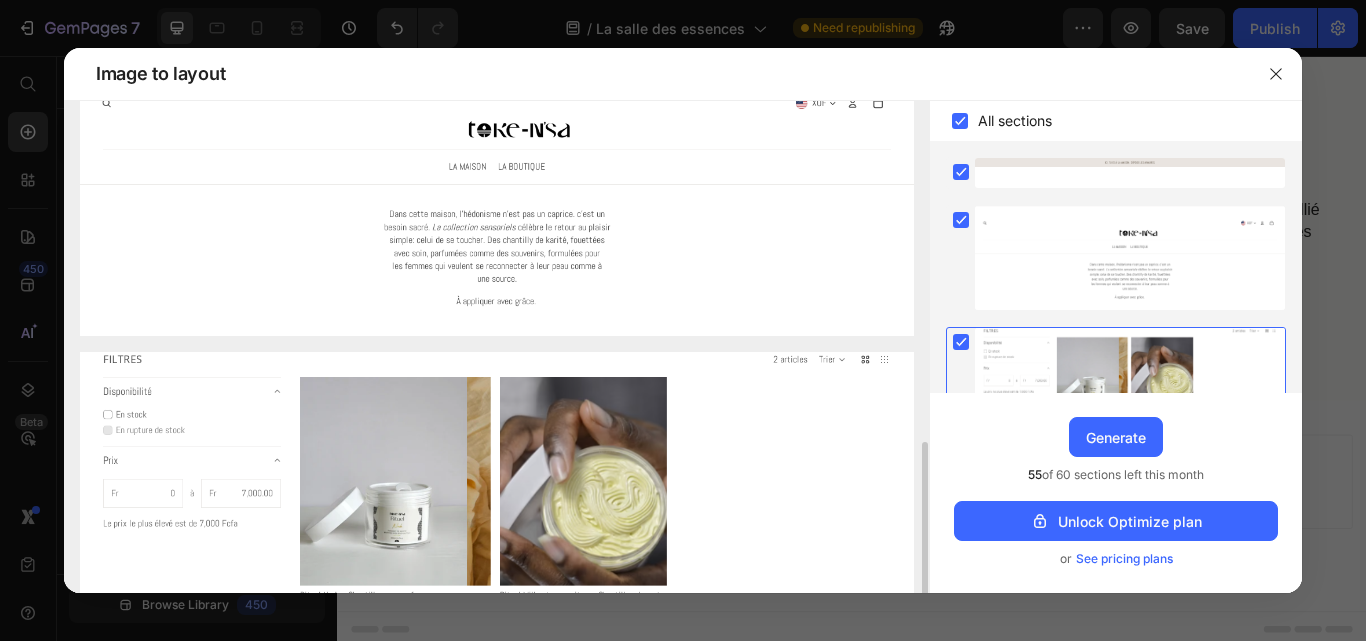 scroll, scrollTop: 300, scrollLeft: 0, axis: vertical 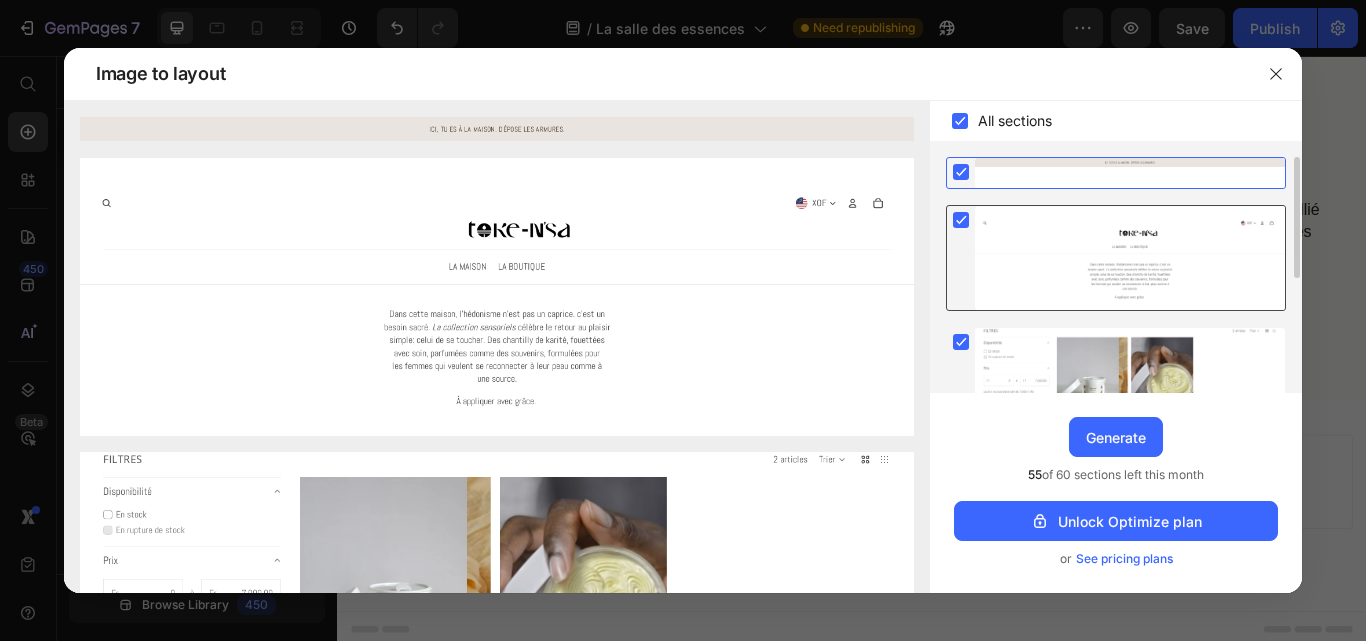 click 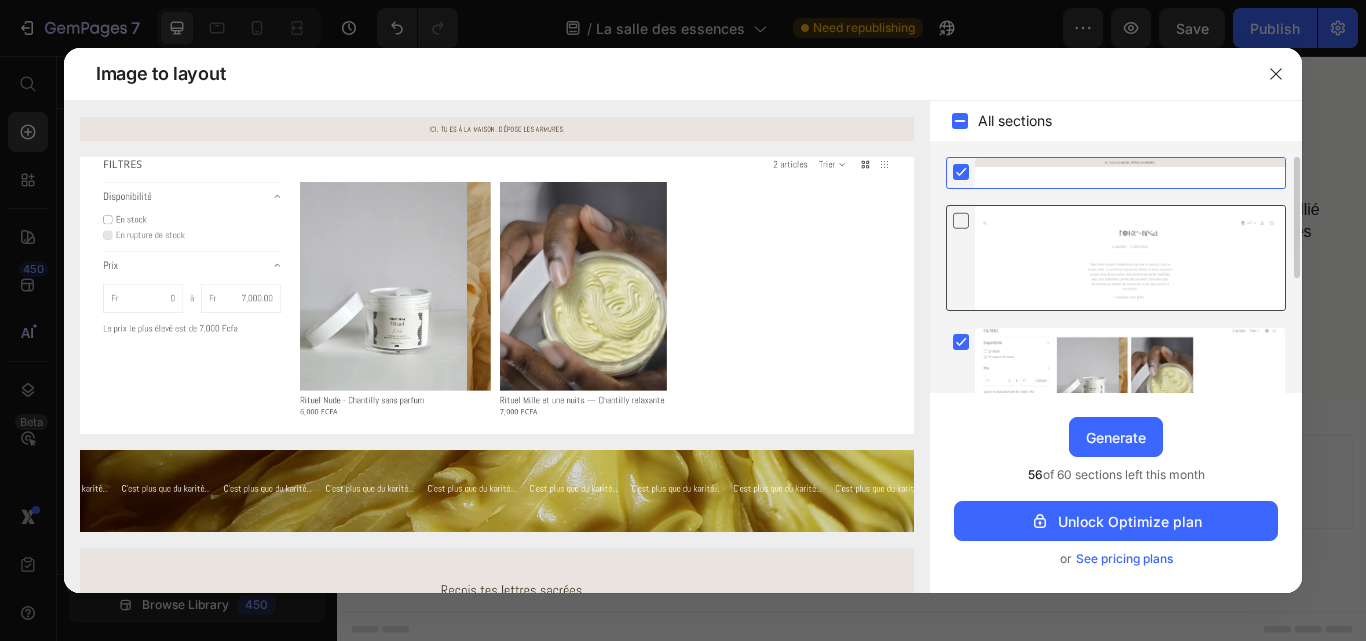 click 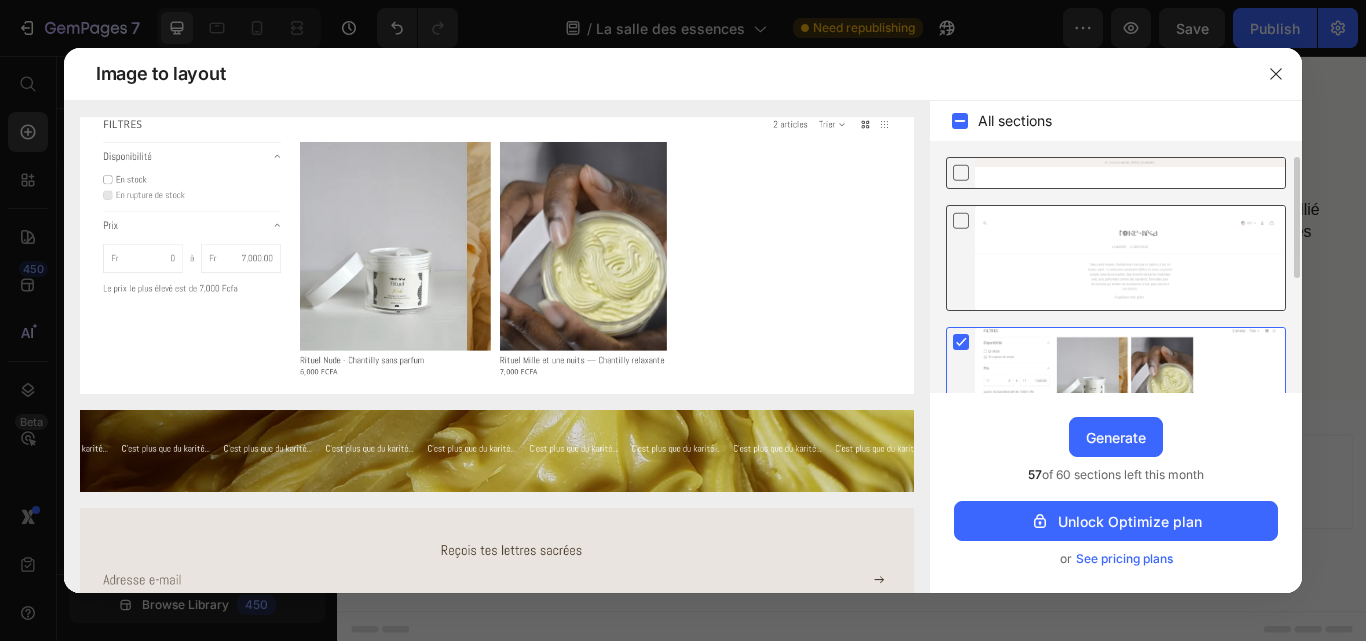 scroll, scrollTop: 200, scrollLeft: 0, axis: vertical 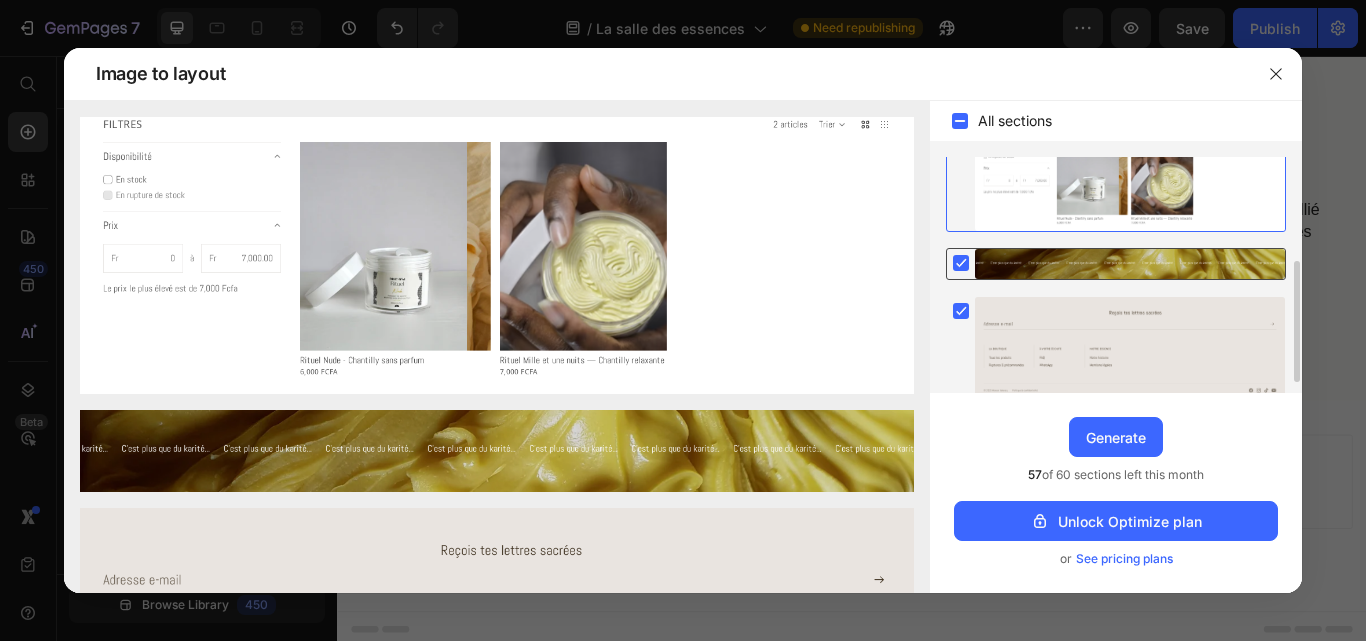 click 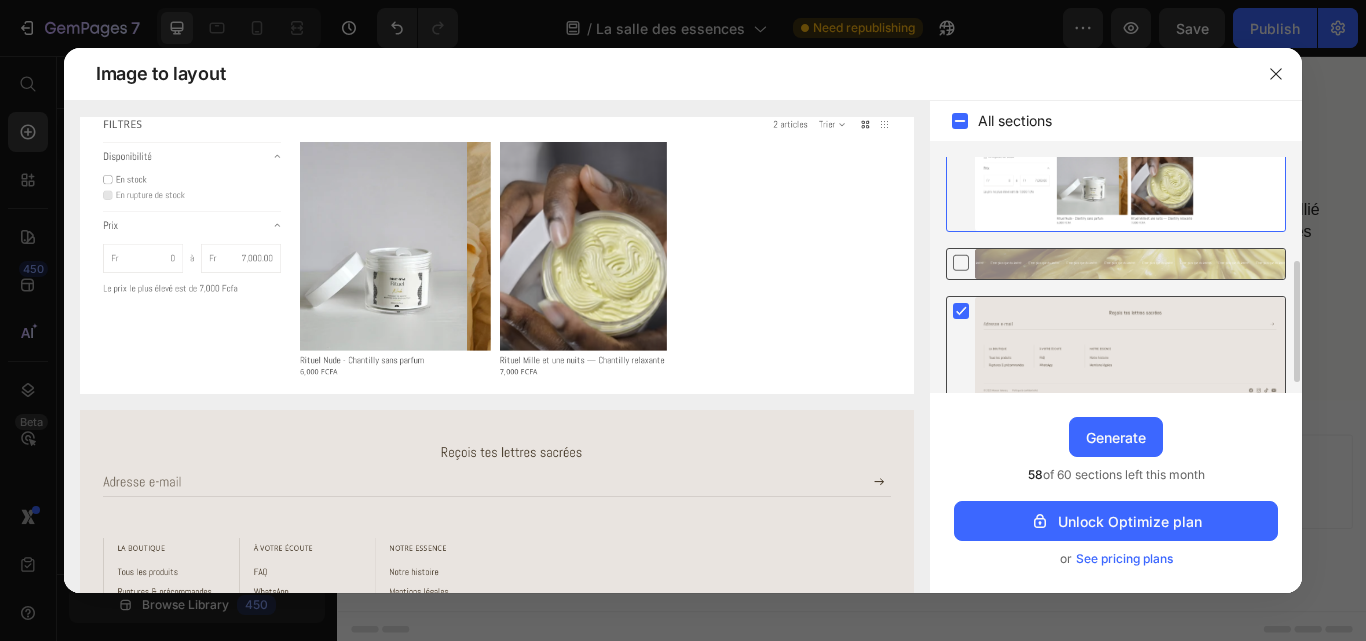 click 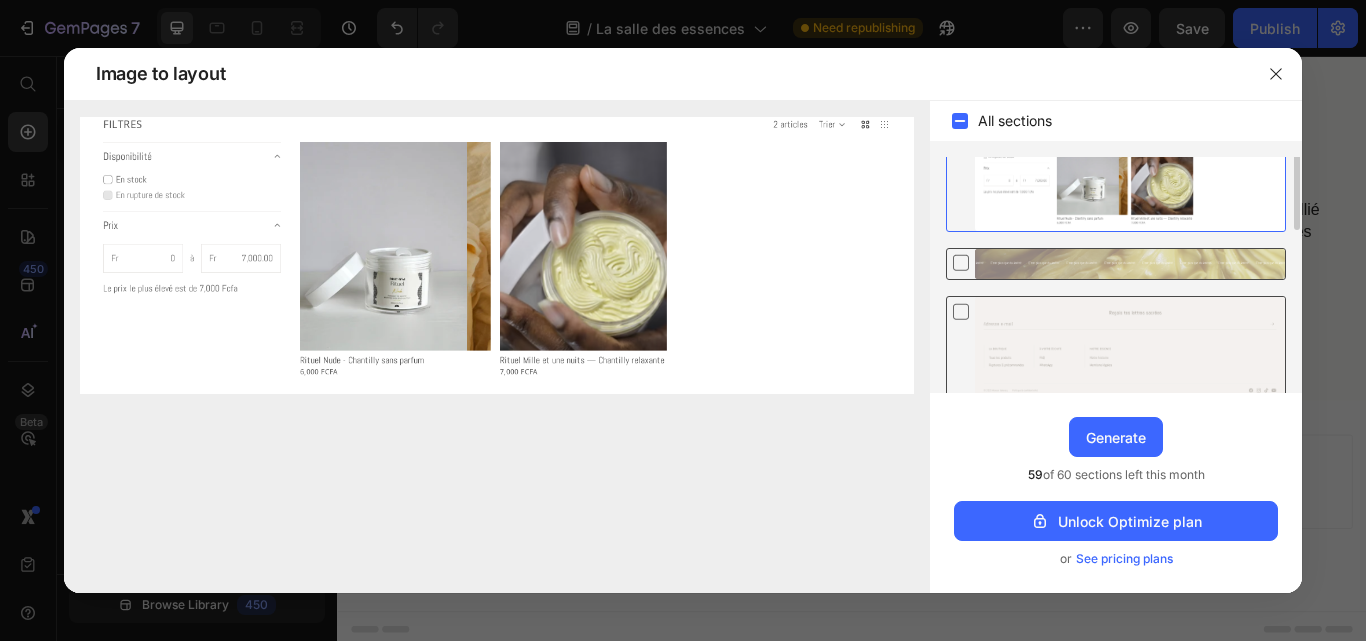 scroll, scrollTop: 0, scrollLeft: 0, axis: both 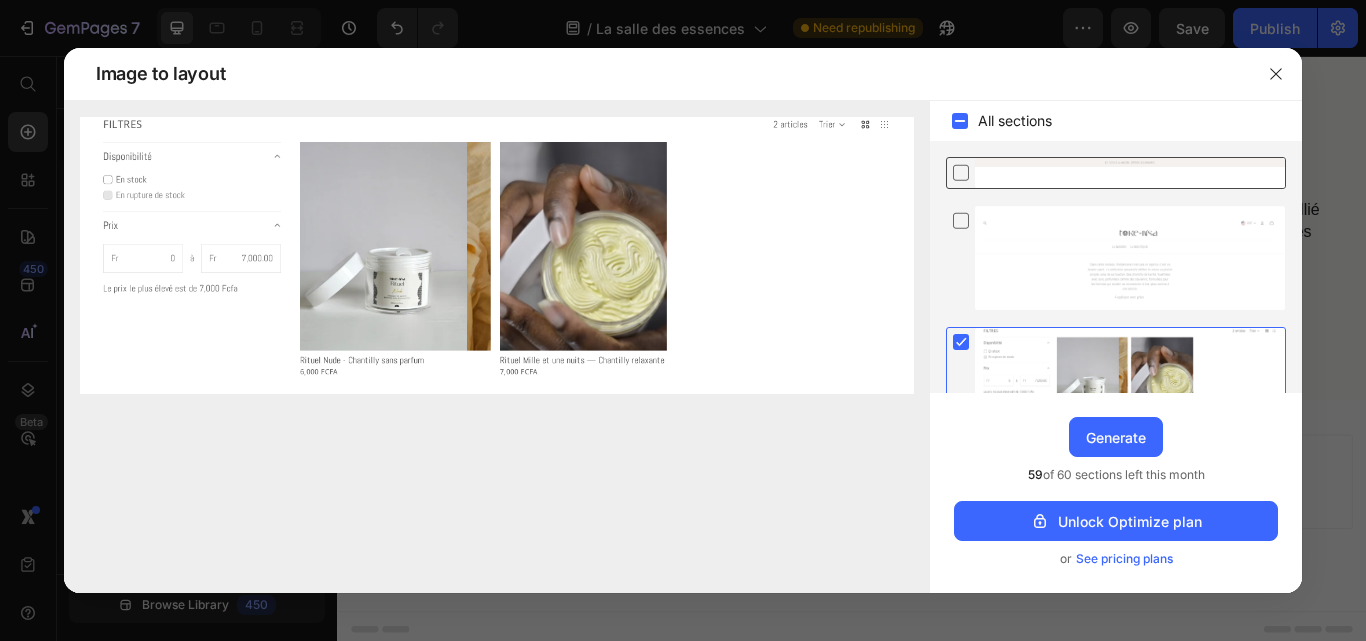 click 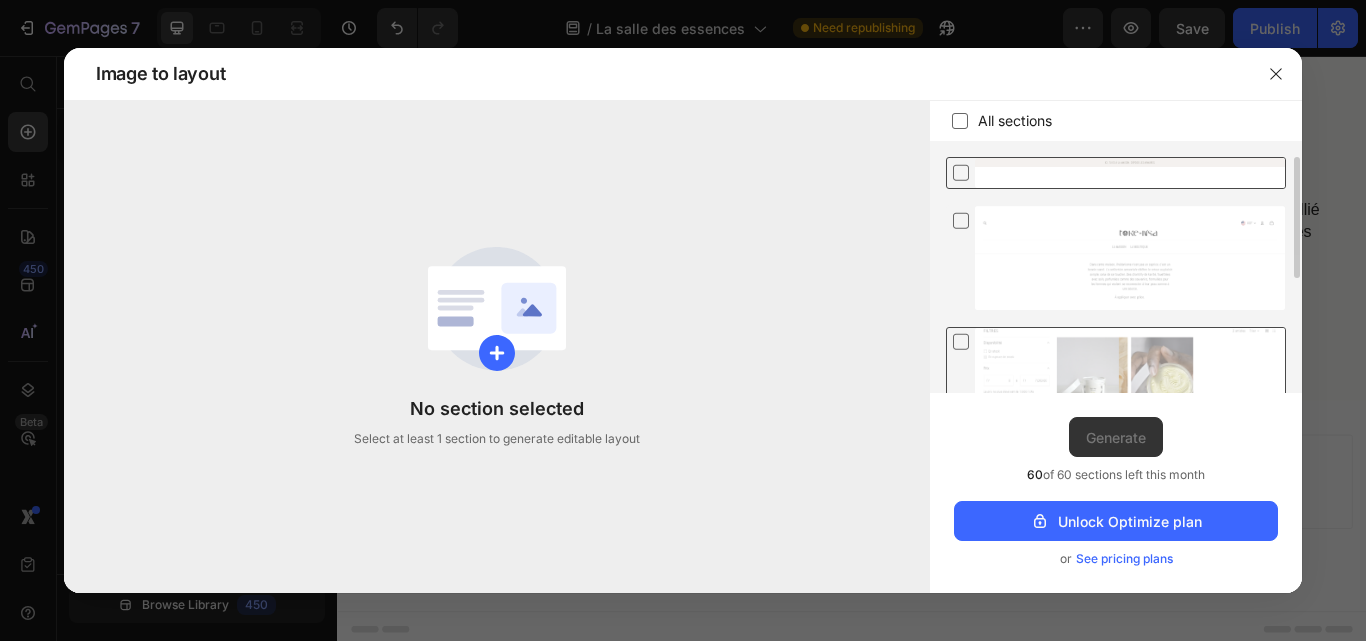 click 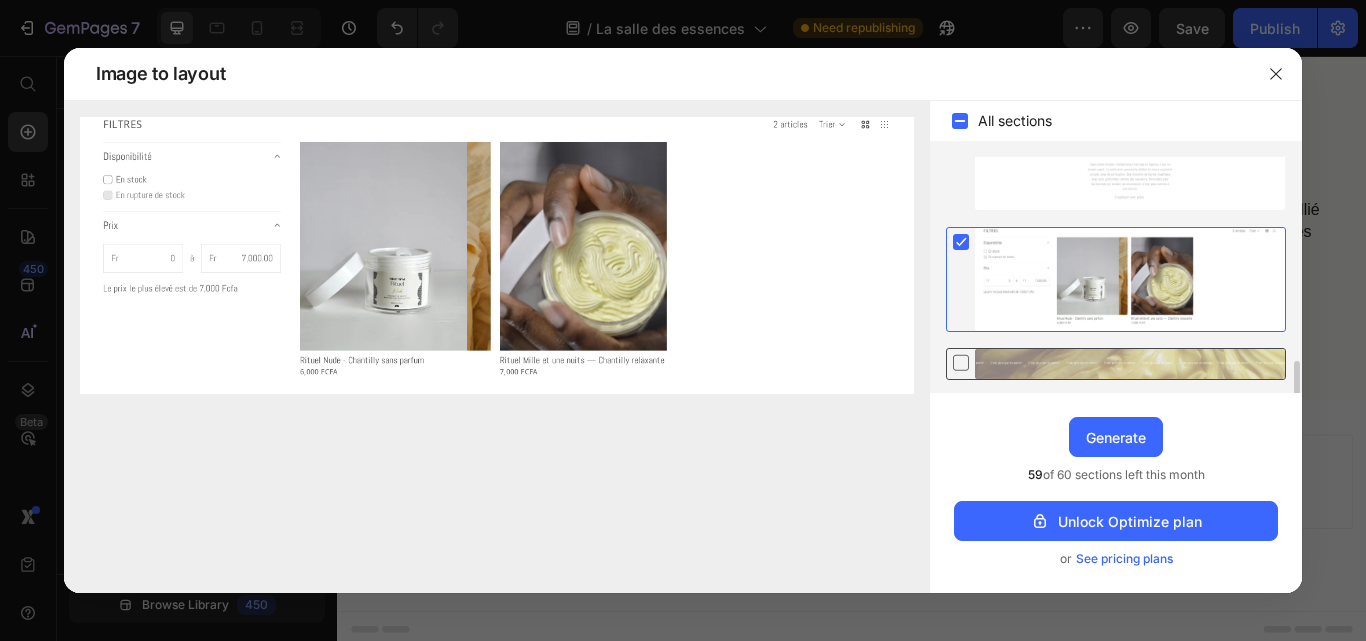 scroll, scrollTop: 200, scrollLeft: 0, axis: vertical 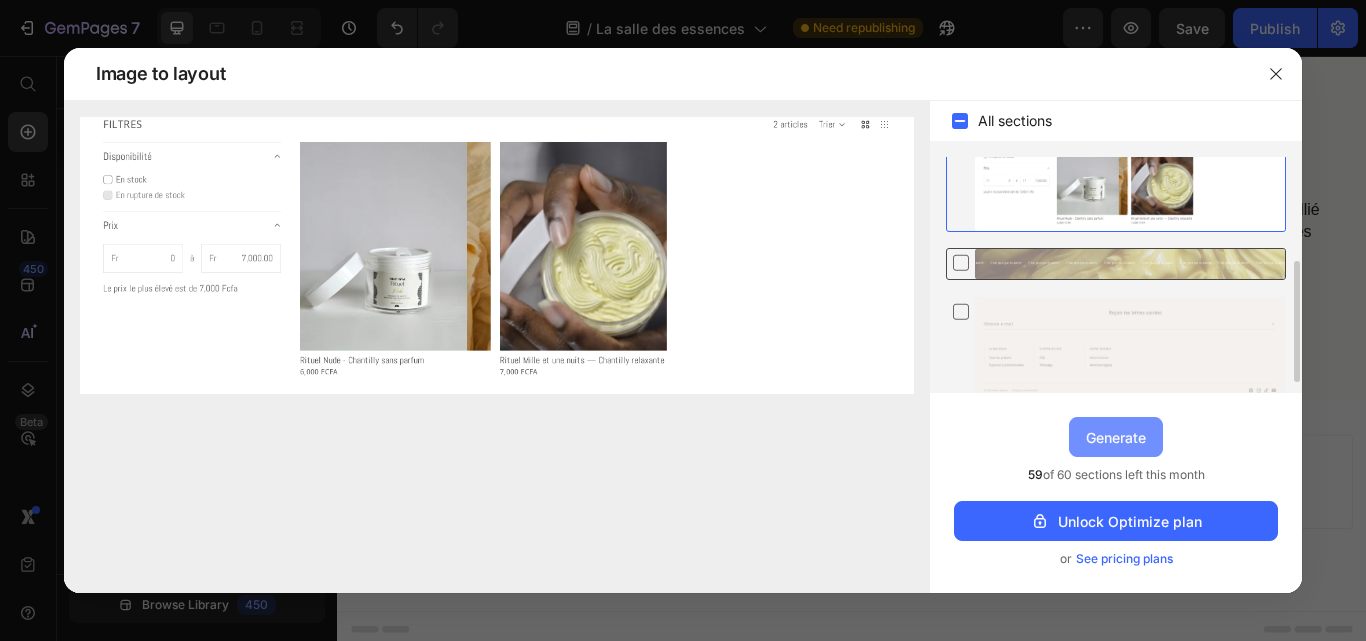 click on "Generate" at bounding box center (1116, 437) 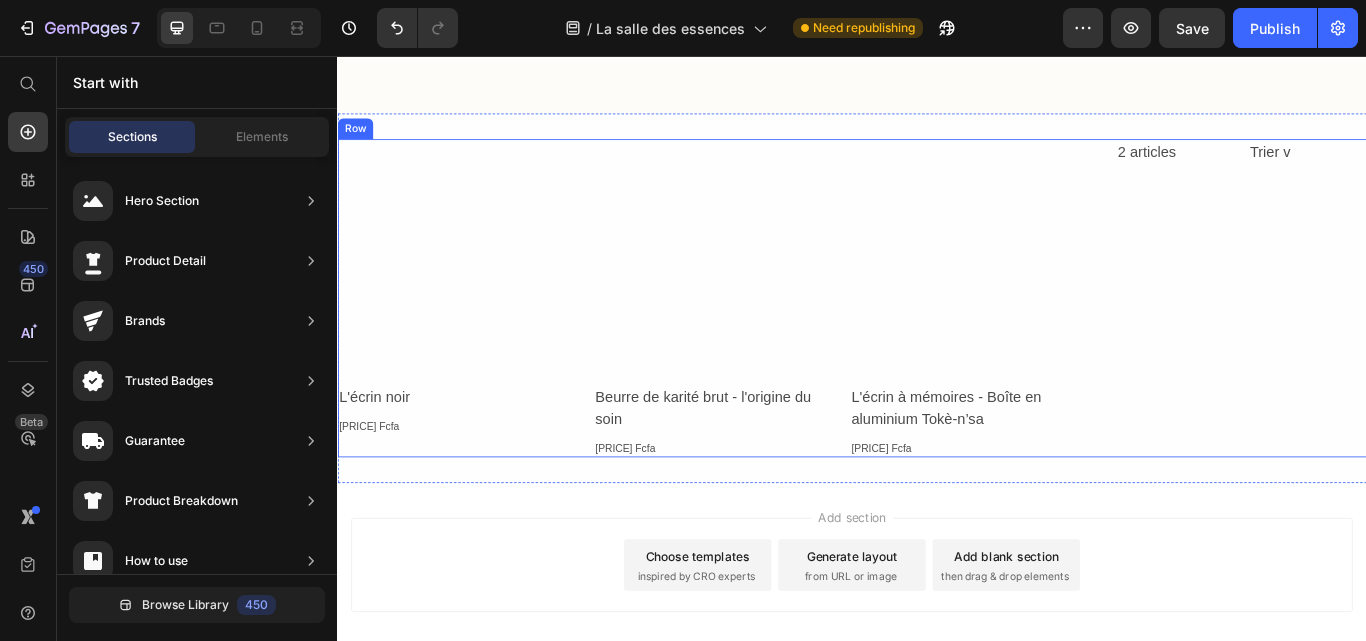 scroll, scrollTop: 2521, scrollLeft: 0, axis: vertical 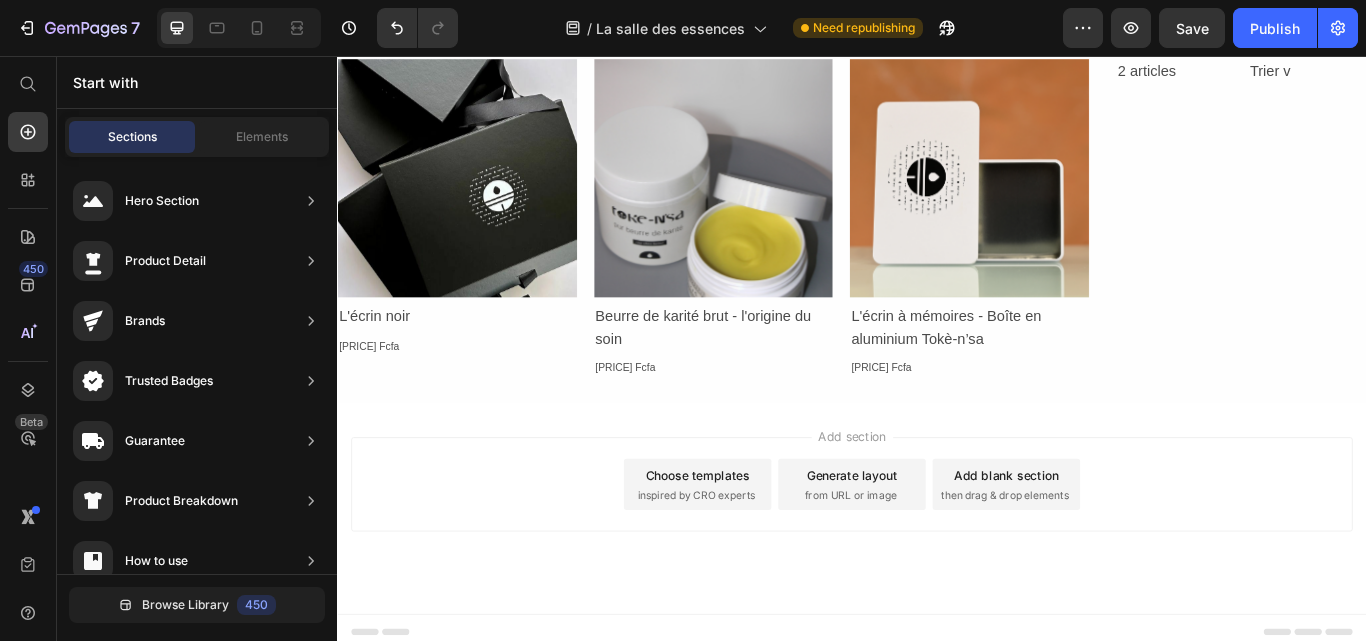 click on "Add section Choose templates inspired by CRO experts Generate layout from URL or image Add blank section then drag & drop elements" at bounding box center (937, 556) 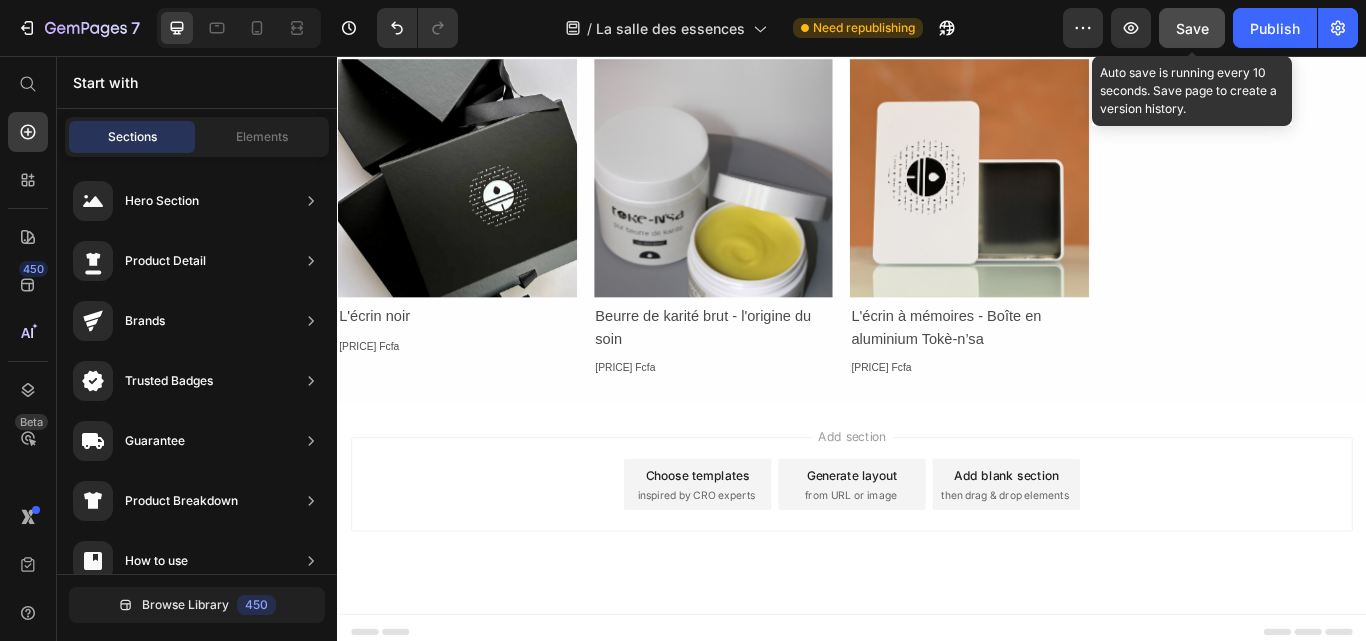 click on "Save" at bounding box center (1192, 28) 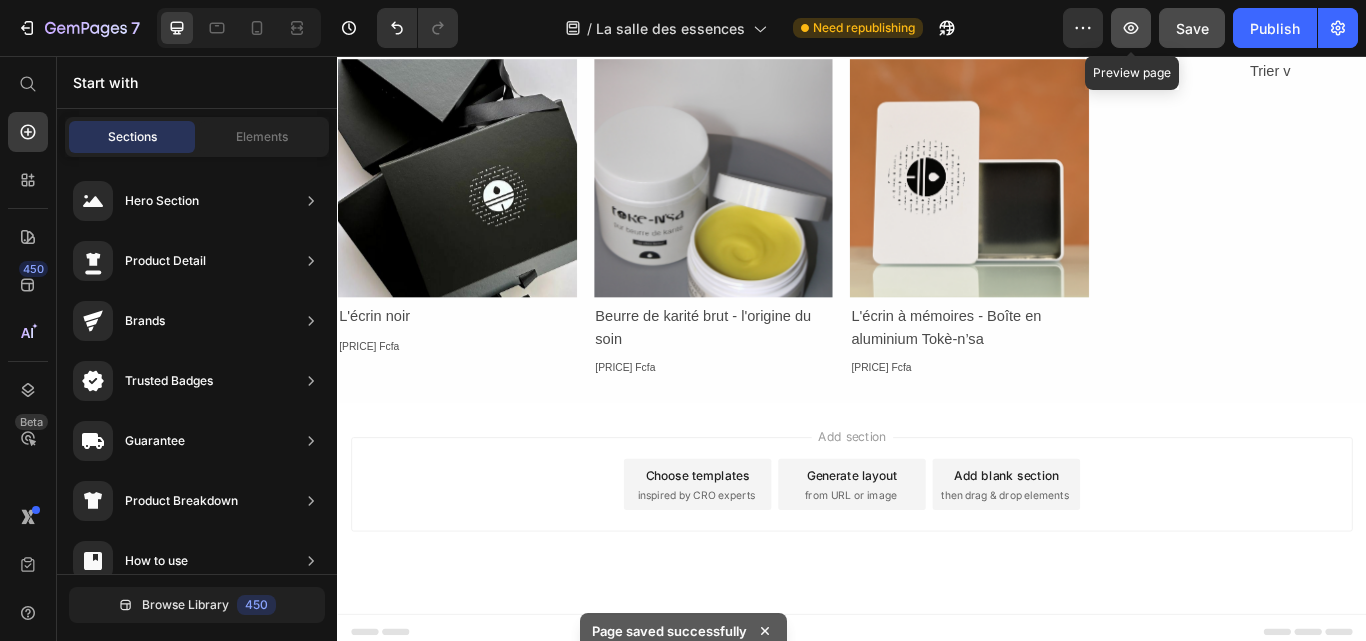 click 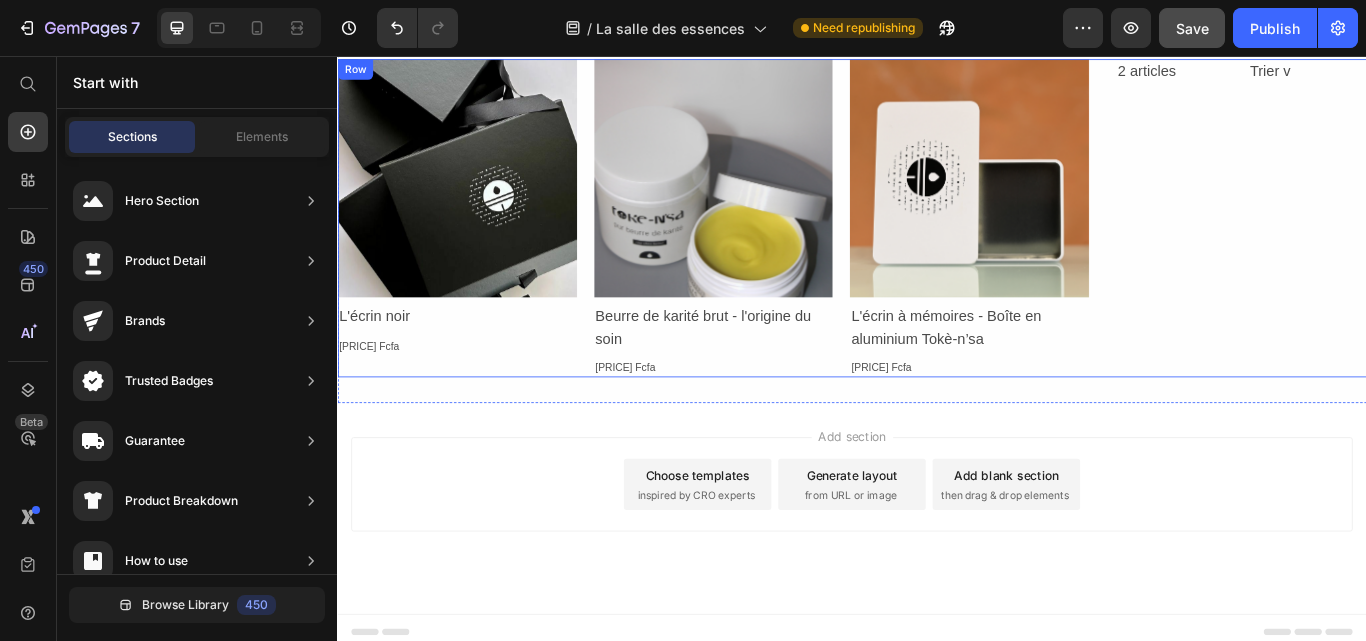 scroll, scrollTop: 2221, scrollLeft: 0, axis: vertical 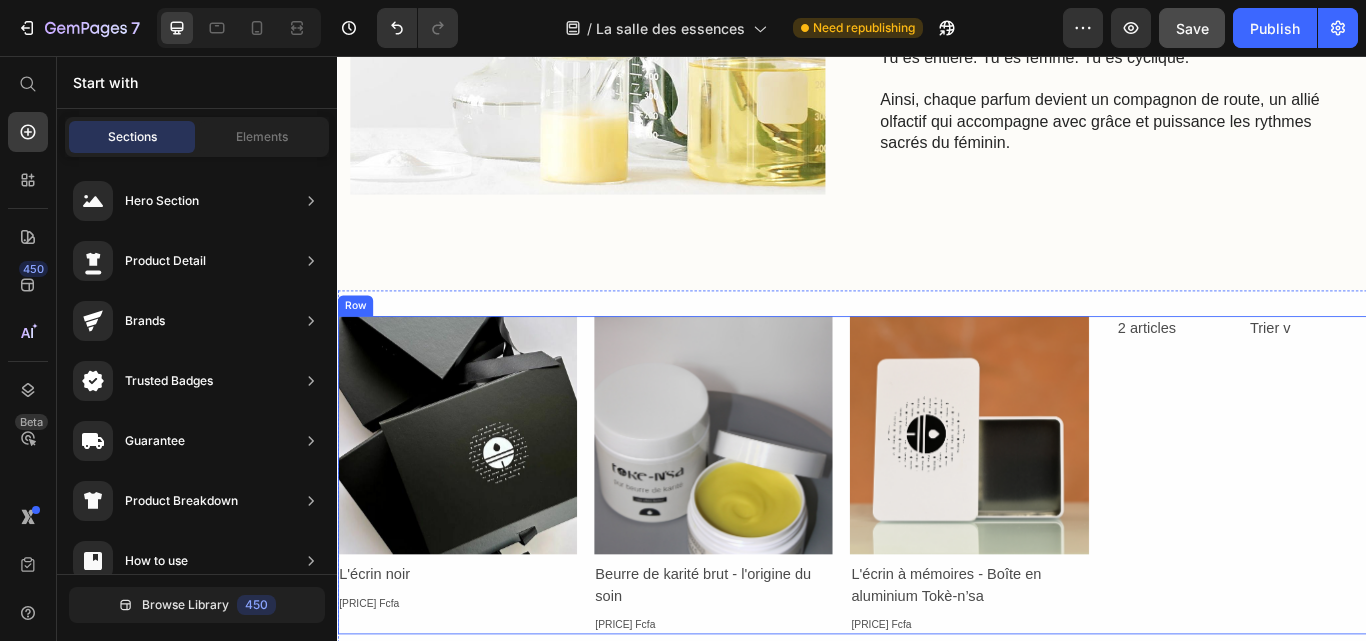 click on "2 articles Text Block Trier v Text Block Row" at bounding box center (1391, 546) 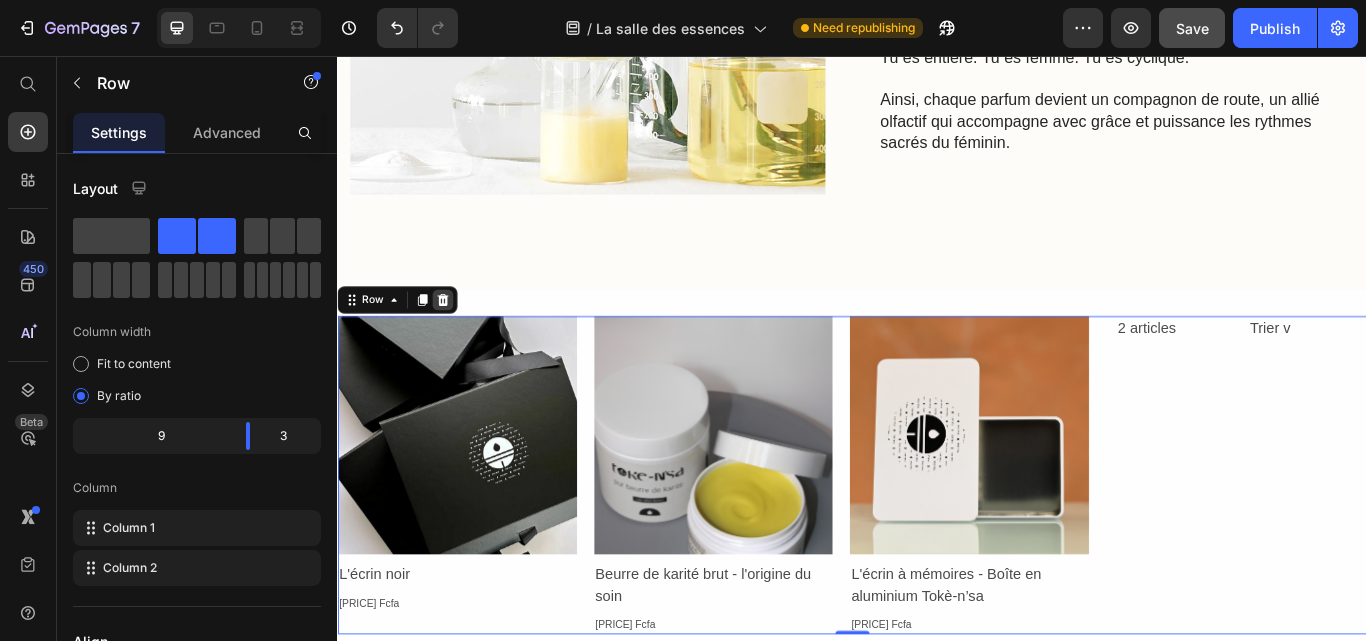click 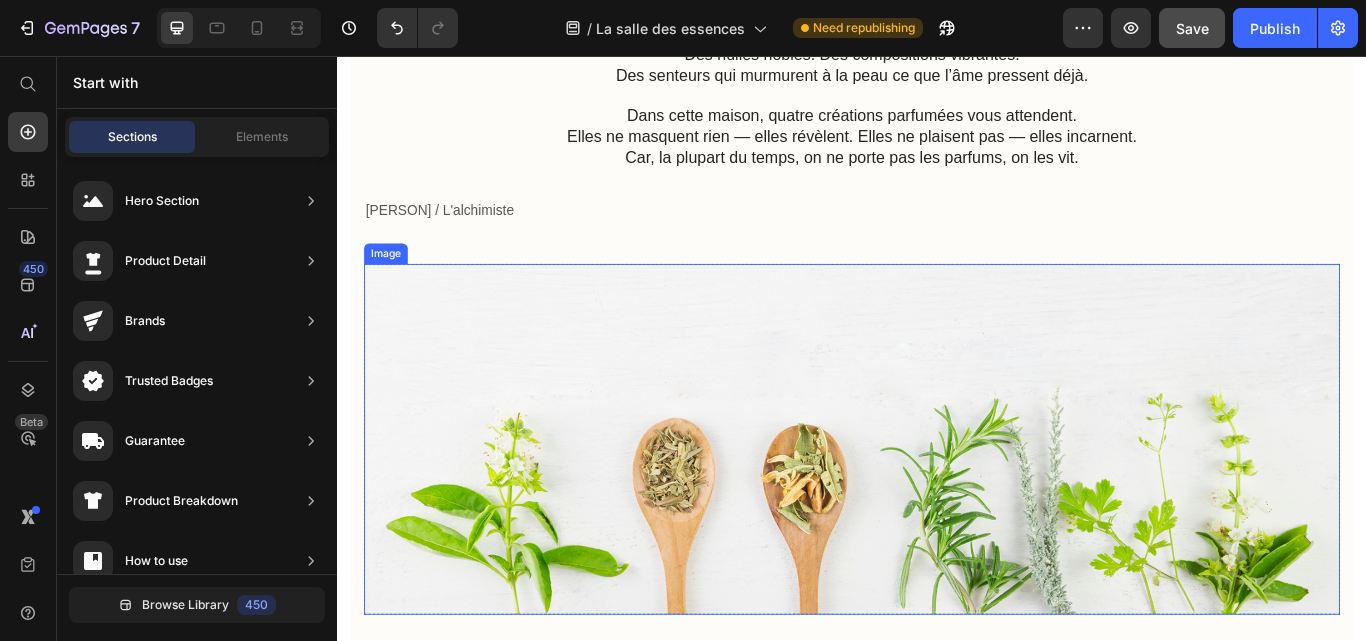 scroll, scrollTop: 400, scrollLeft: 0, axis: vertical 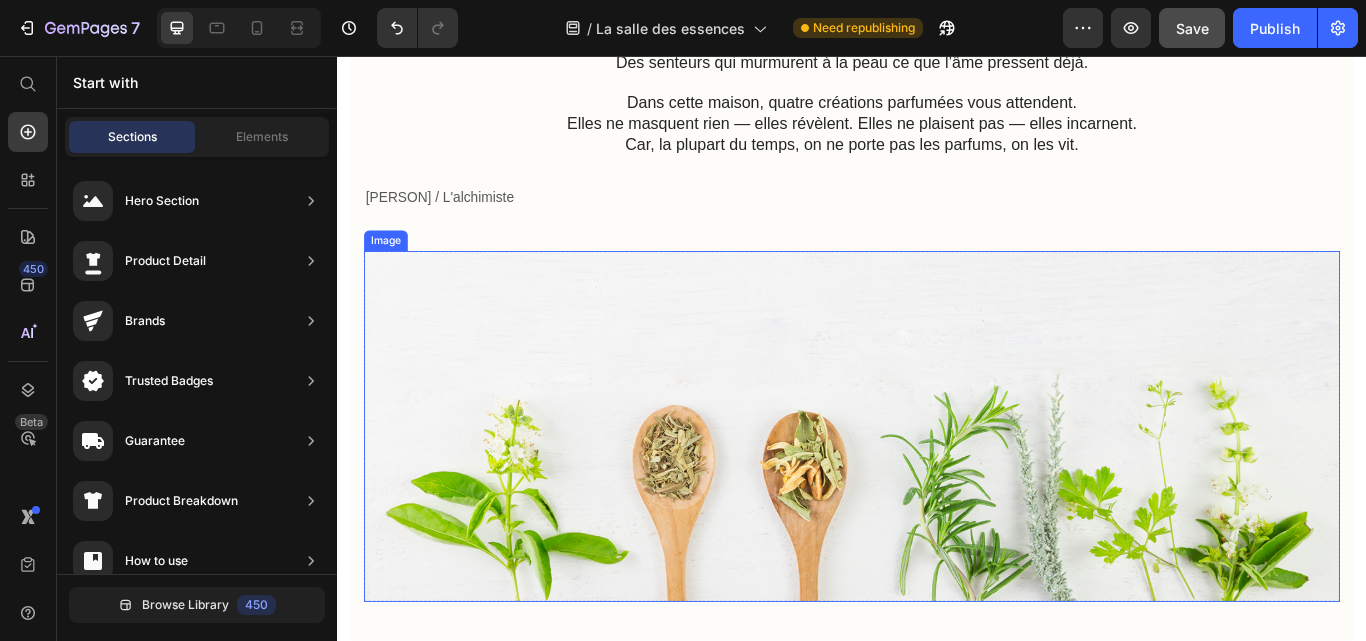 click at bounding box center (937, 488) 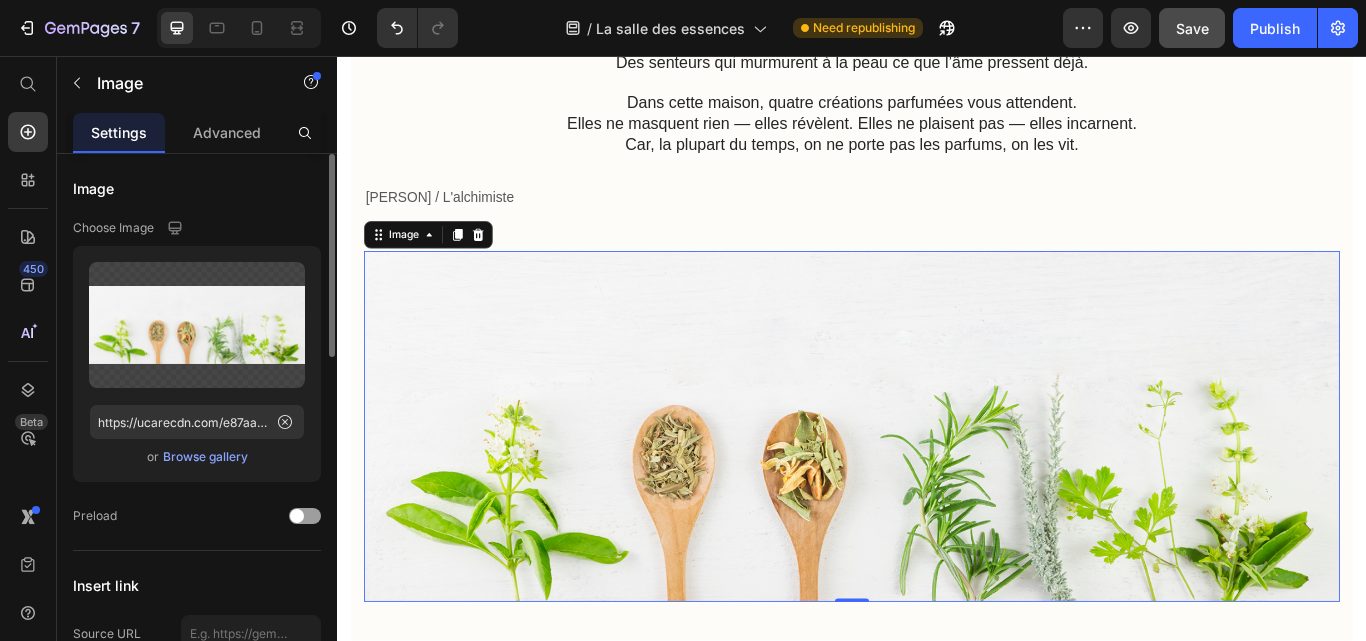 click on "Browse gallery" at bounding box center (205, 457) 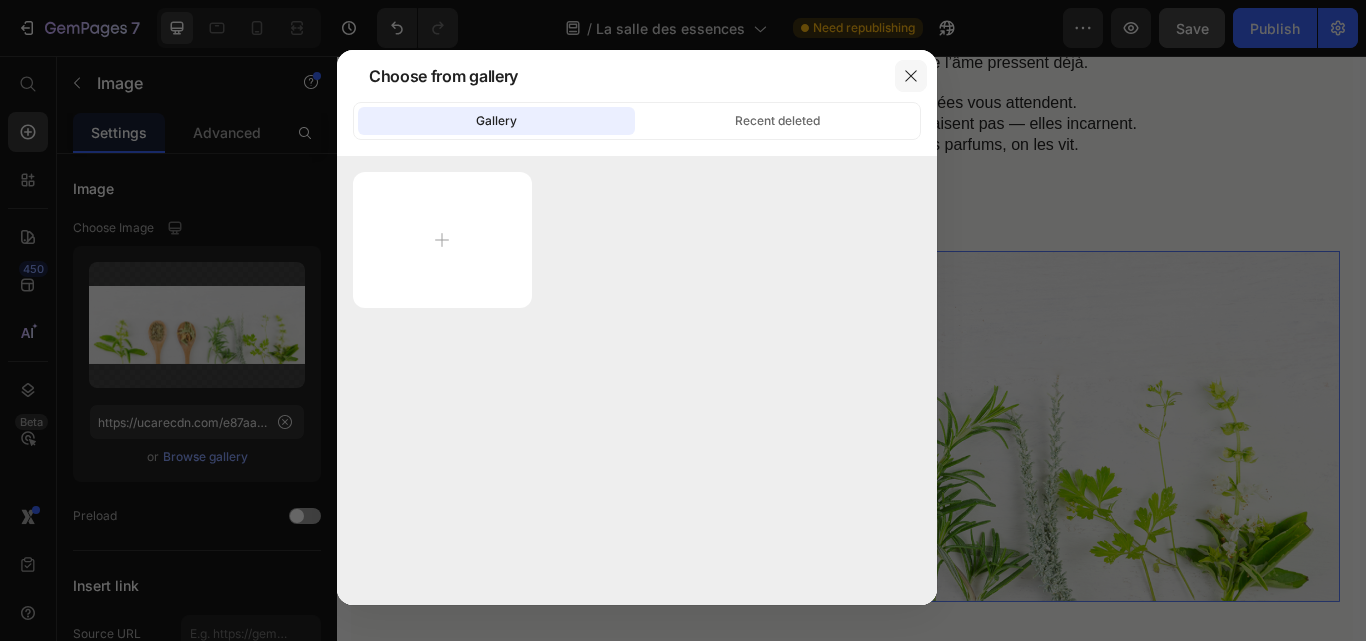 click 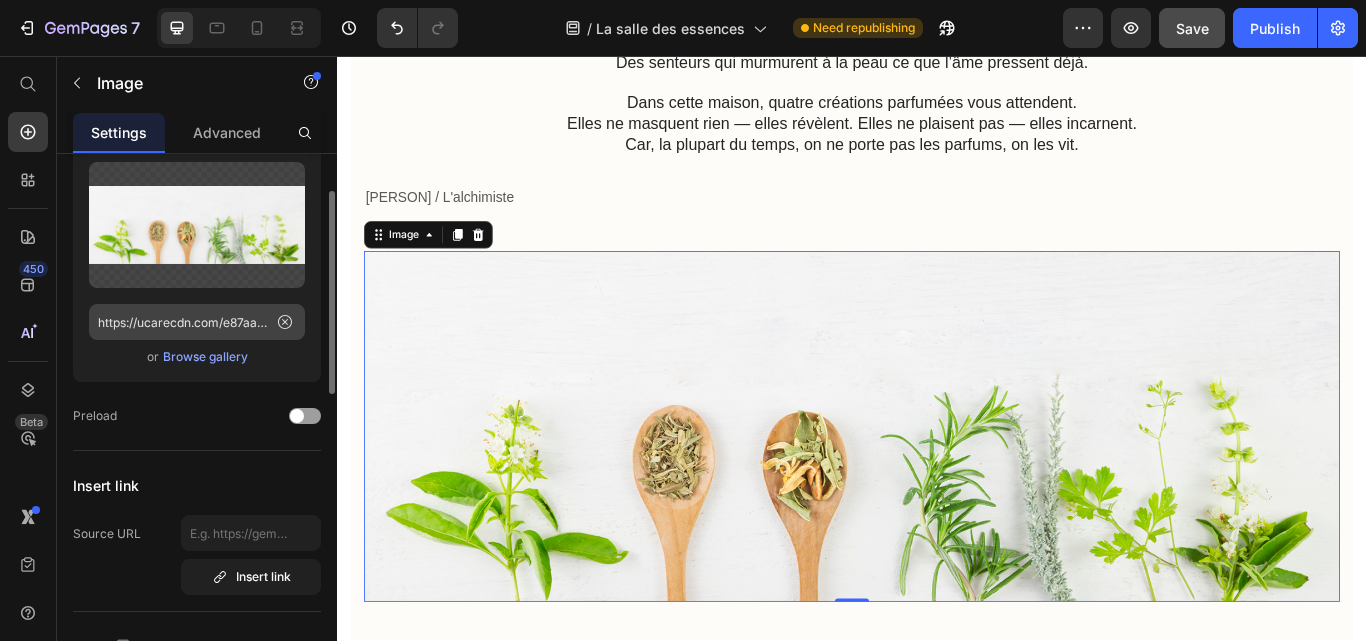 scroll, scrollTop: 0, scrollLeft: 0, axis: both 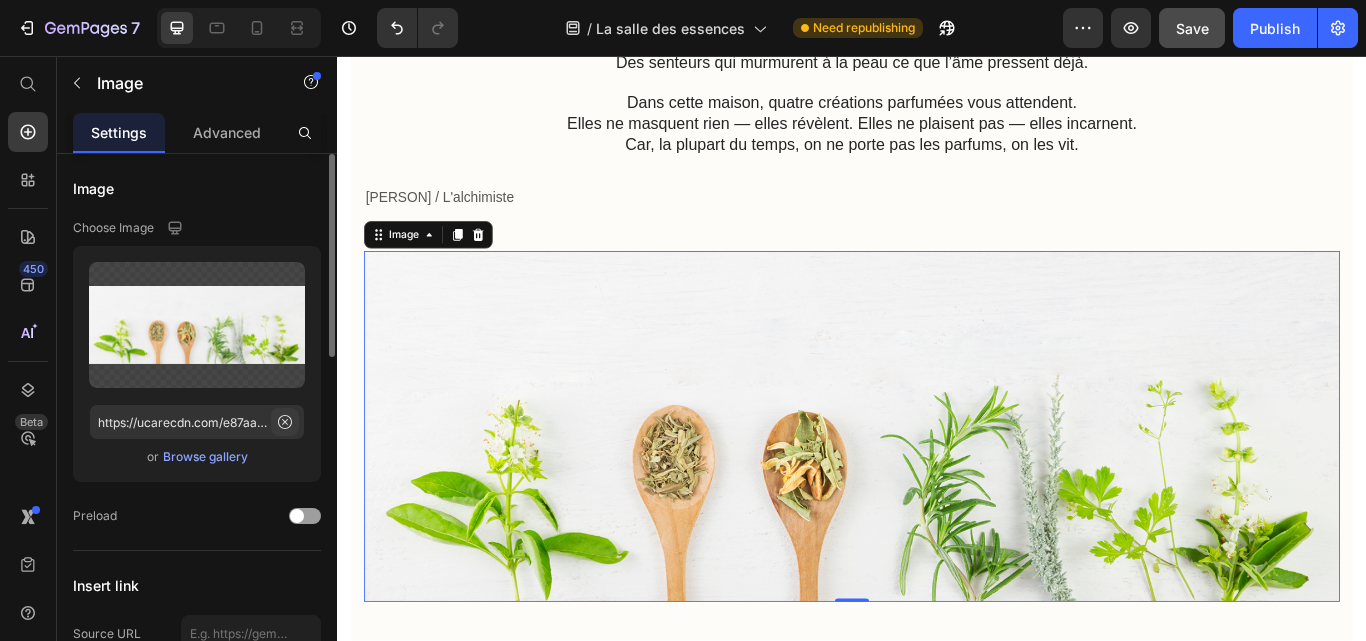 click 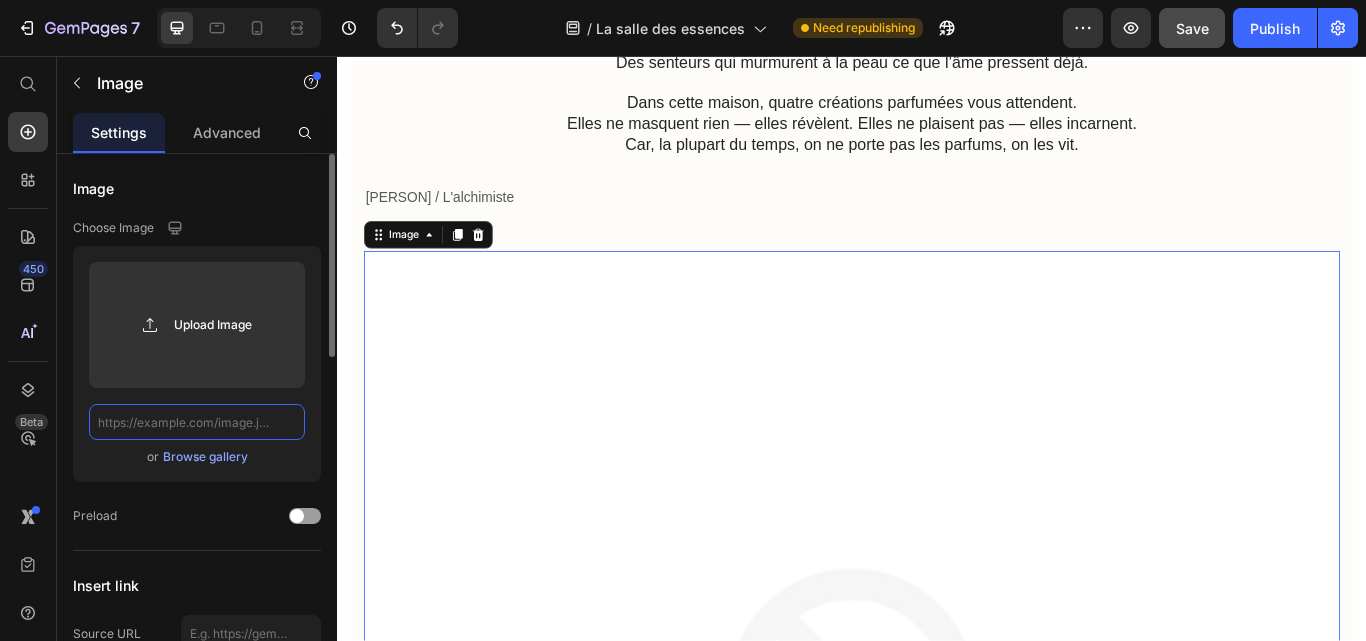 scroll, scrollTop: 0, scrollLeft: 0, axis: both 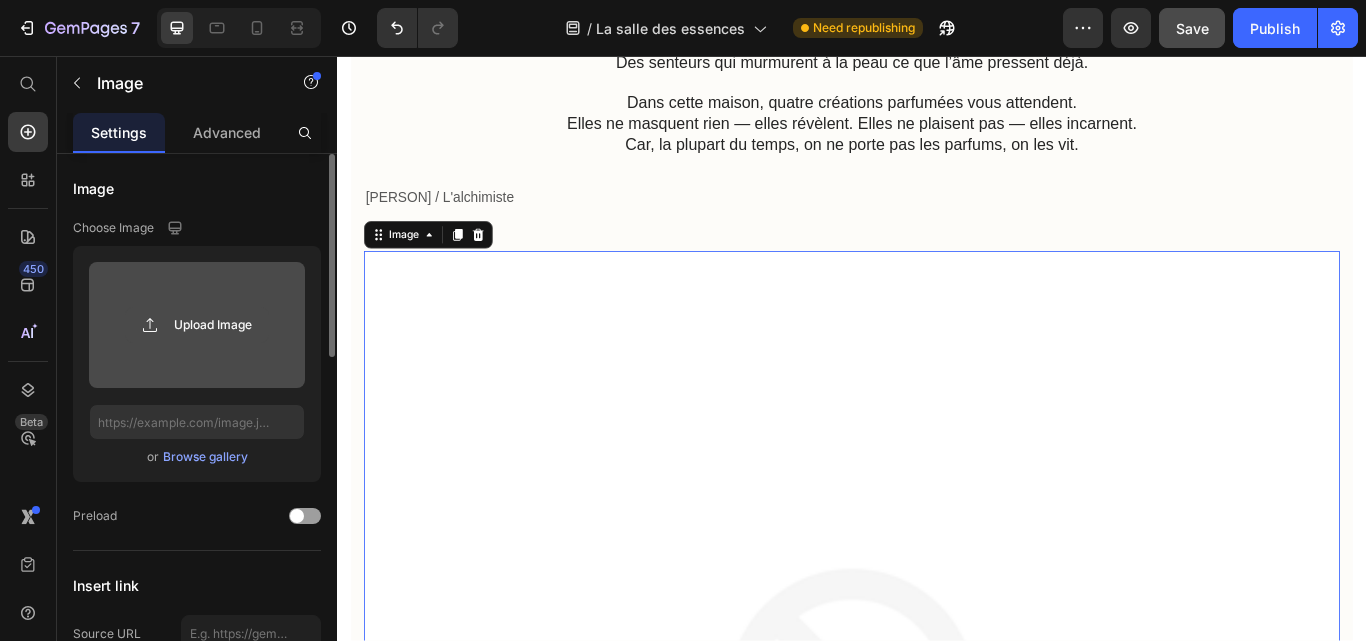 click 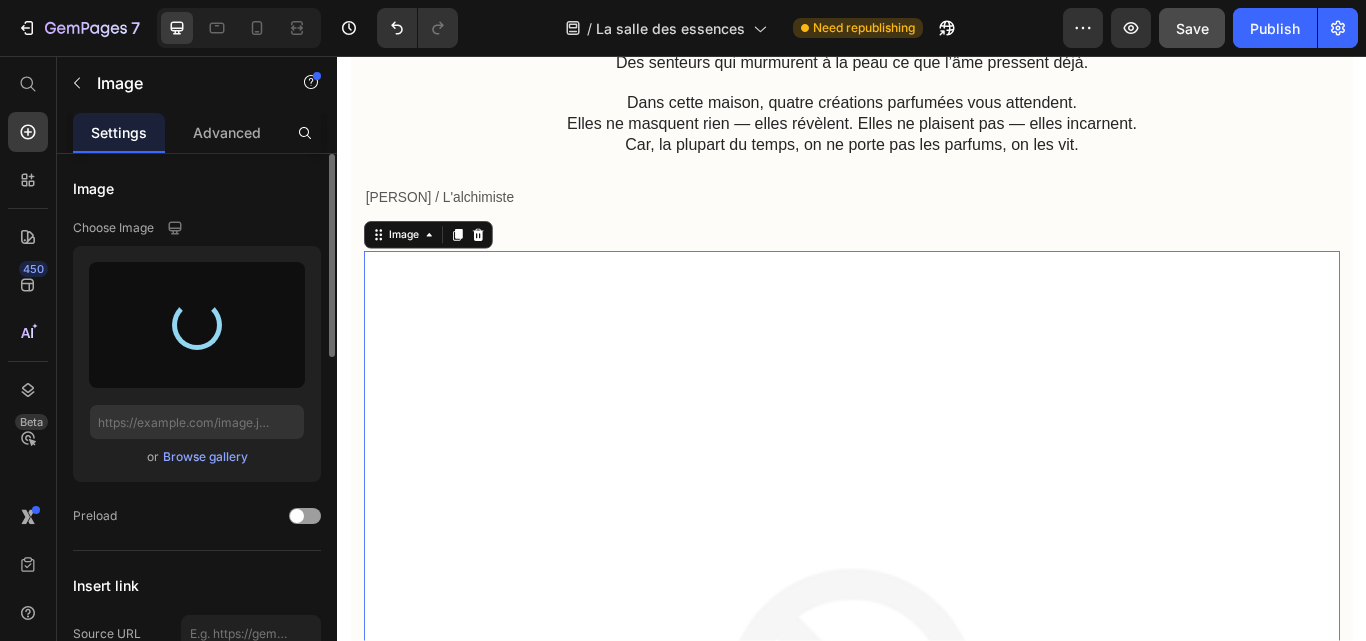 type on "https://cdn.shopify.com/s/files/1/0658/3527/0209/files/gempages_574817869179650916-344dd3f4-8c1e-46bf-991a-3d87f96e385e.jpg" 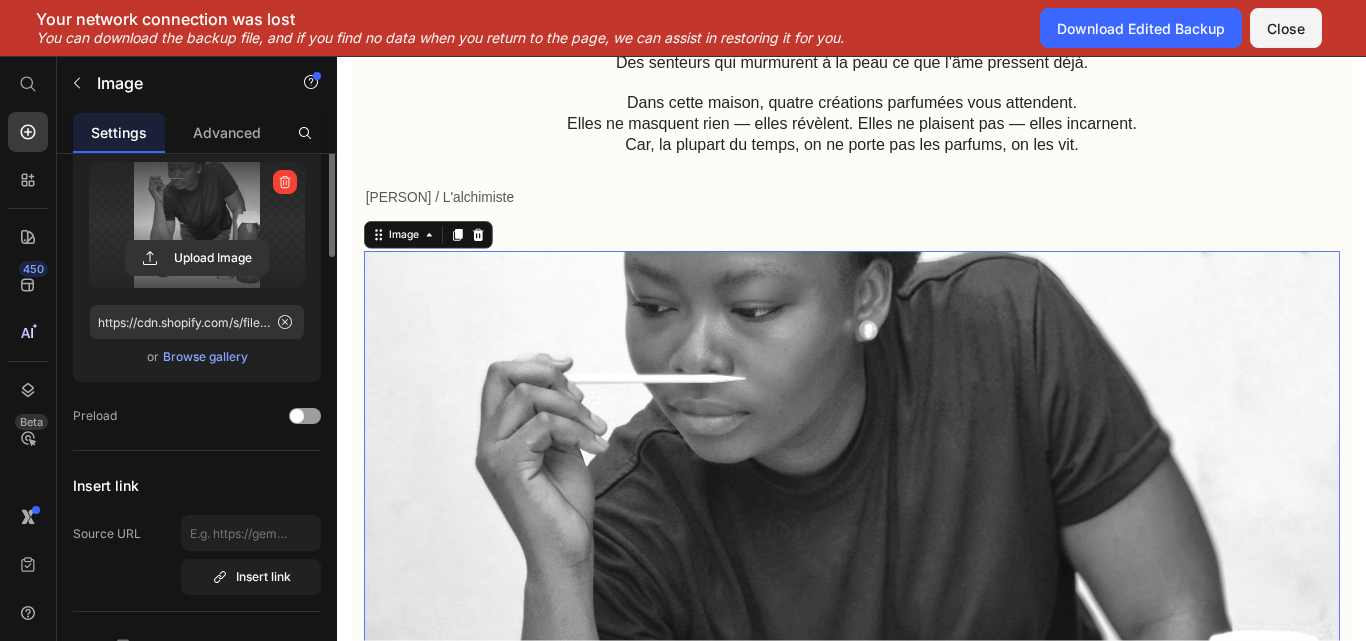 scroll, scrollTop: 0, scrollLeft: 0, axis: both 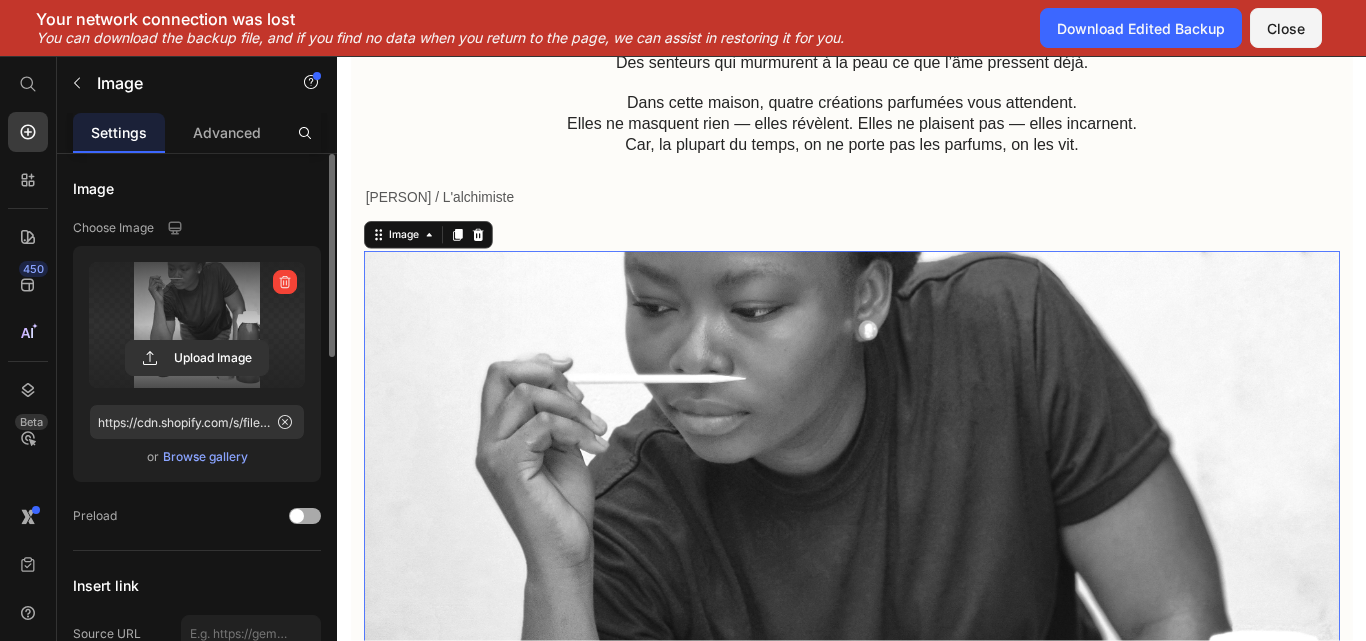 click at bounding box center [305, 516] 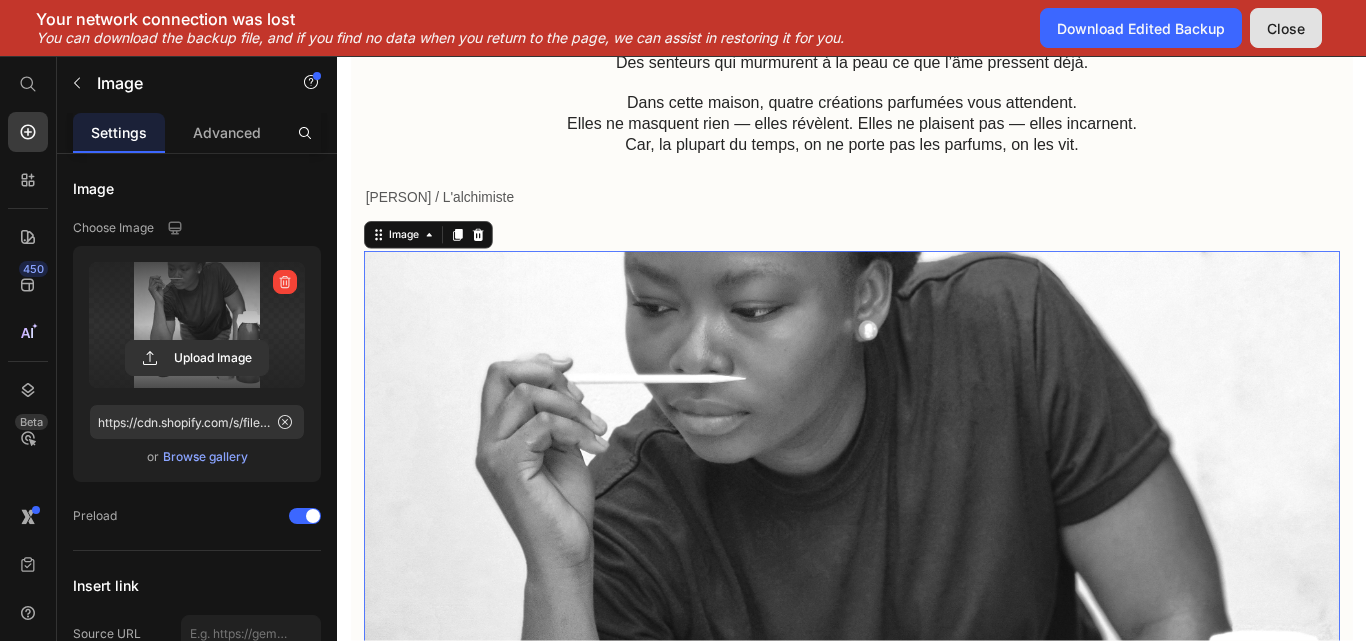 click on "Close" at bounding box center [1286, 28] 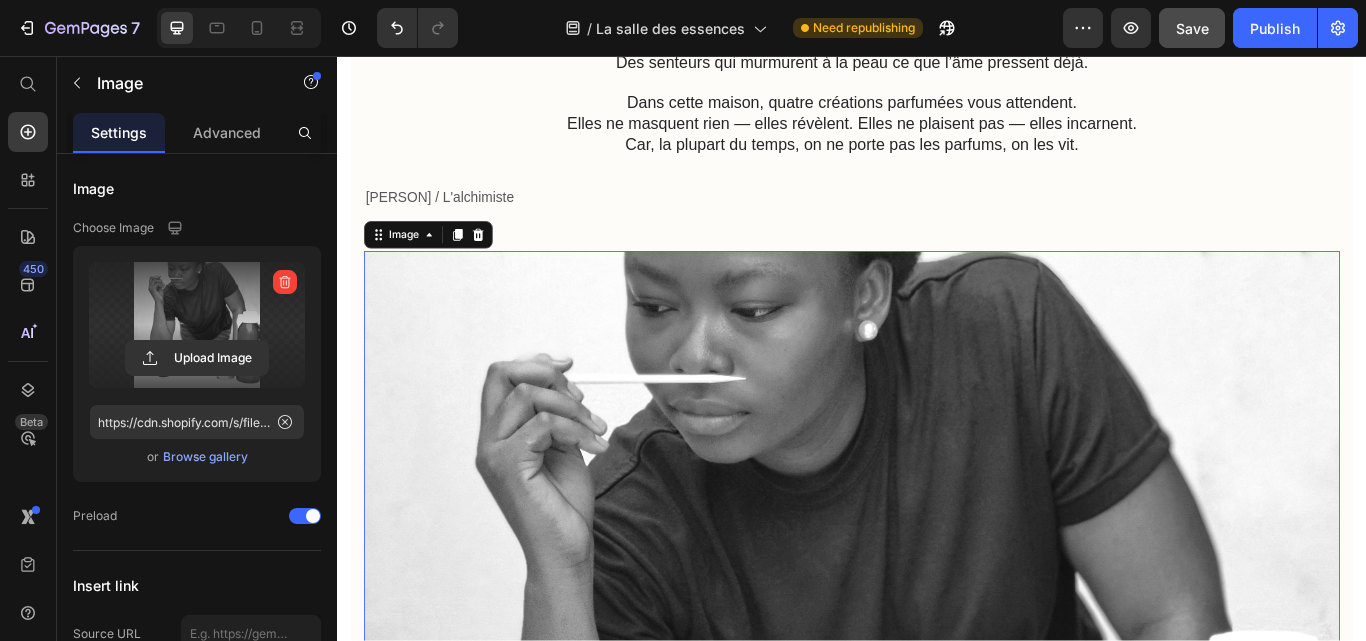 click at bounding box center [197, 325] 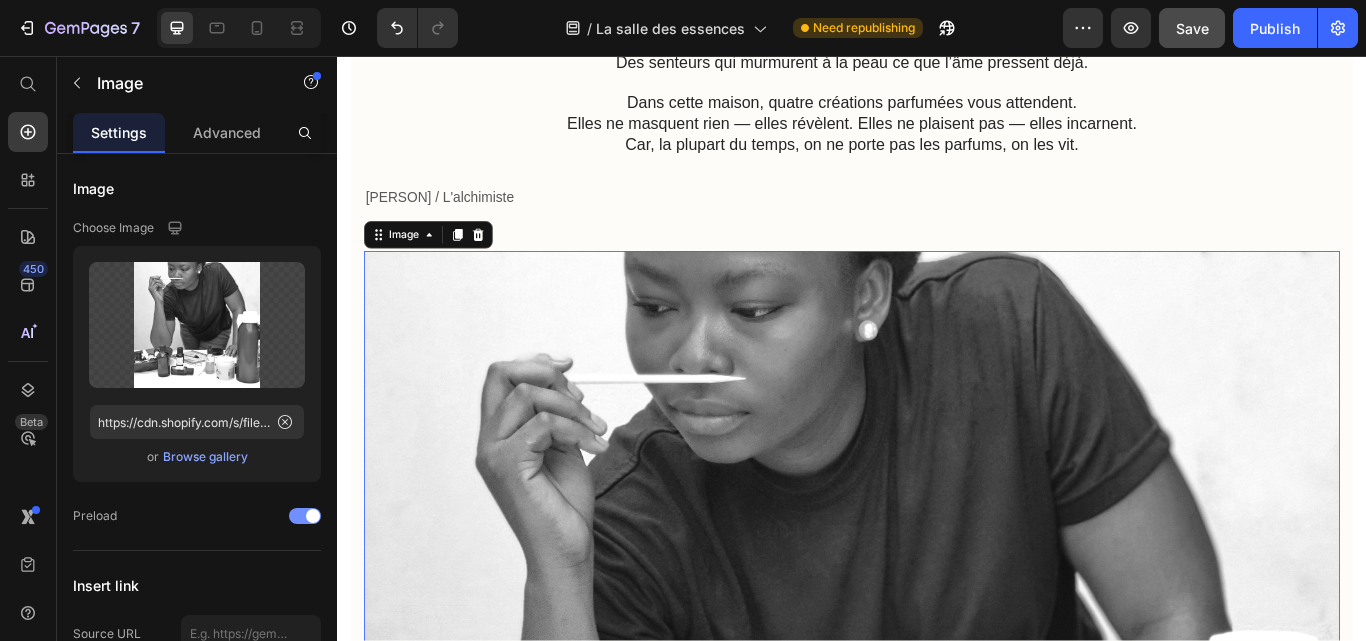 click at bounding box center (313, 516) 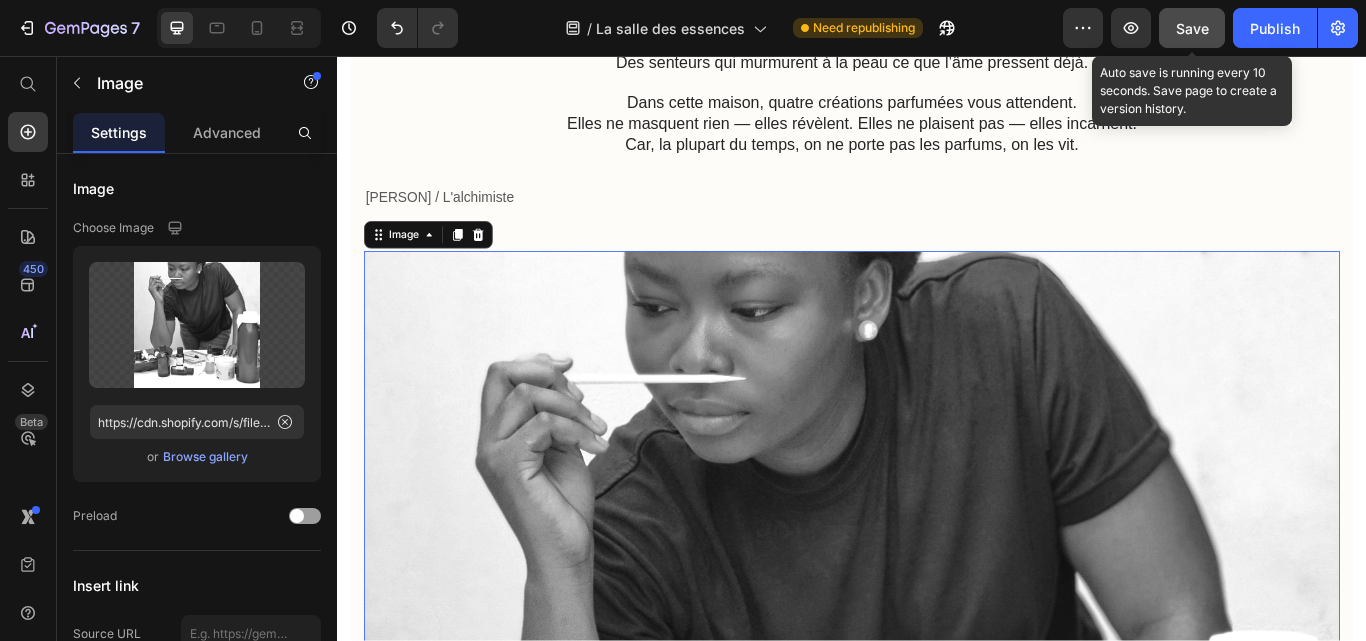 click on "Save" 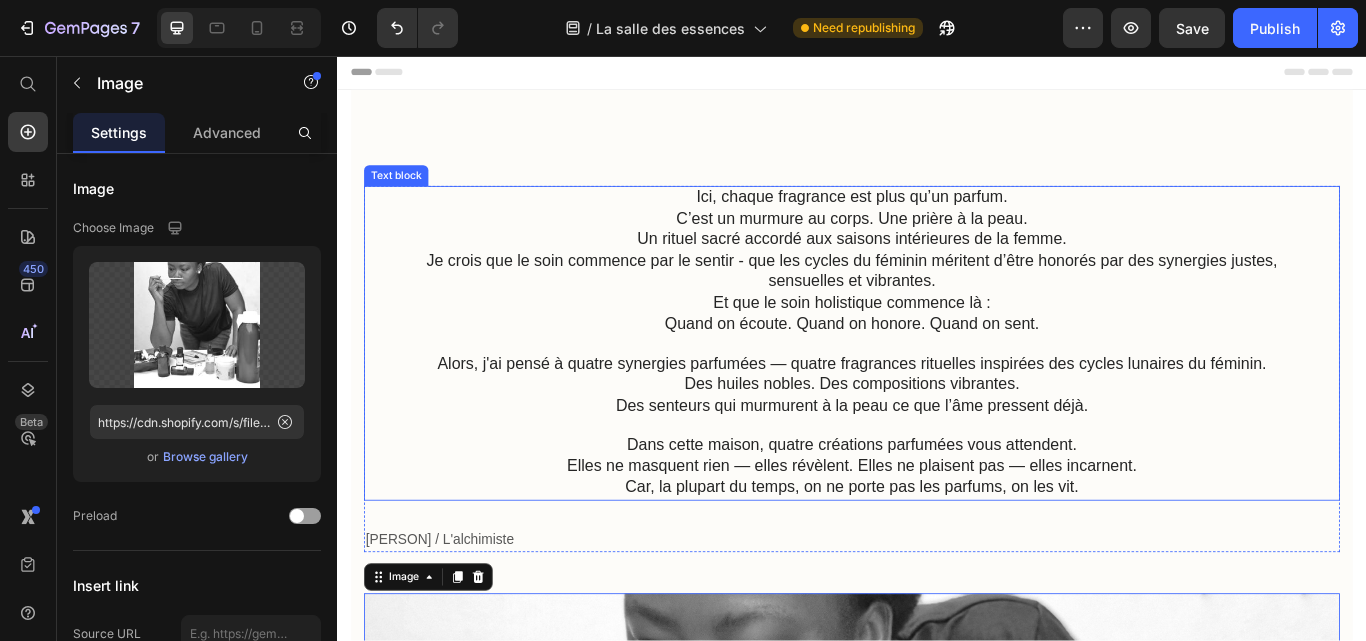 scroll, scrollTop: 0, scrollLeft: 0, axis: both 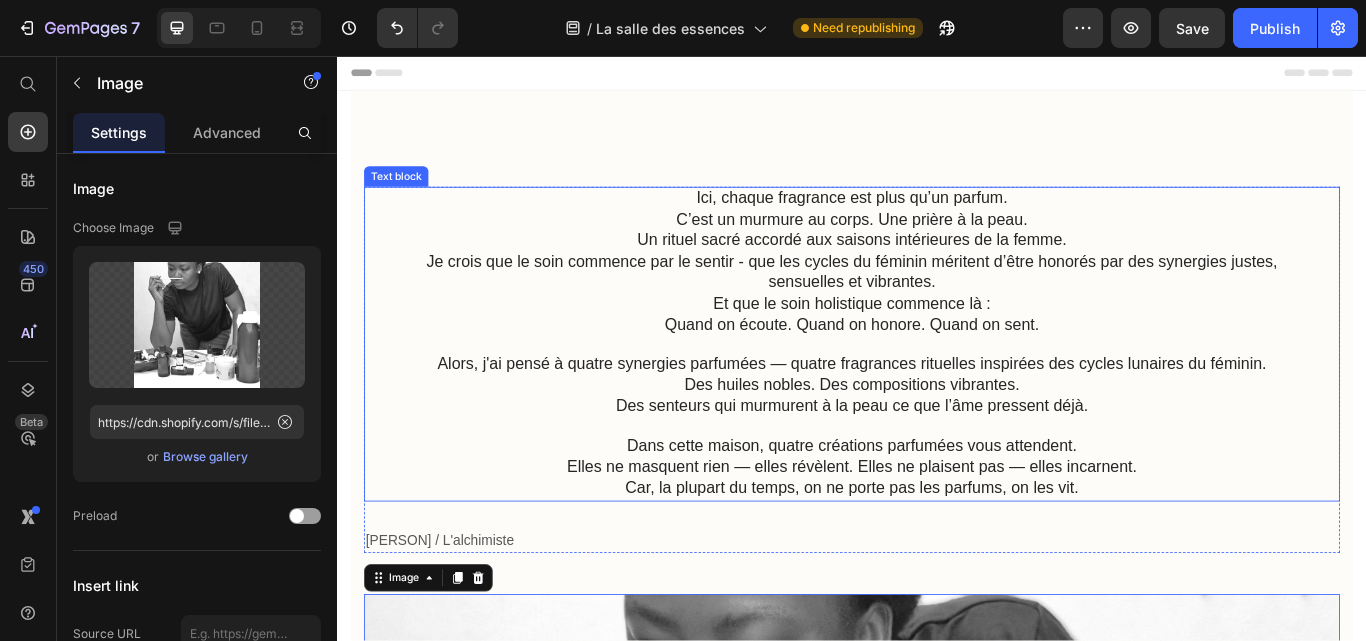 click on "Alors, j'ai pensé à quatre synergies parfumées — quatre fragrances rituelles inspirées des cycles lunaires du féminin." at bounding box center [937, 415] 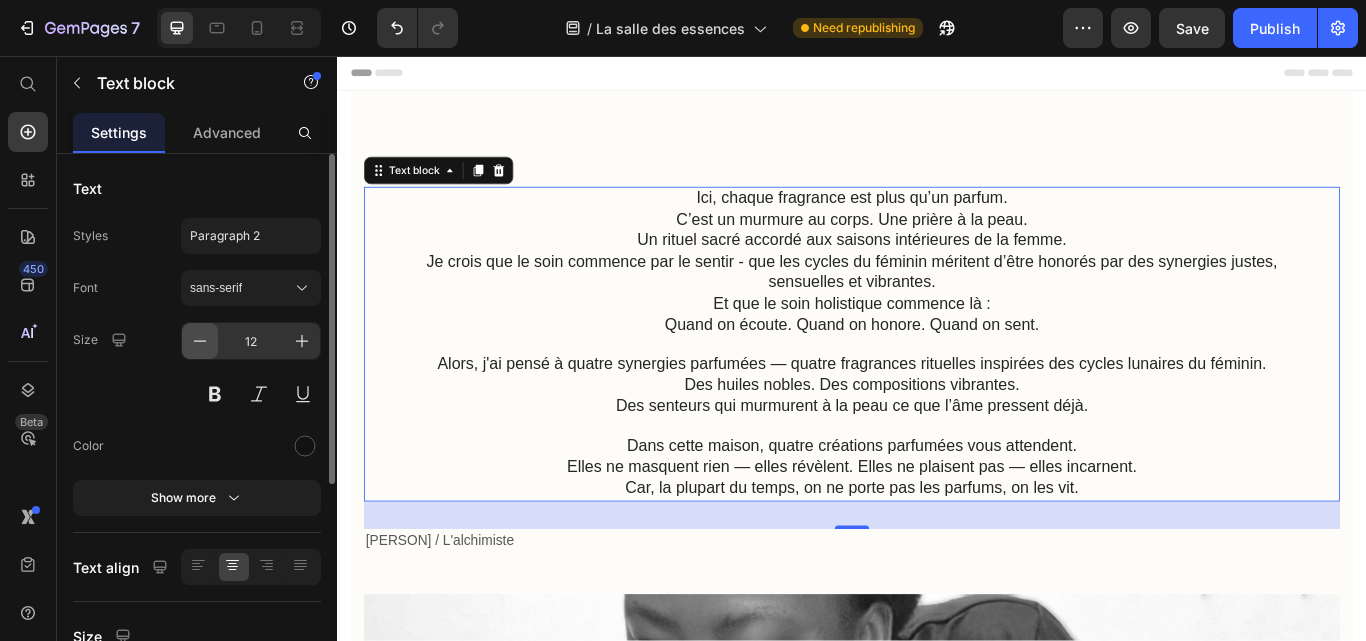 click 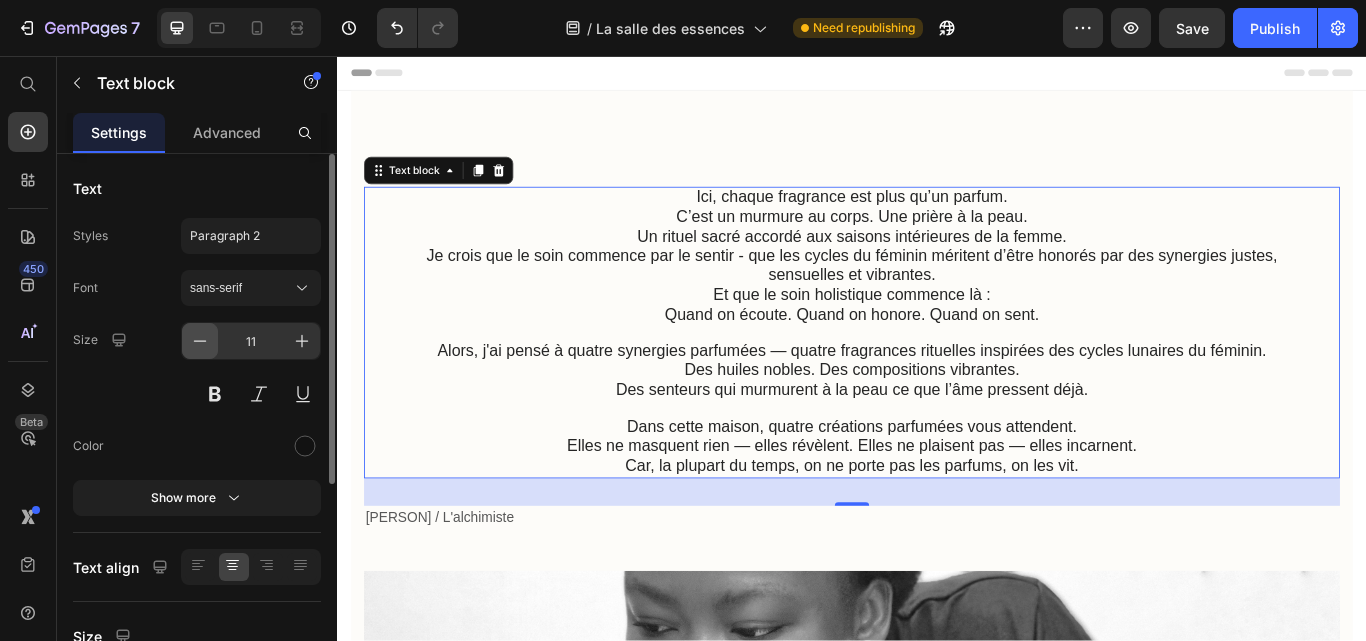 click 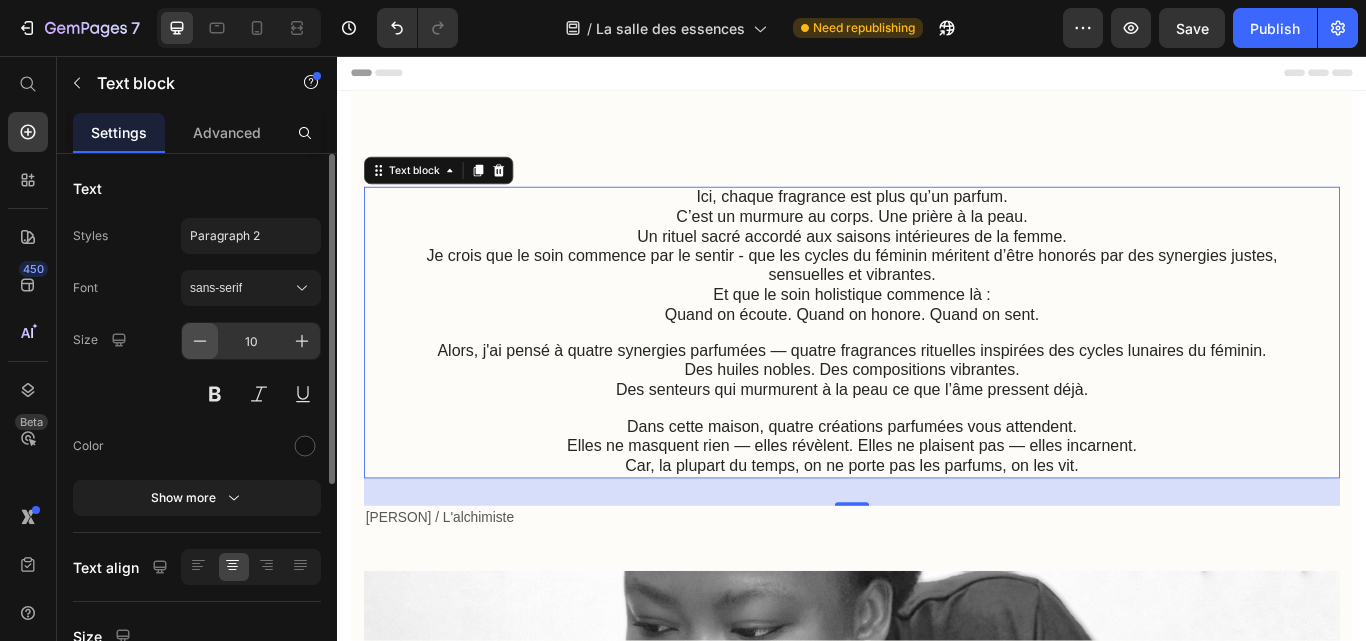 click 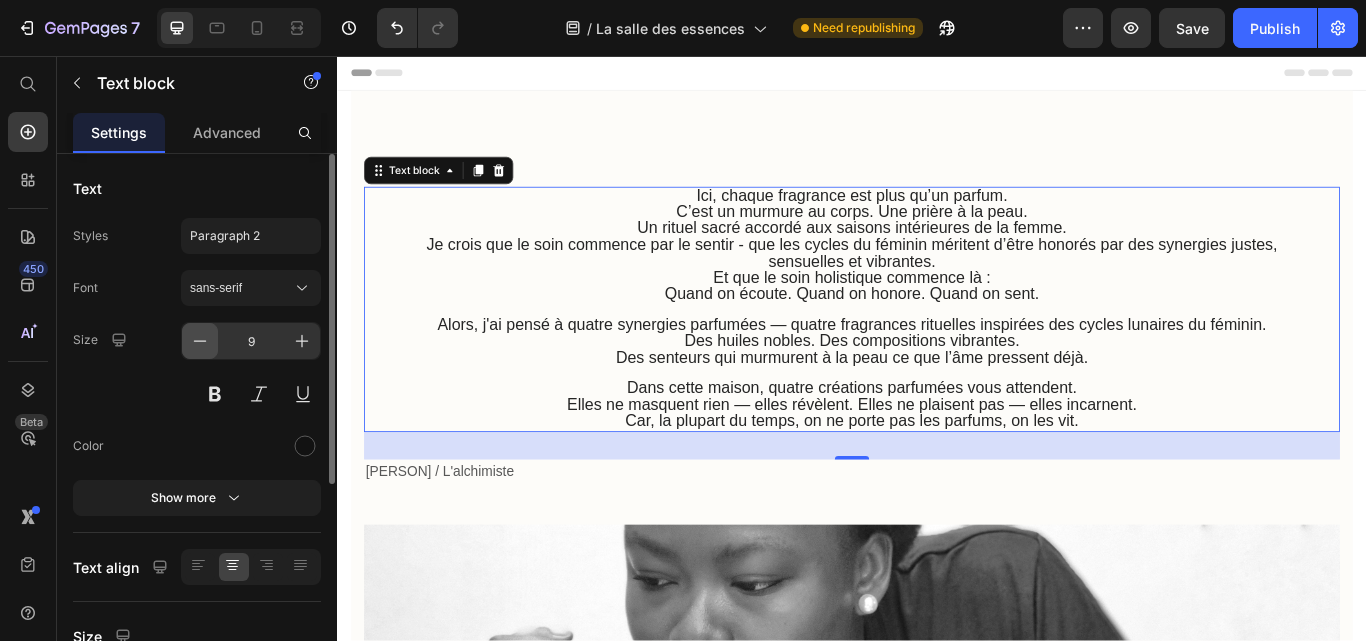 click 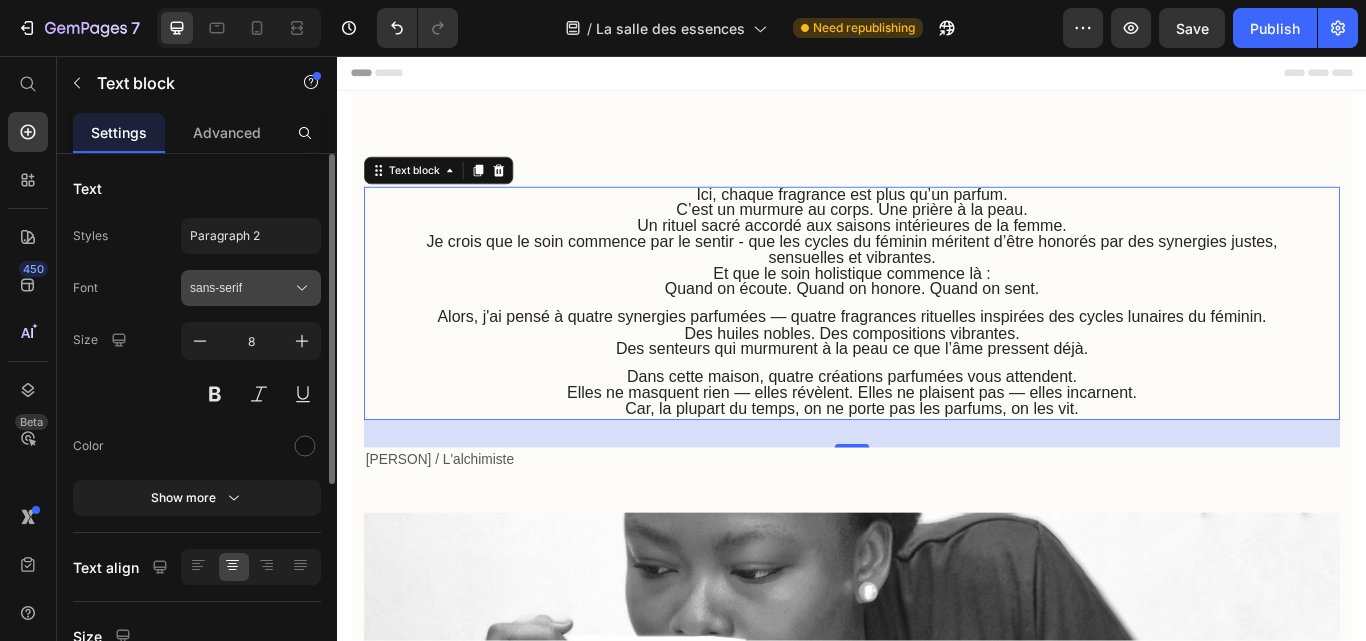 click on "sans-serif" at bounding box center (241, 288) 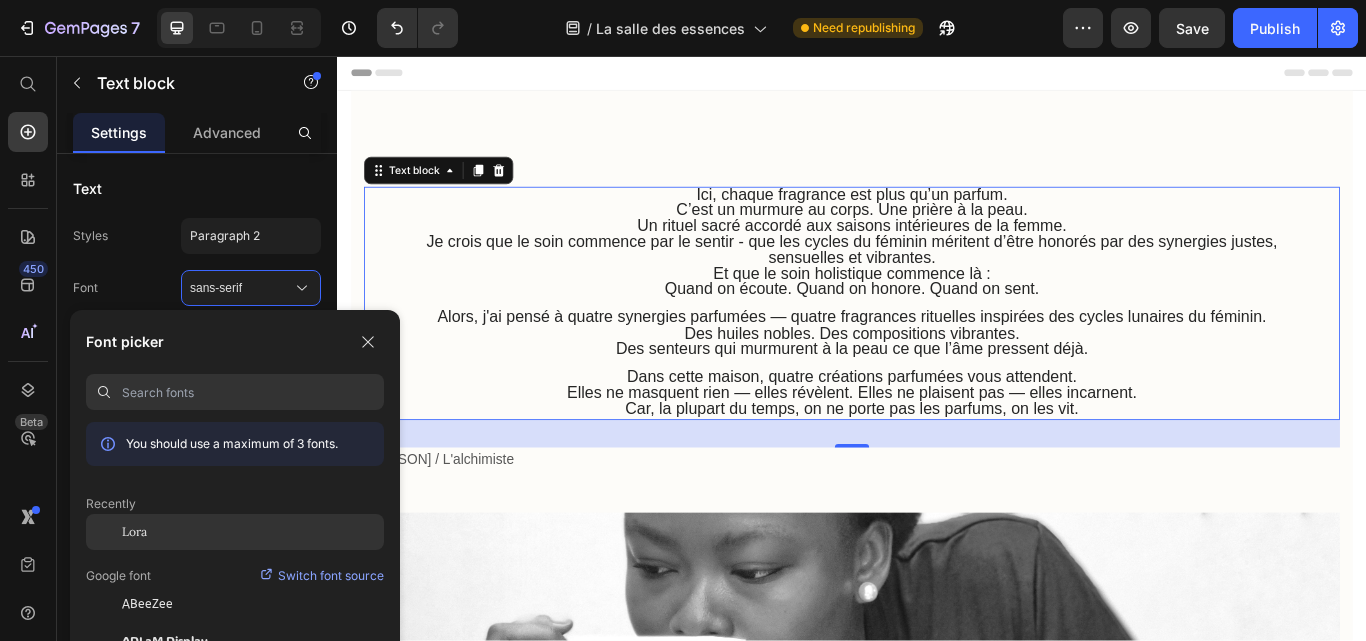 click on "Lora" at bounding box center (134, 532) 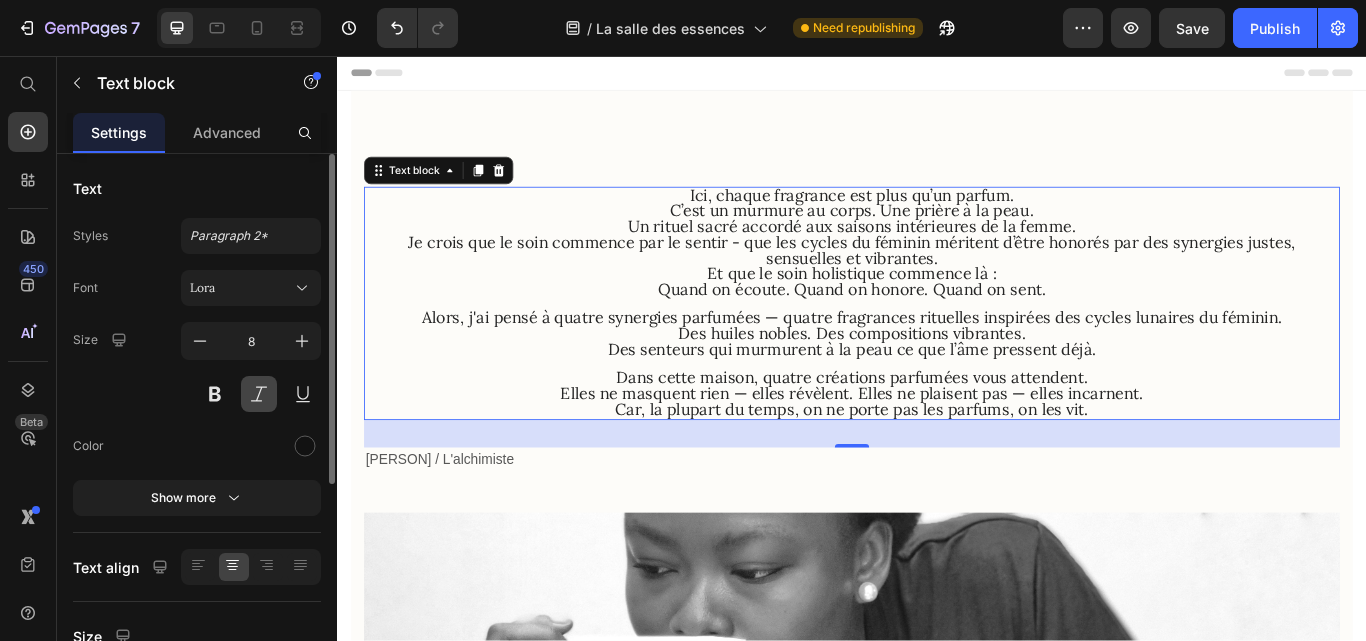 click at bounding box center (259, 394) 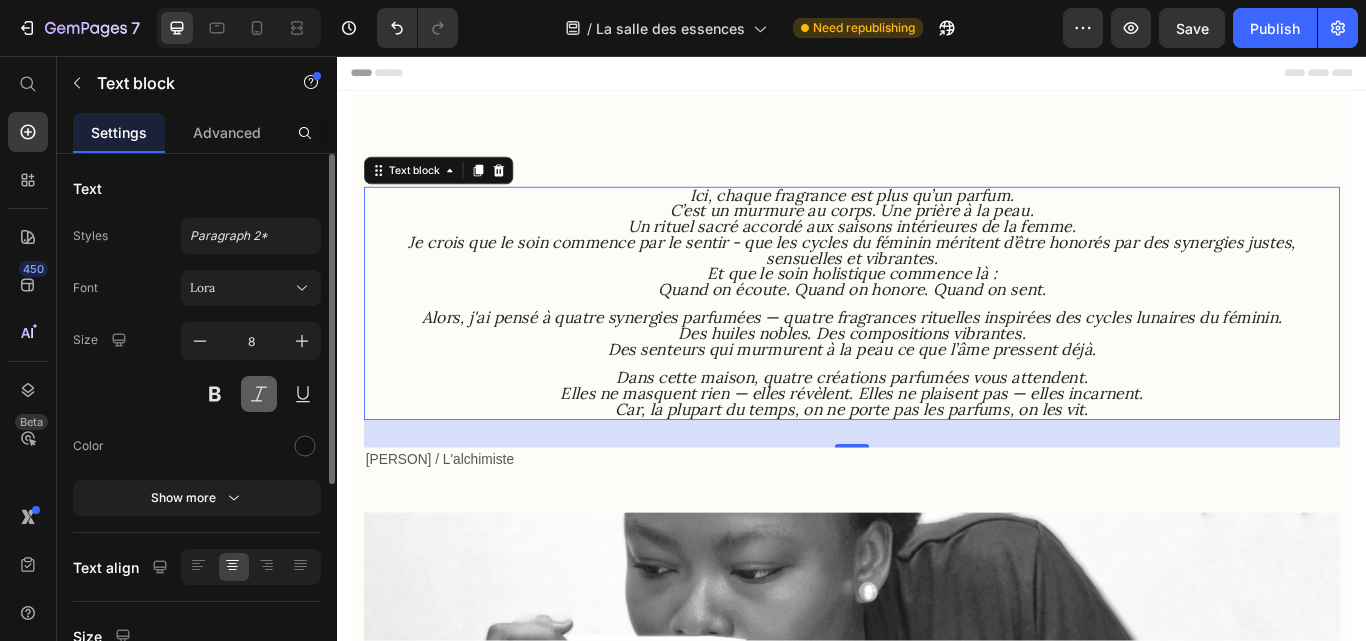 click at bounding box center (259, 394) 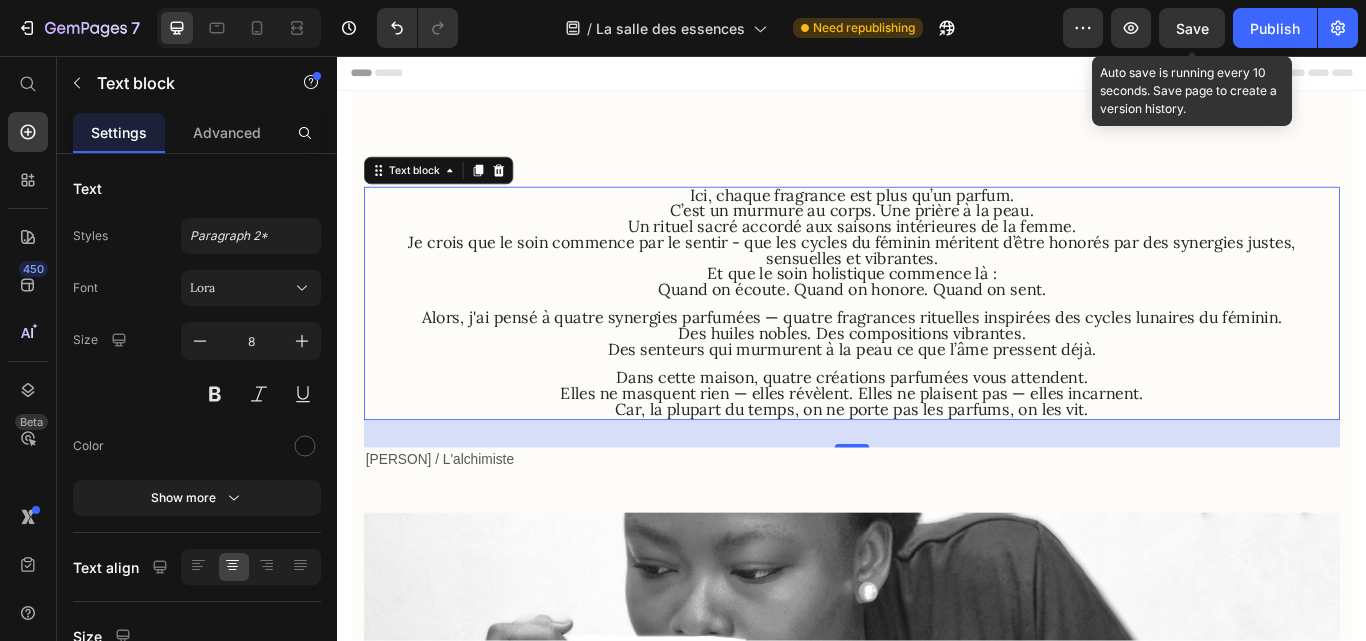 click on "Save" at bounding box center (1192, 28) 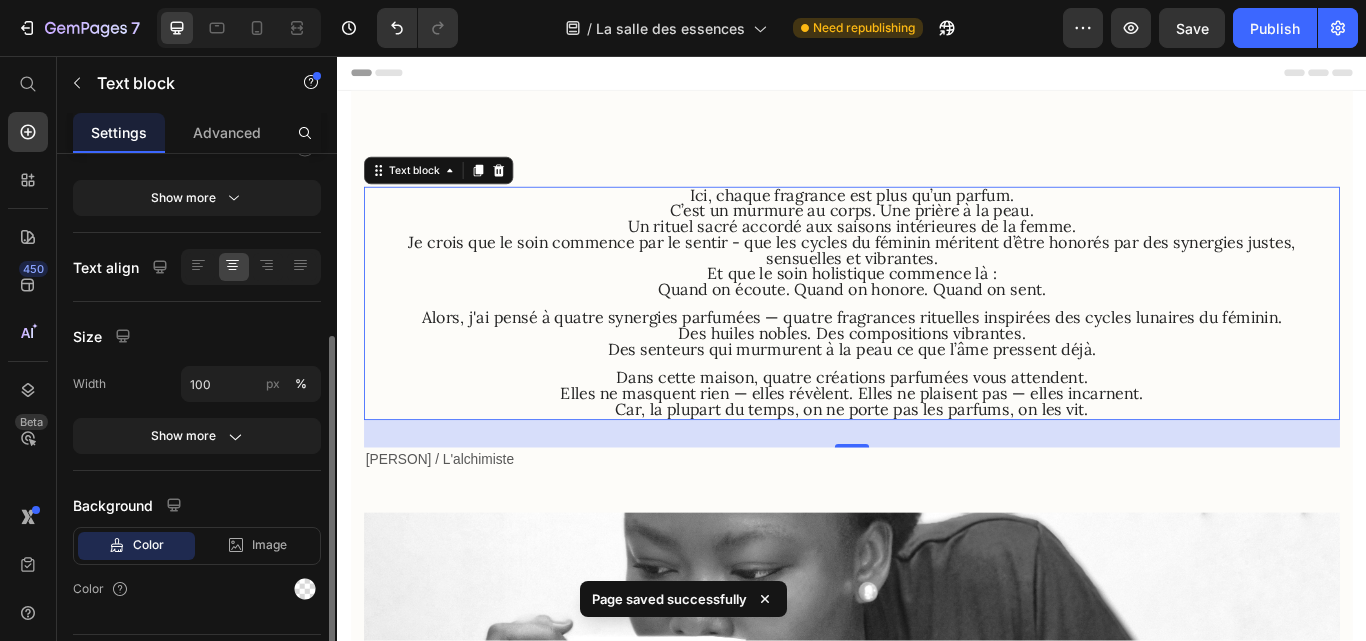 scroll, scrollTop: 351, scrollLeft: 0, axis: vertical 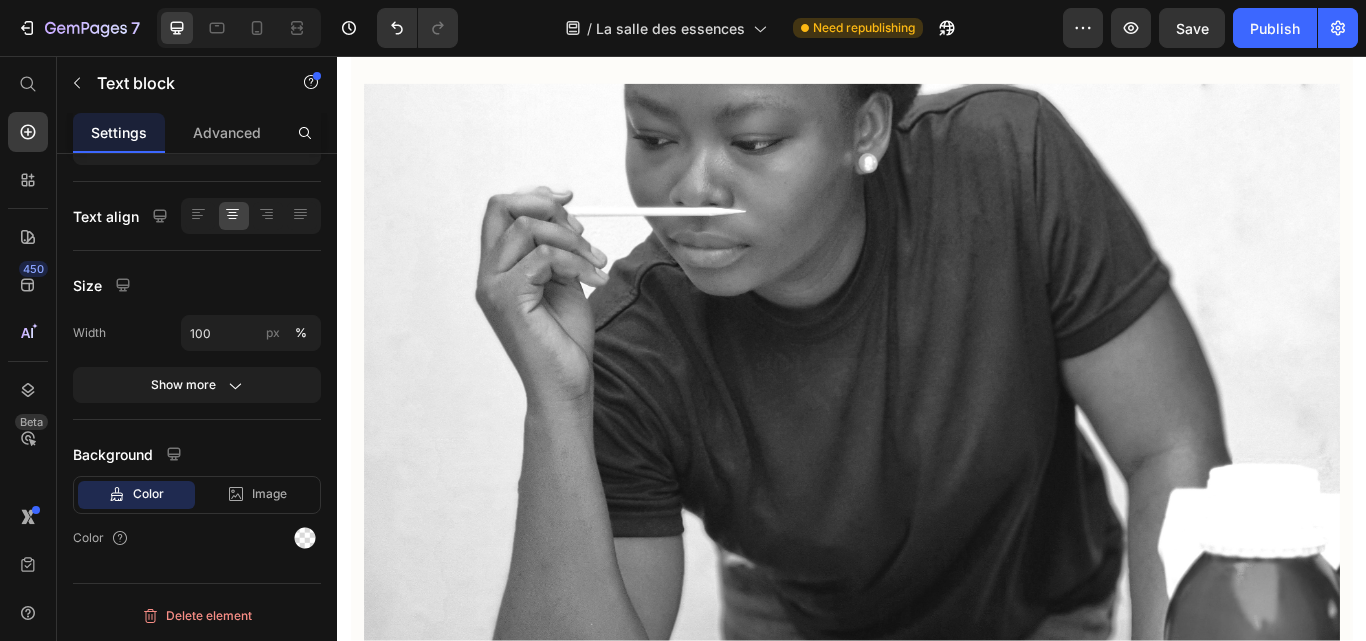 click on "C’est le parfum de la renaissance, de l’élan créatif et de la joie pure qui précède la floraison. Un floral solaire, doux et joyeux." at bounding box center (486, 1691) 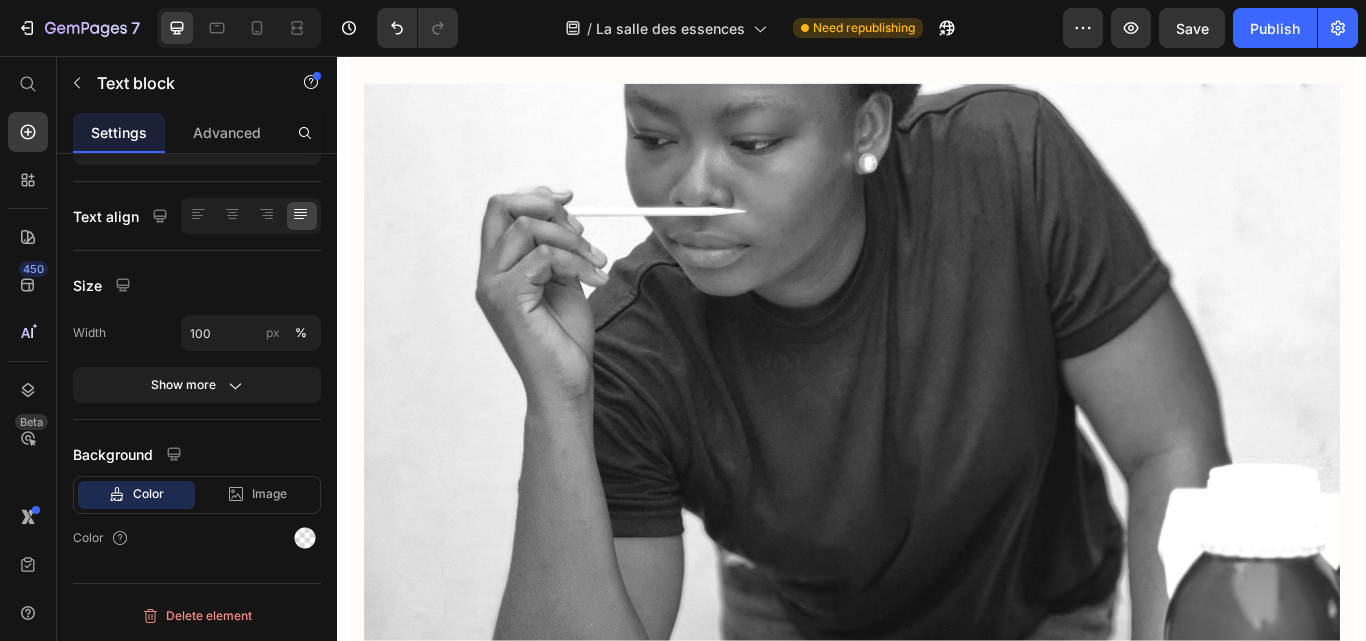 click on "C’est le parfum de la renaissance, de l’élan créatif et de la joie pure qui précède la floraison. Un floral solaire, doux et joyeux." at bounding box center [486, 1691] 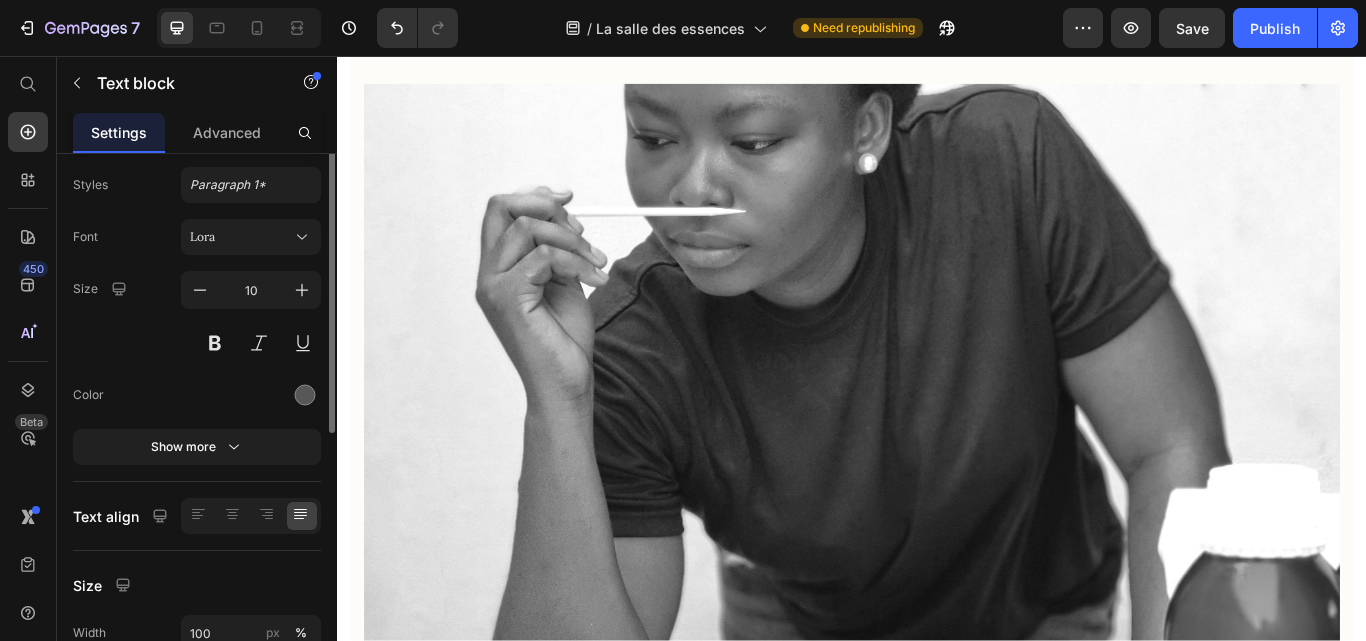 scroll, scrollTop: 0, scrollLeft: 0, axis: both 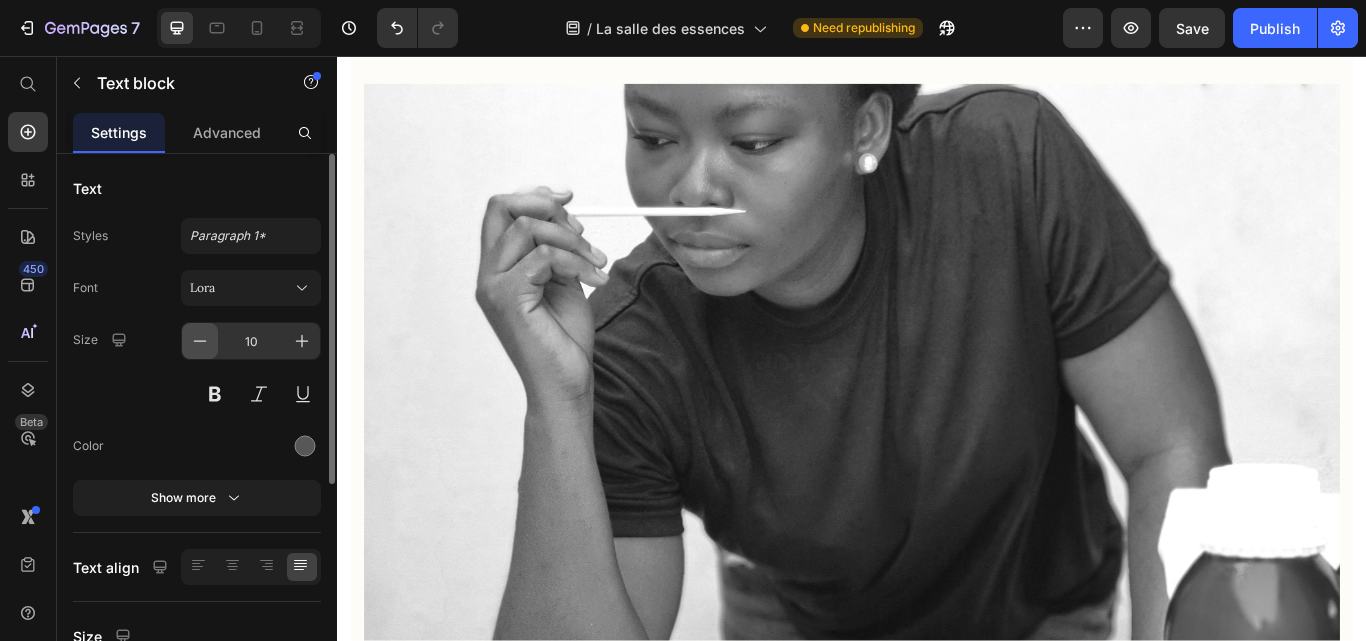 click 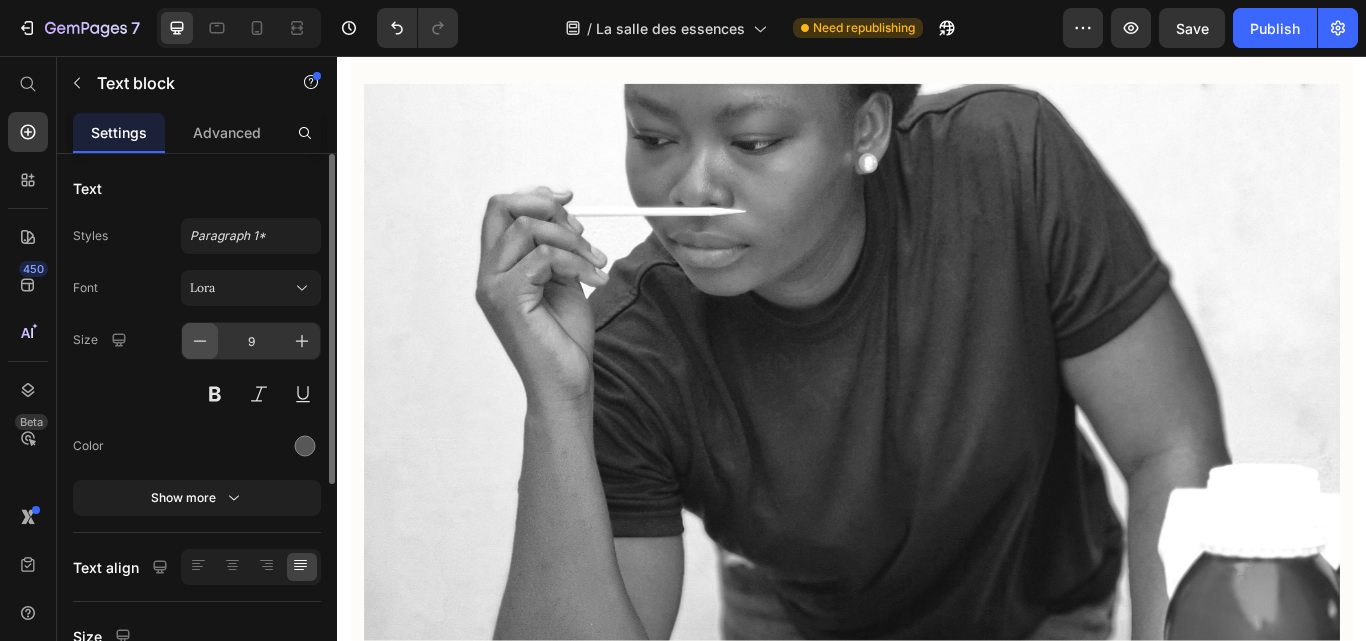 click 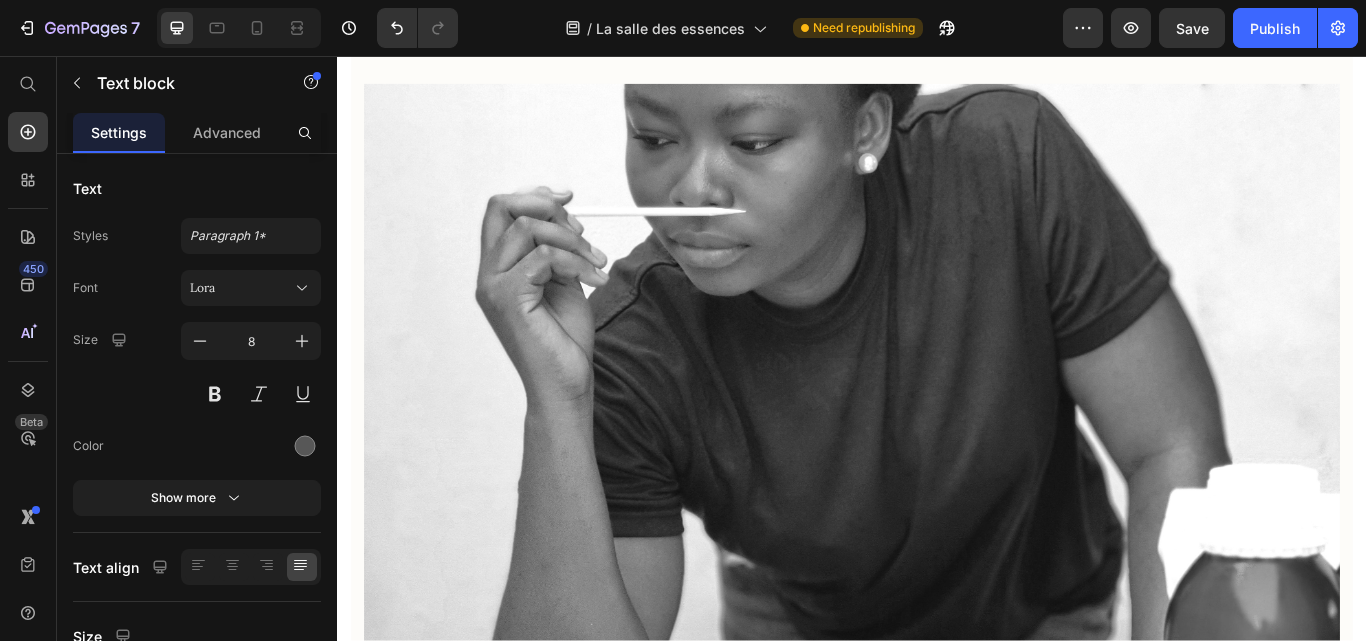 click on "La force intérieure s’enflamme, le corps irradie de désir, de puissance et d’audace. Le plexus solaire s’embrase, libérant l’énergie vitale qui invite à s’affirmer, à créer, à aimer intensément." at bounding box center [787, 1583] 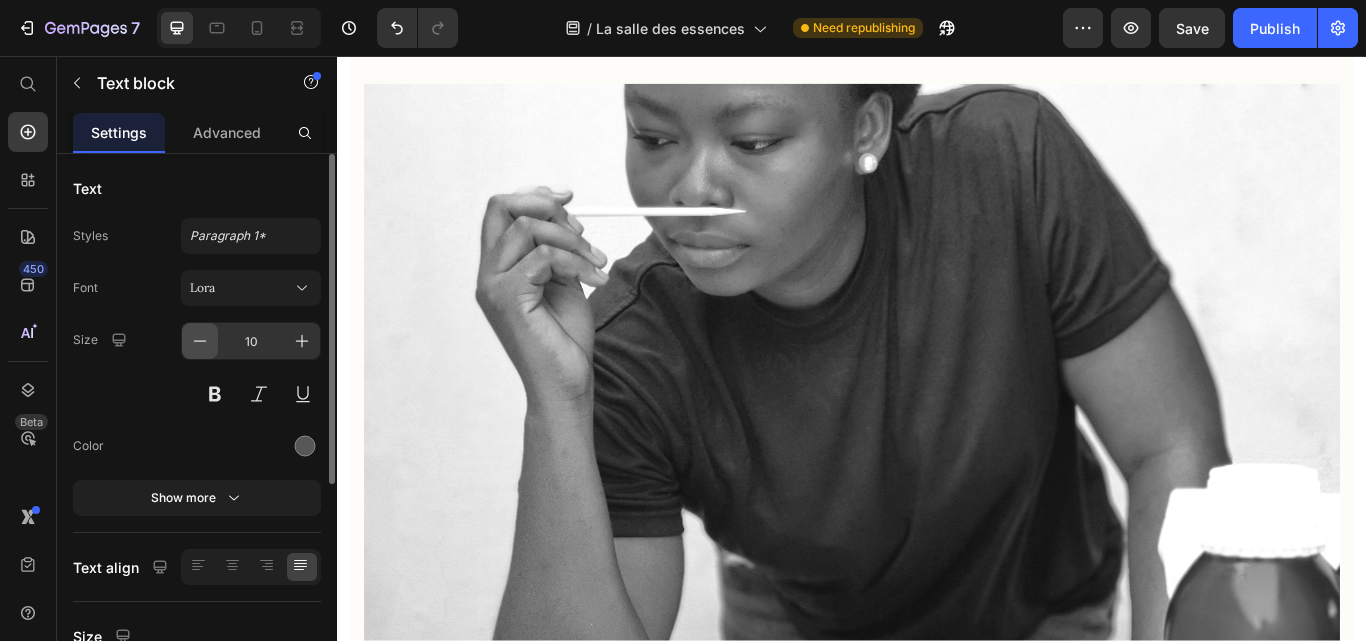 click 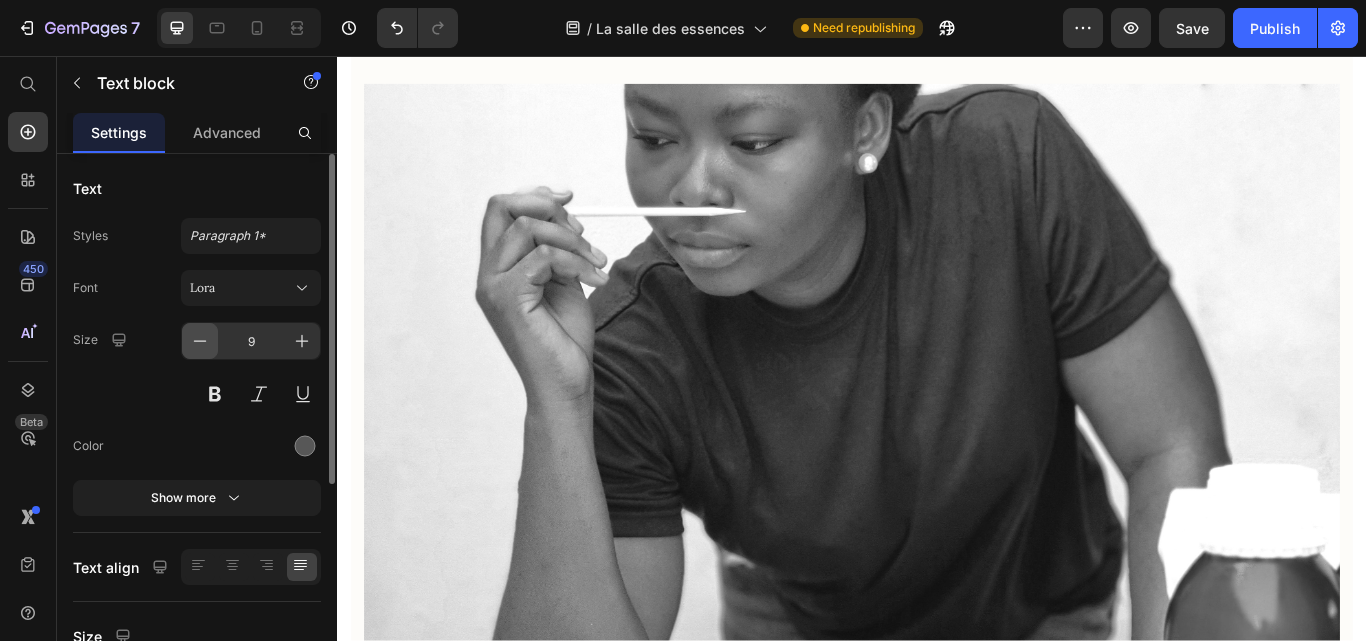 click 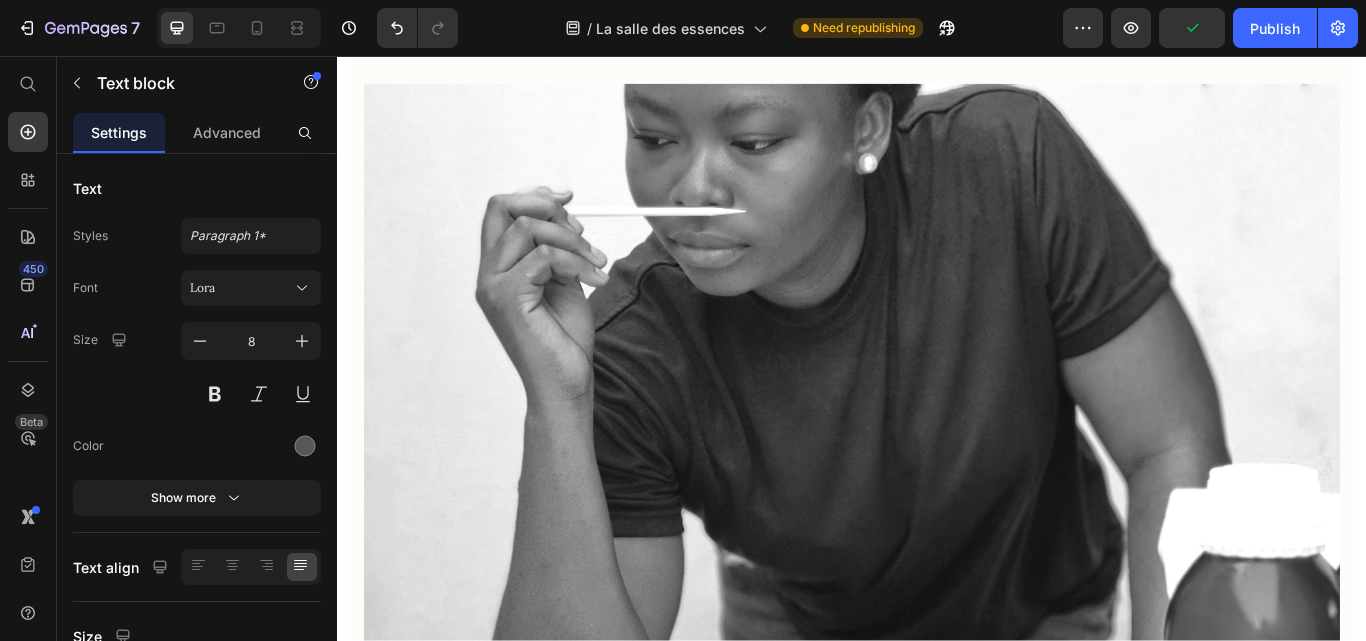 click on "Ce parfum est un refuge, un rituel de bienveillance pour accueillir les émotions et préparer la transition." at bounding box center [1087, 1646] 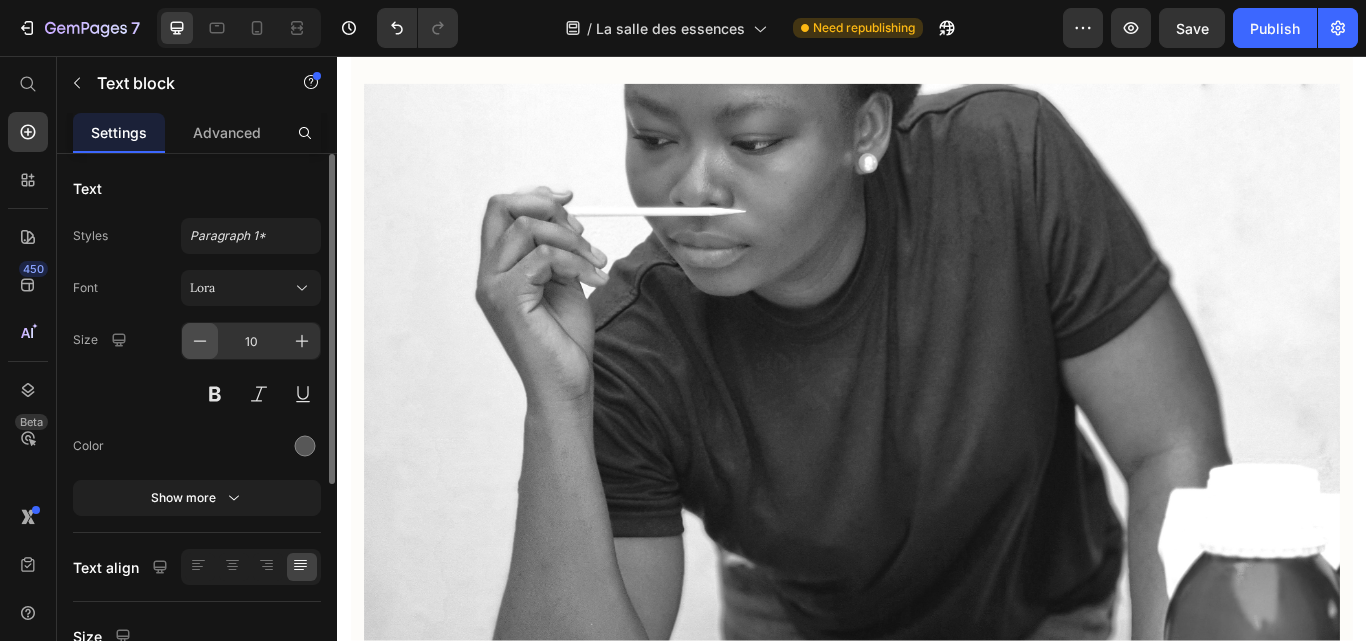 click 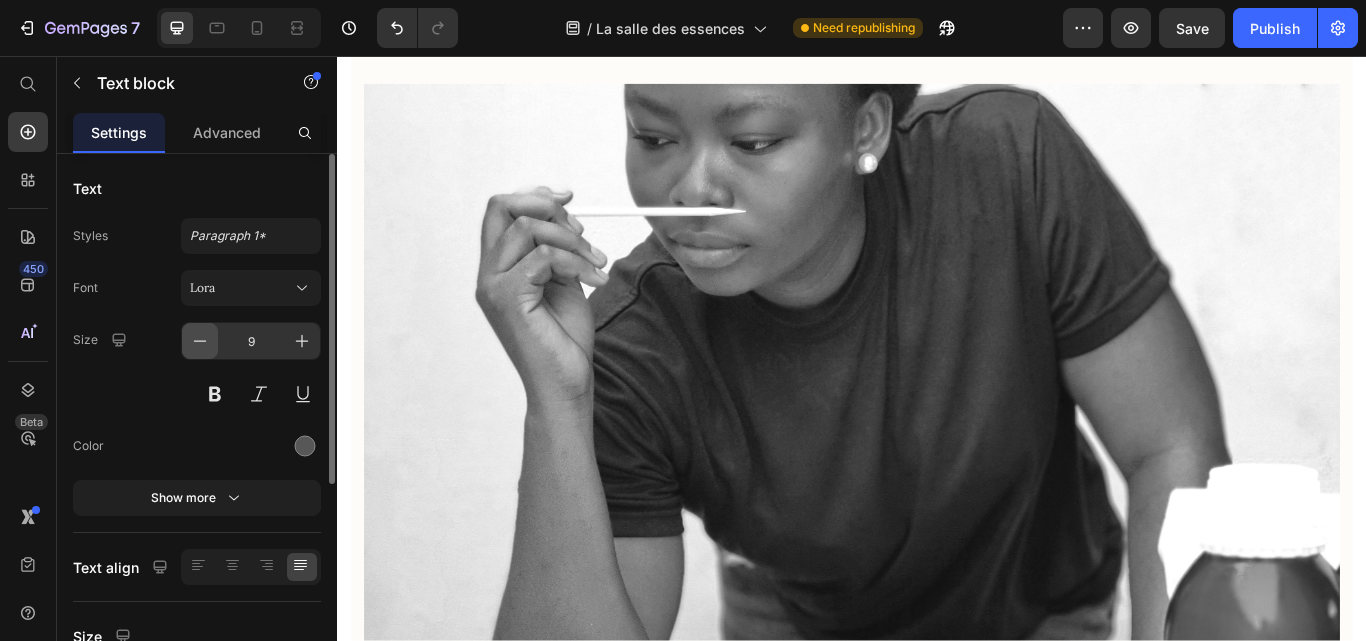 click 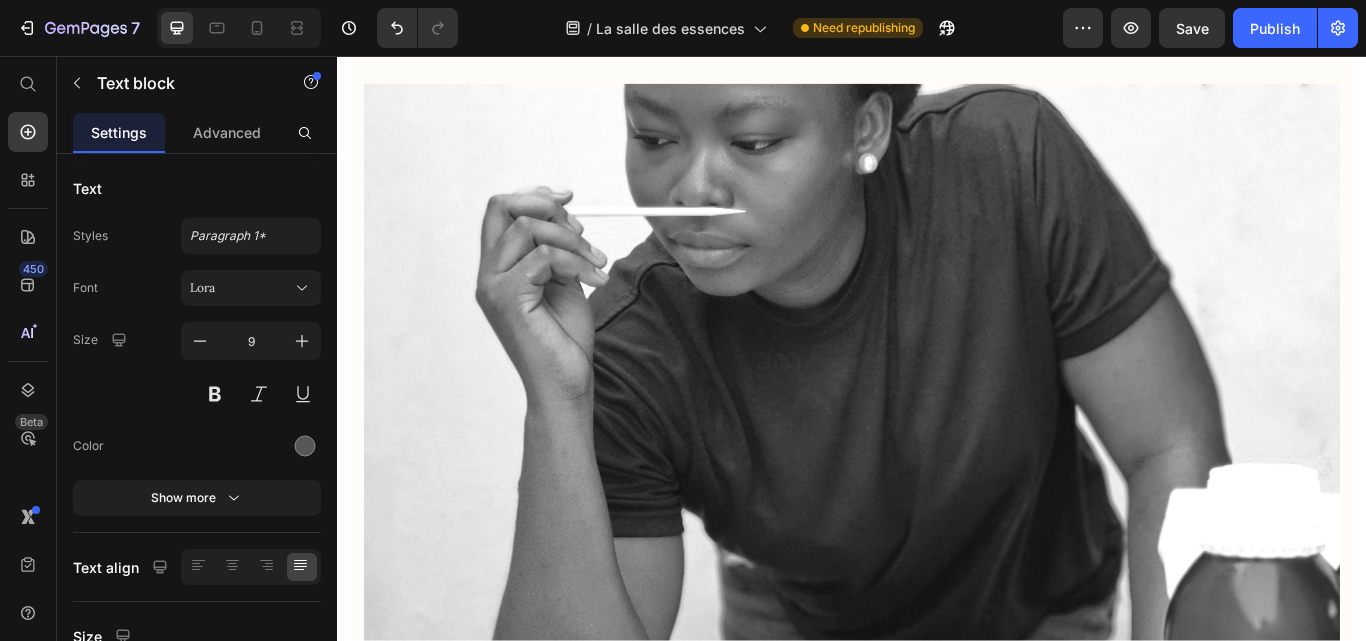 type on "8" 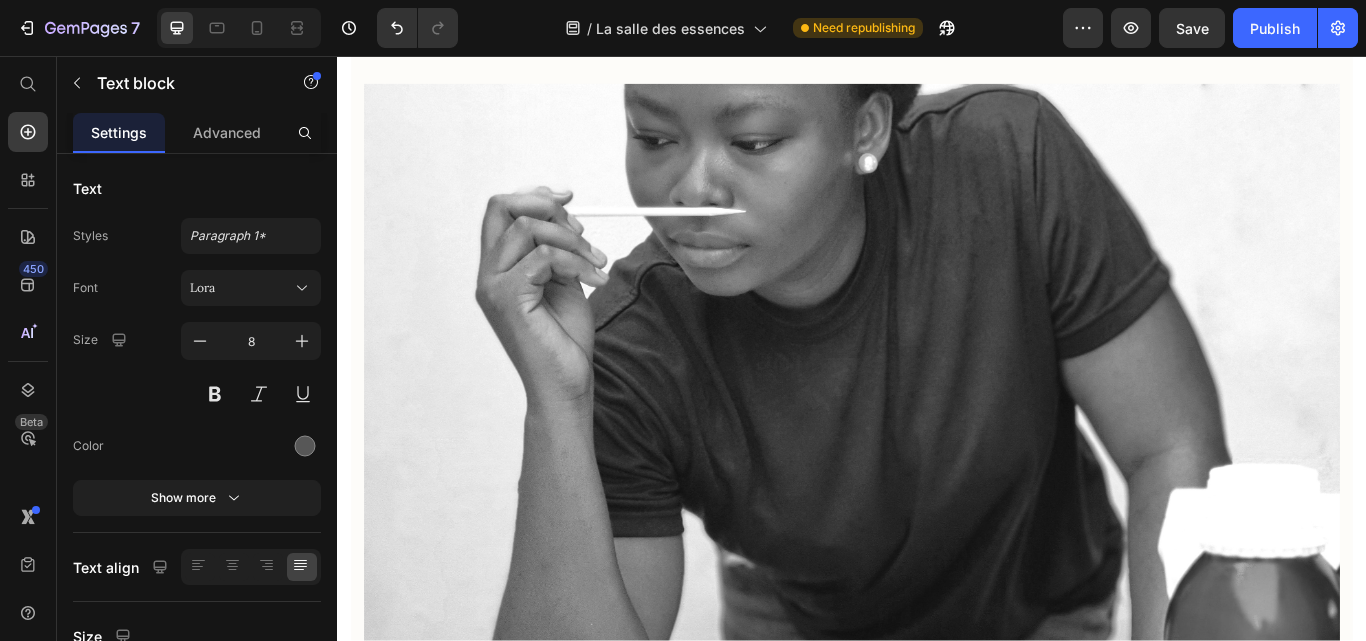 click on "Ancrage est l’essence d’une stabilité profonde, un parfum qui accompagne la femme dans le lâcher-prise et la reconnexion. Un baume pour soulager, une ode à la lenteur, à la vérité, à la terre. C’est le temps du silence, du sang et du soin profond." at bounding box center (1388, 1619) 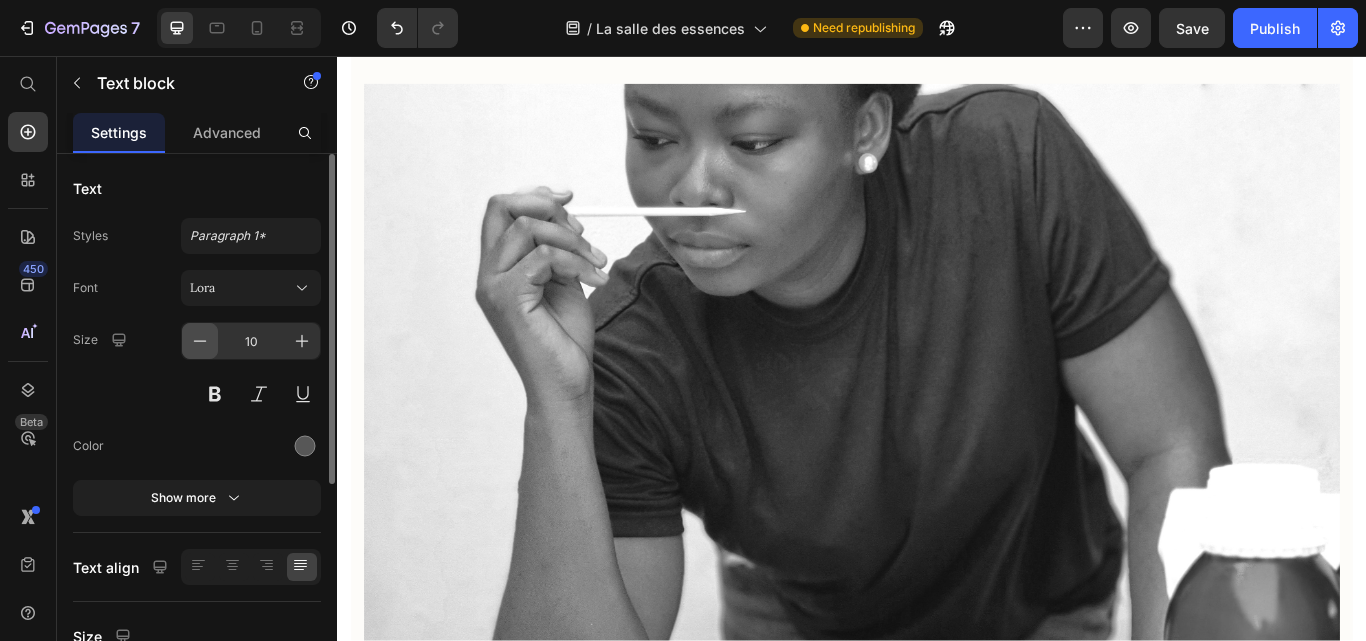 click 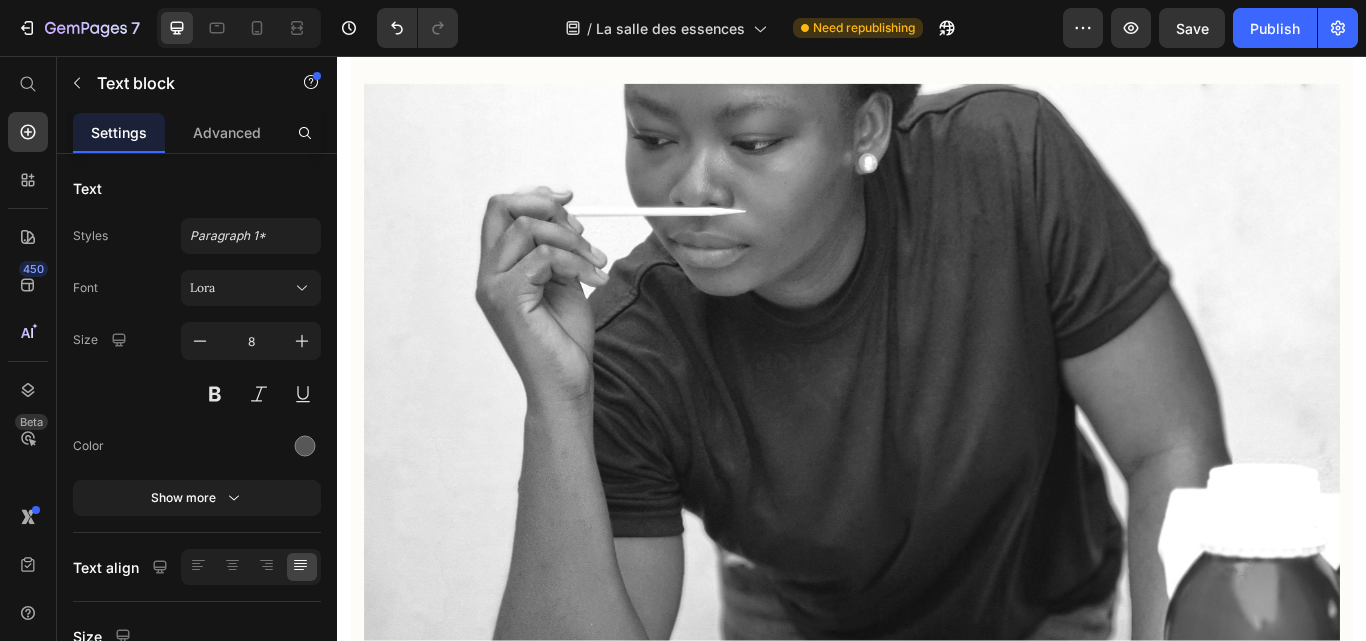 click on "Lavande — Marjolaine — Sauge sclarée — Camomille romaine — Encens" at bounding box center [1388, 1800] 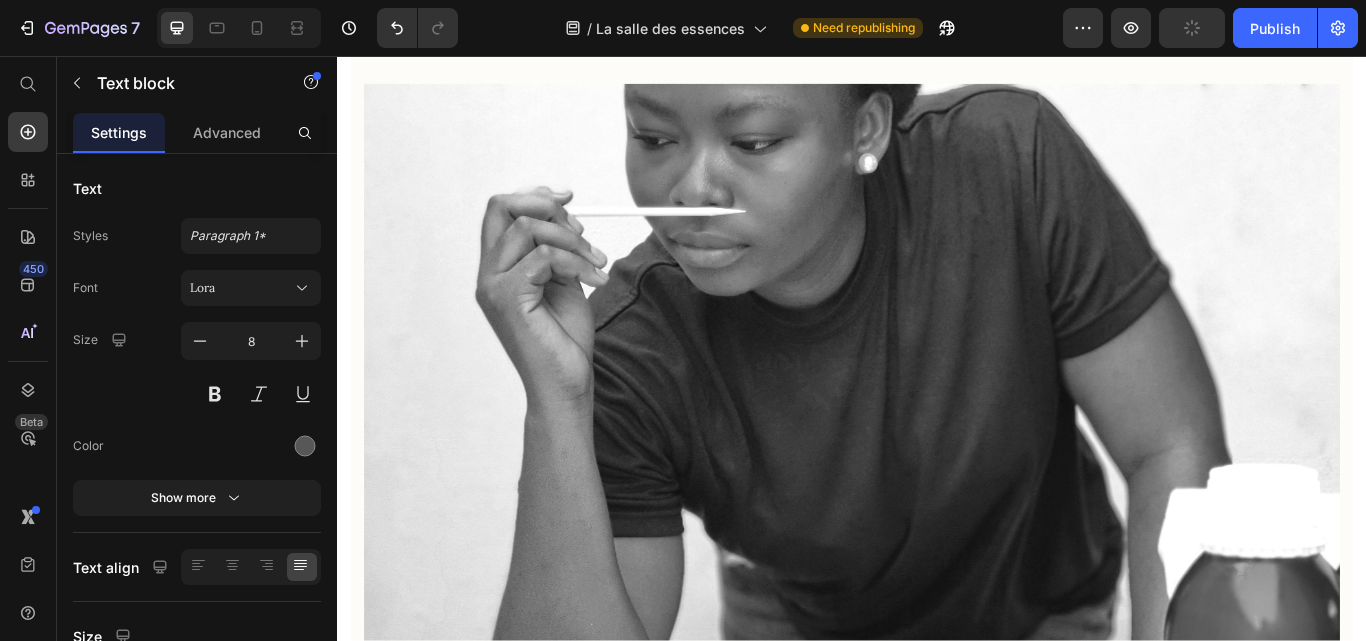 scroll, scrollTop: 41, scrollLeft: 0, axis: vertical 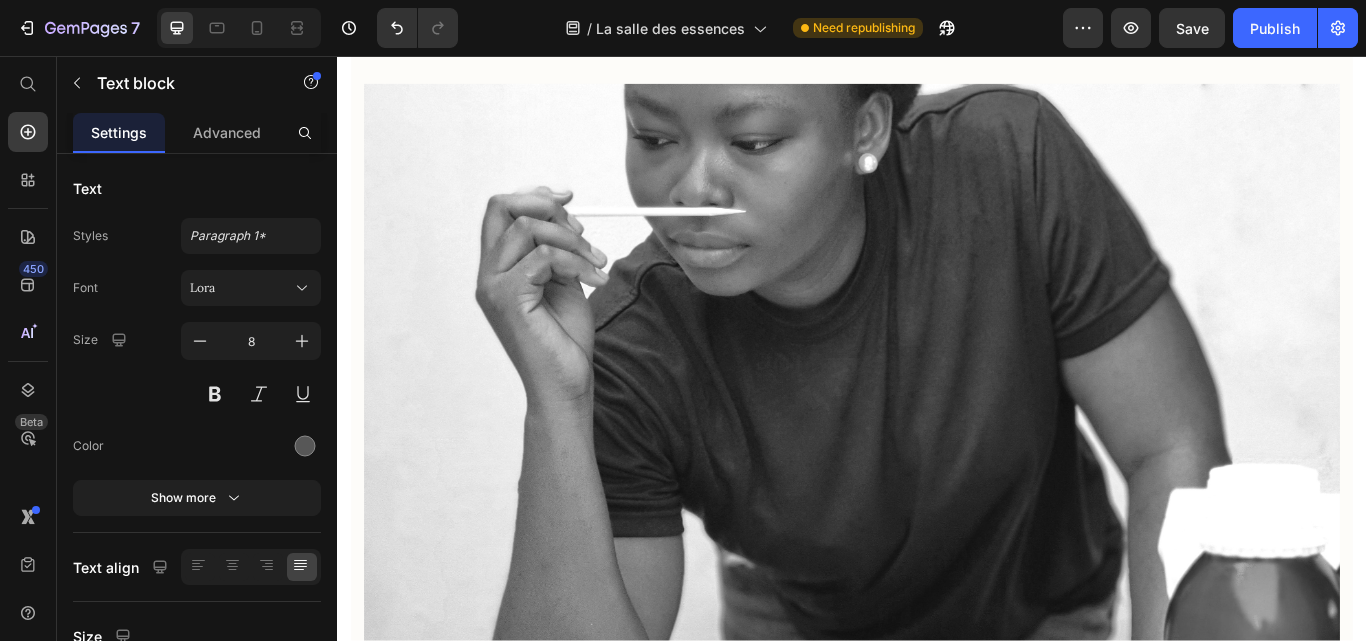 click on ":" at bounding box center [1358, 1782] 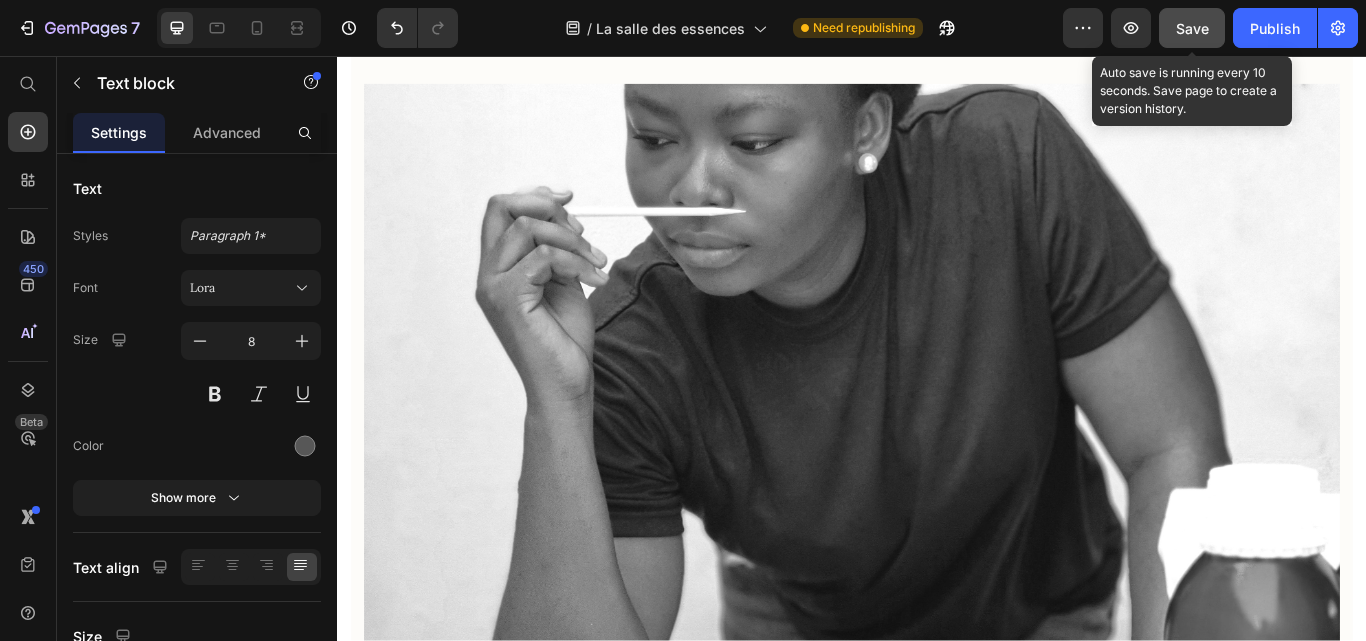 click on "Save" 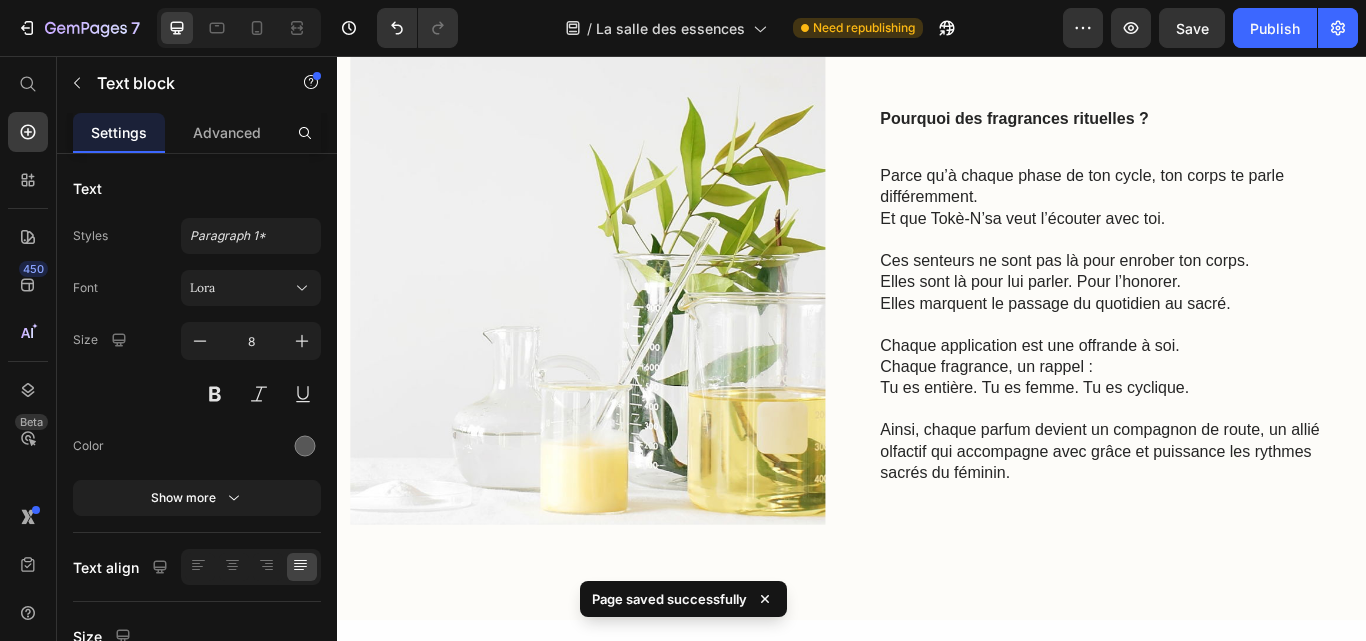 scroll, scrollTop: 1300, scrollLeft: 0, axis: vertical 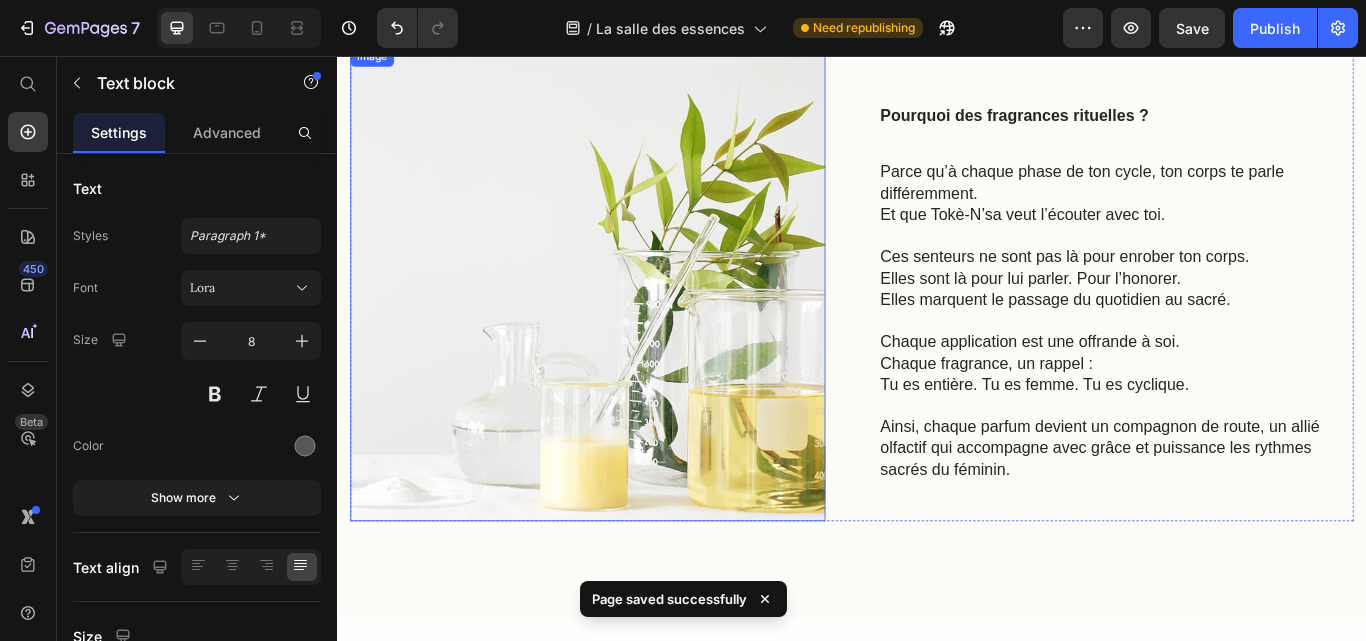 click at bounding box center (629, 322) 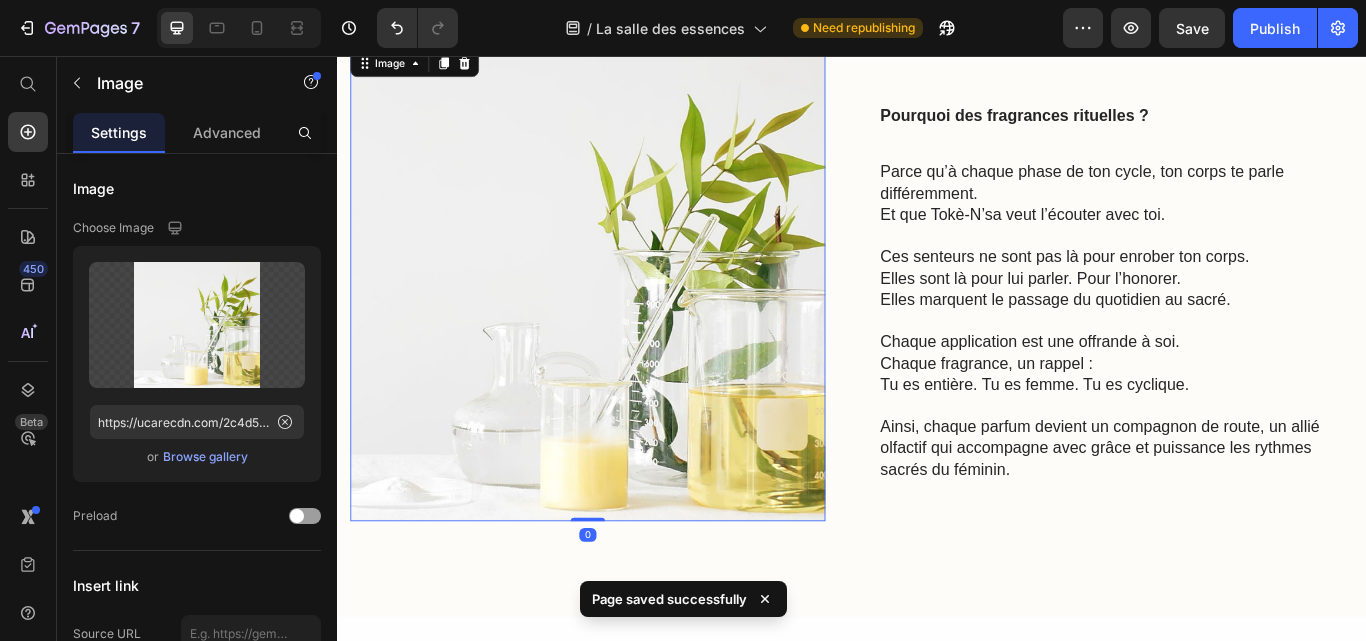 scroll, scrollTop: 0, scrollLeft: 0, axis: both 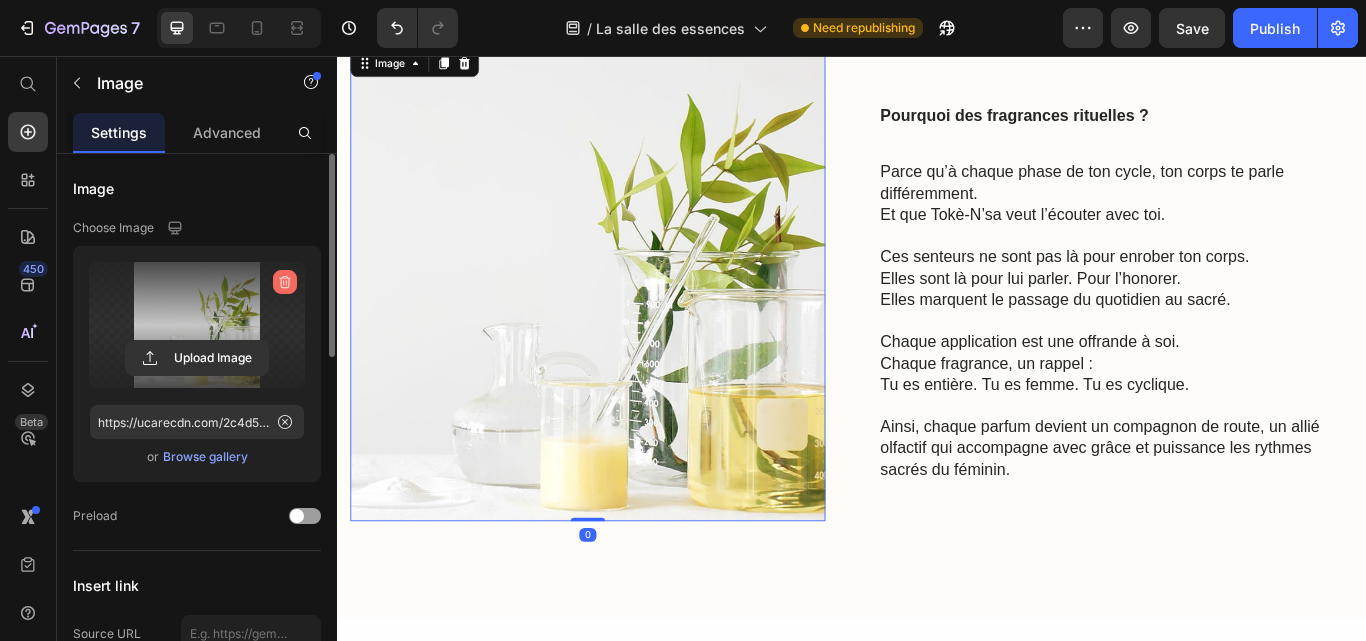 click 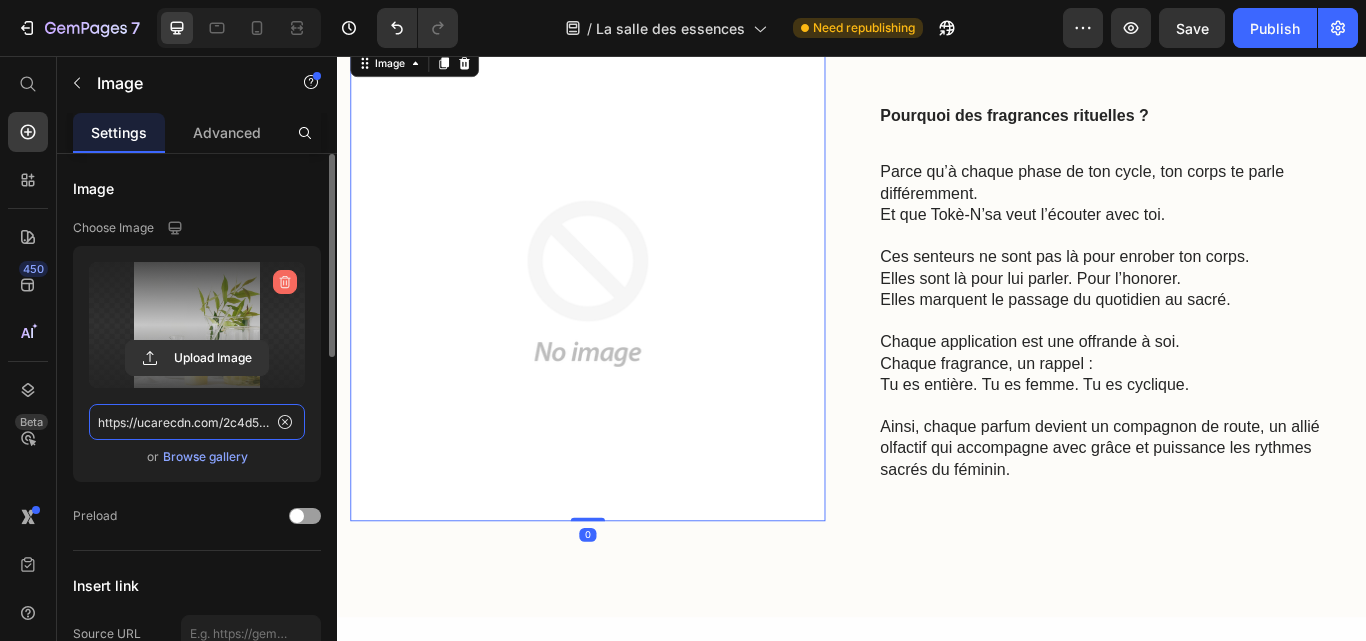 type 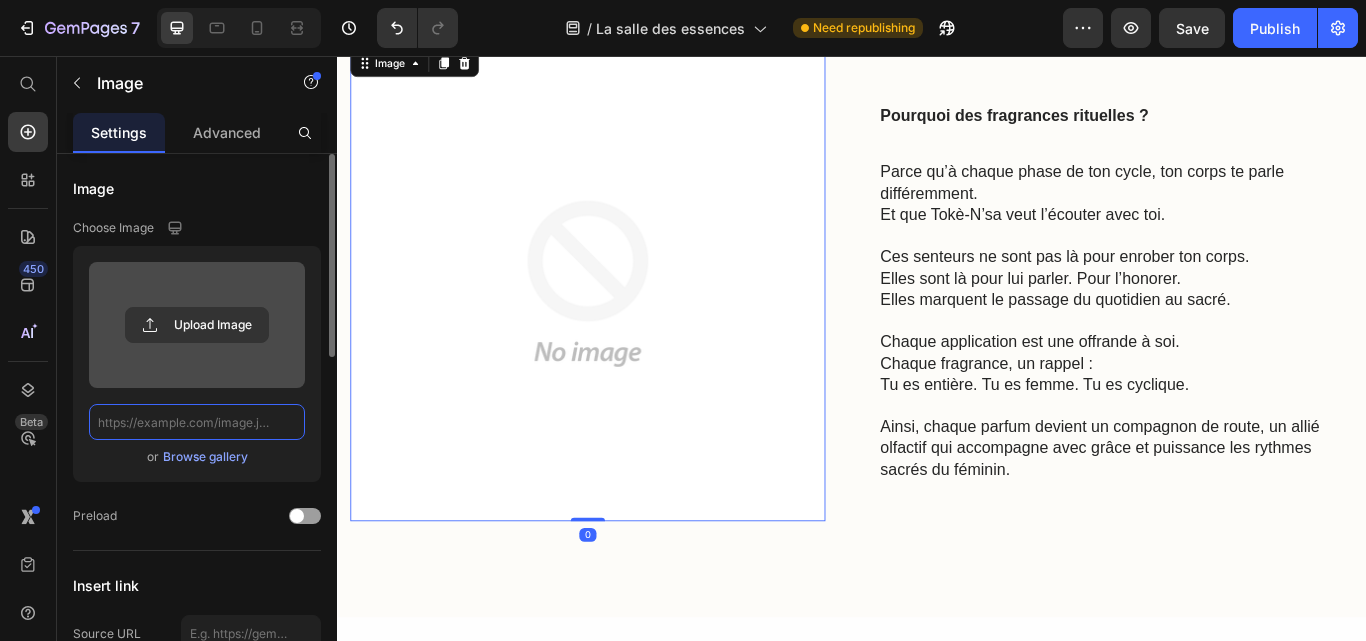 scroll, scrollTop: 0, scrollLeft: 0, axis: both 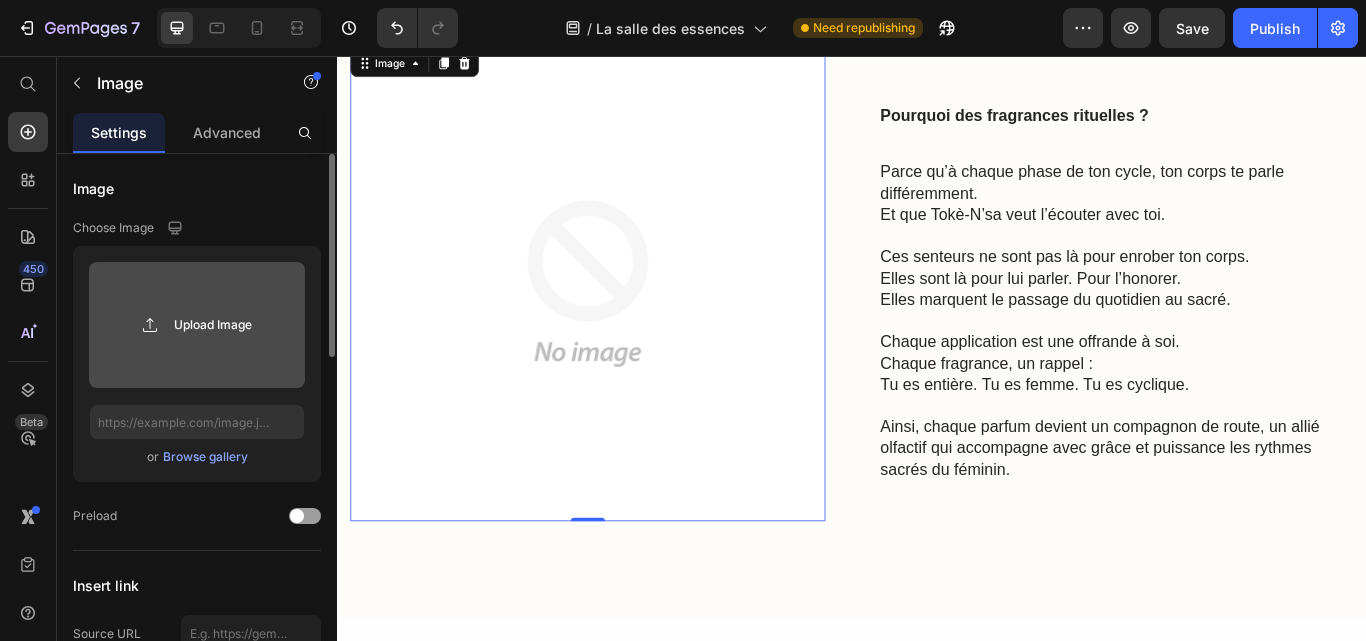 click 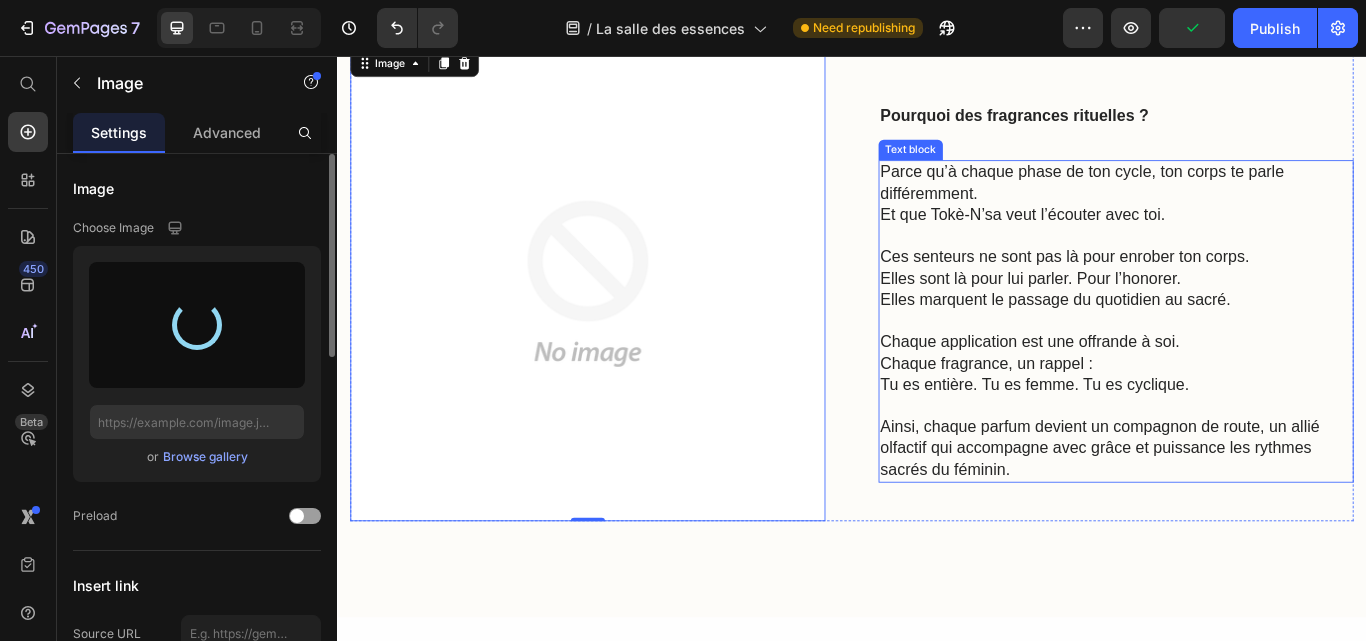 click on "Tu es entière. Tu es femme. Tu es cyclique." at bounding box center [1150, 439] 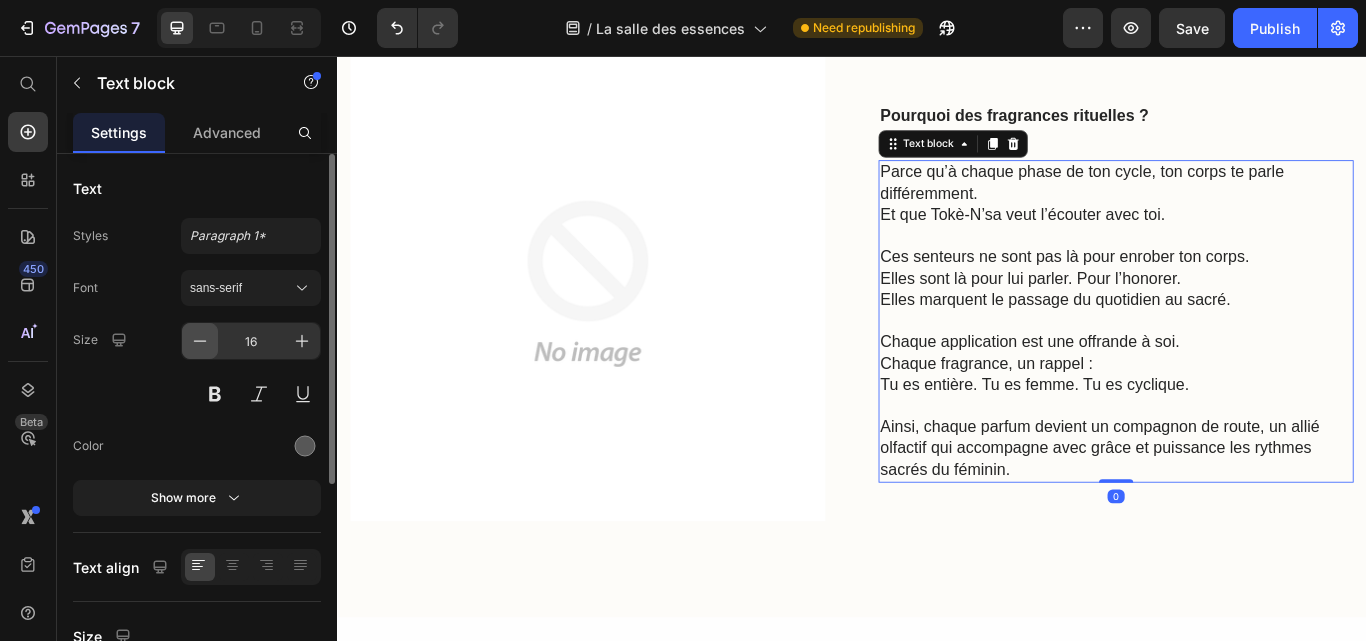 click 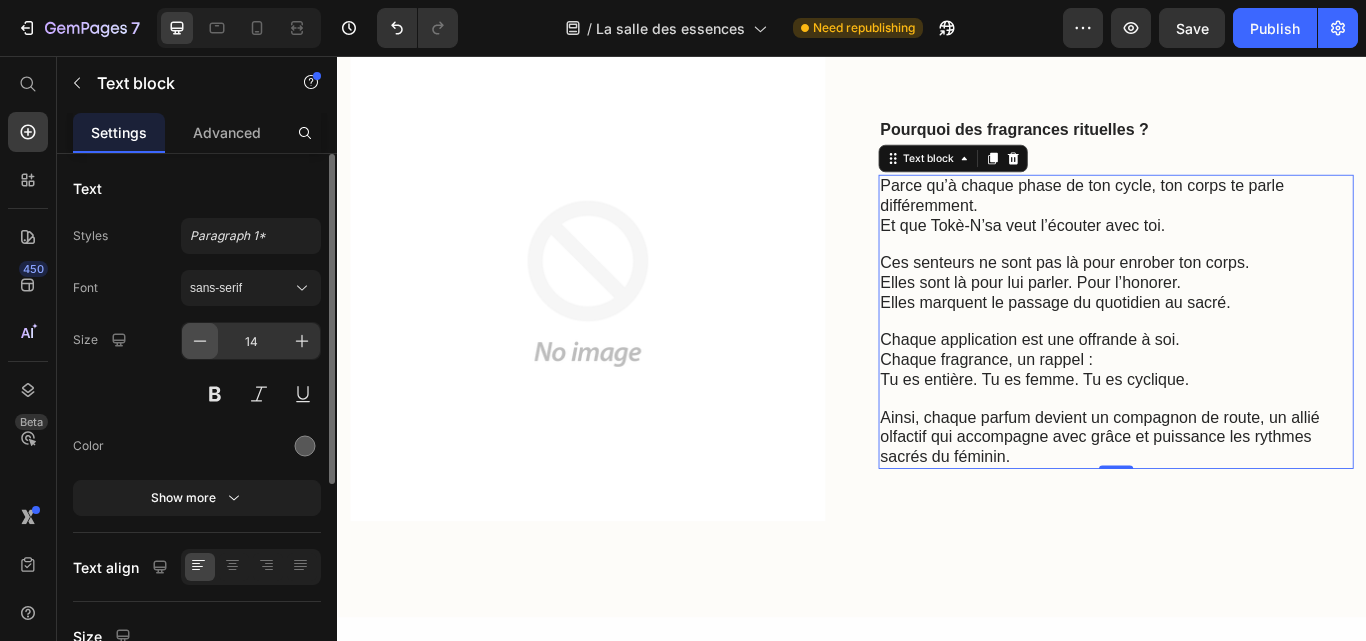 click 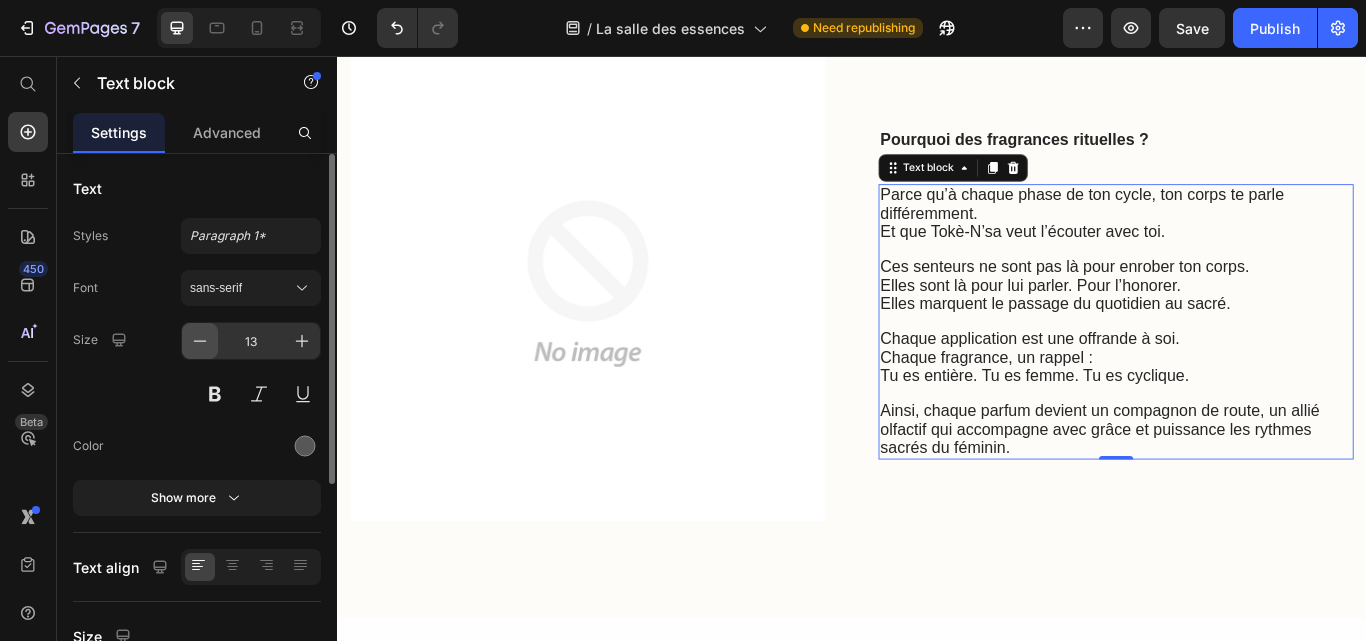 click 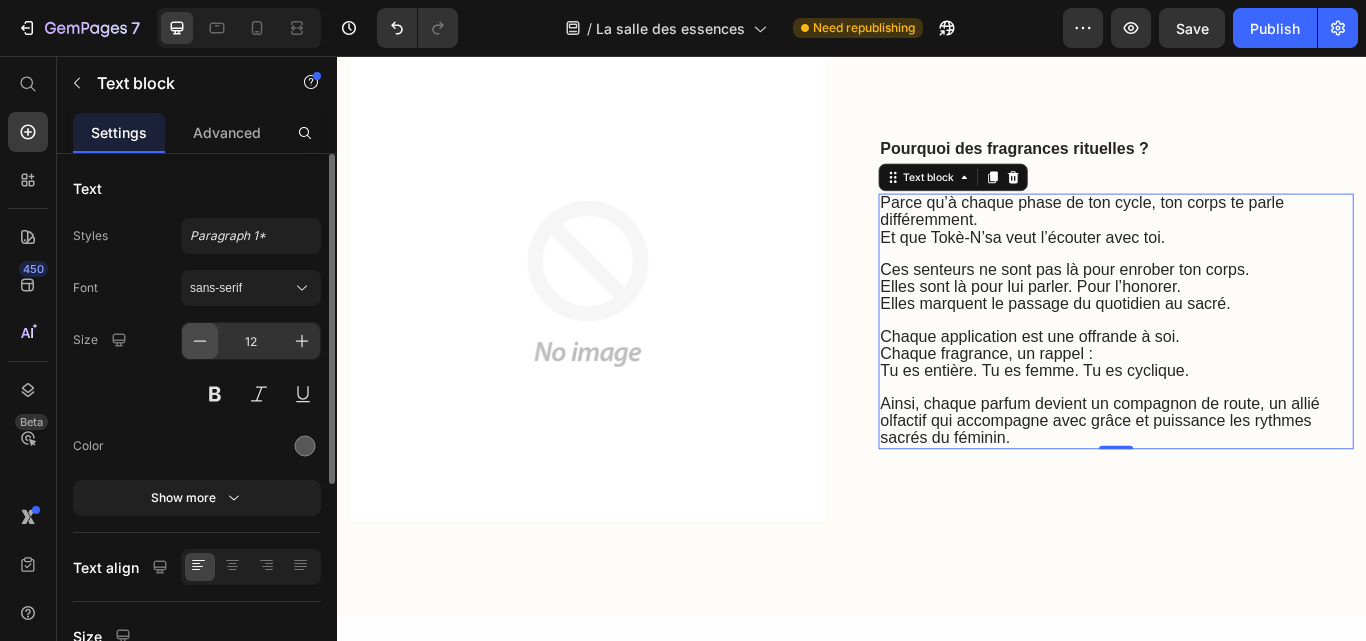 click 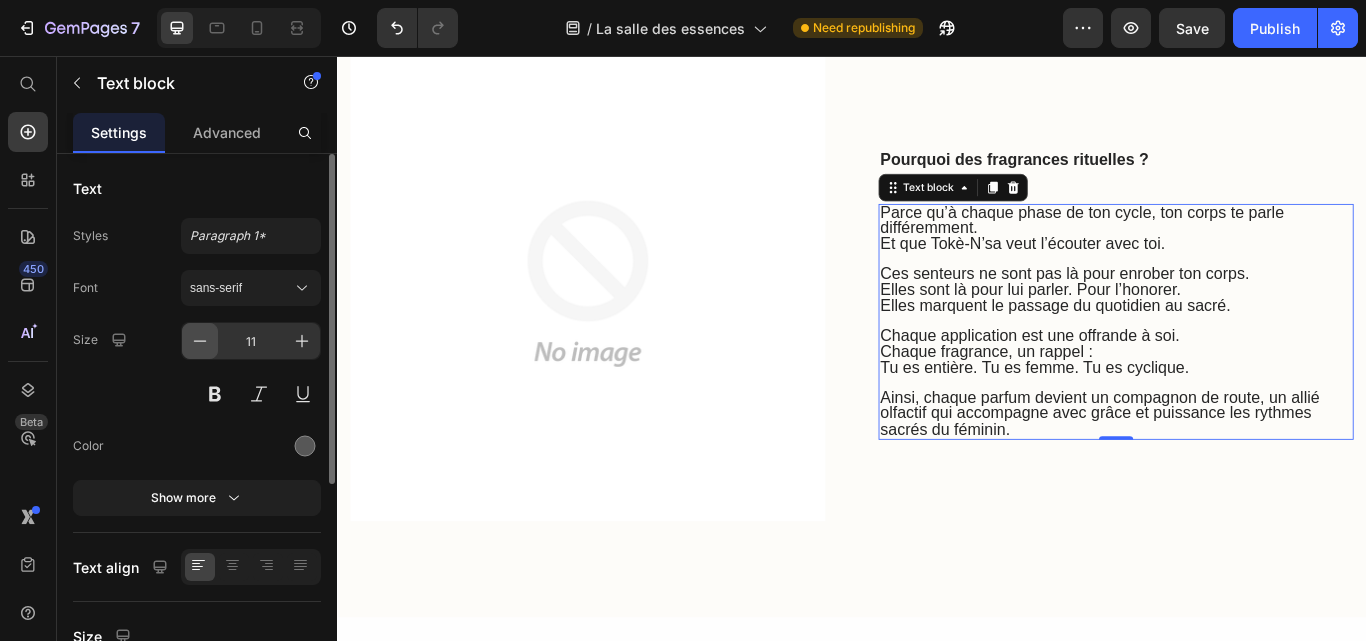 click 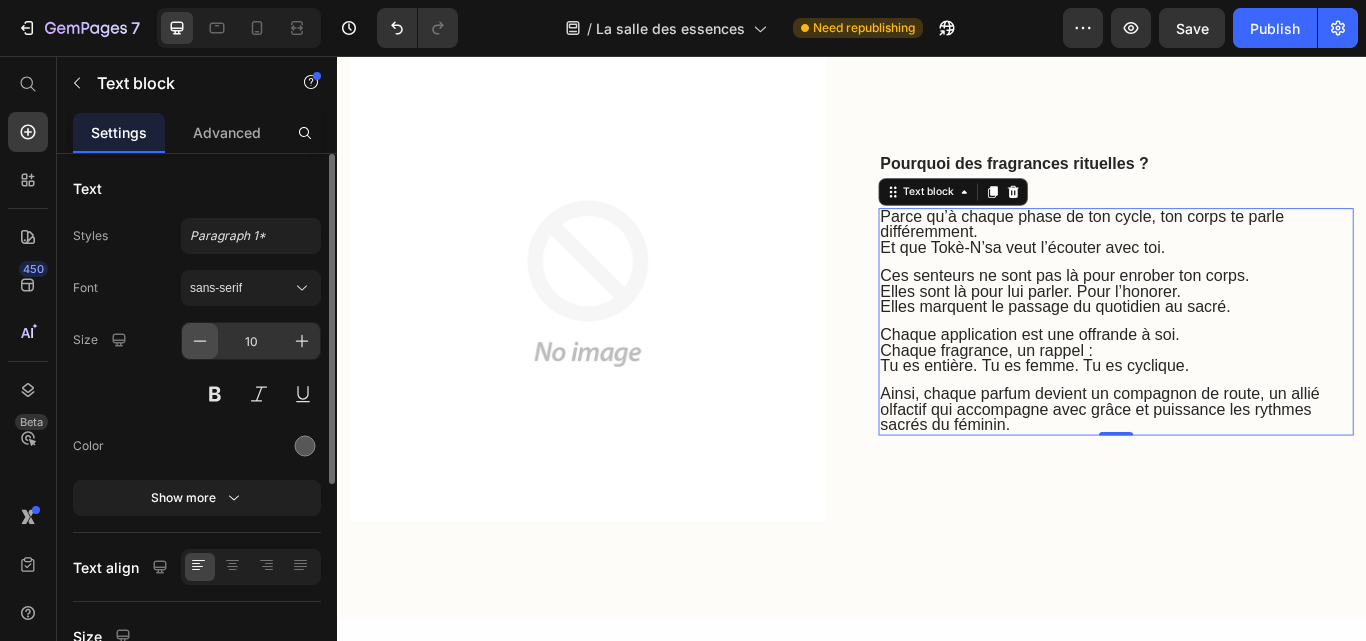 click 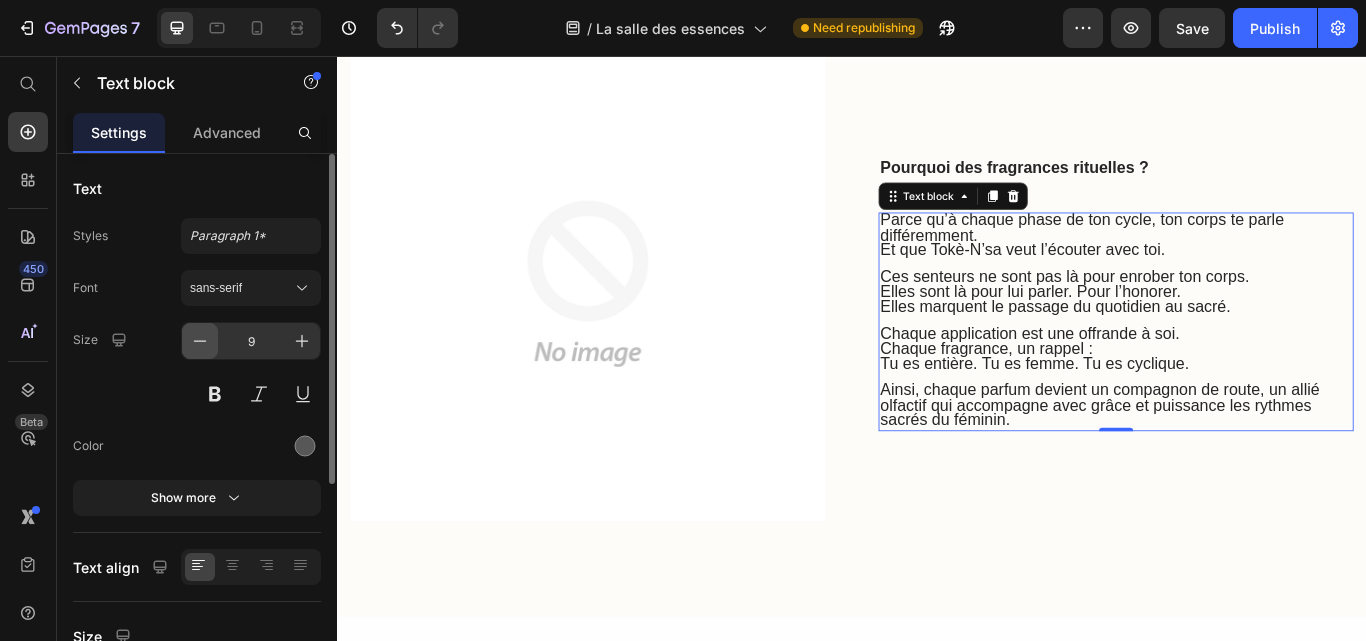 click 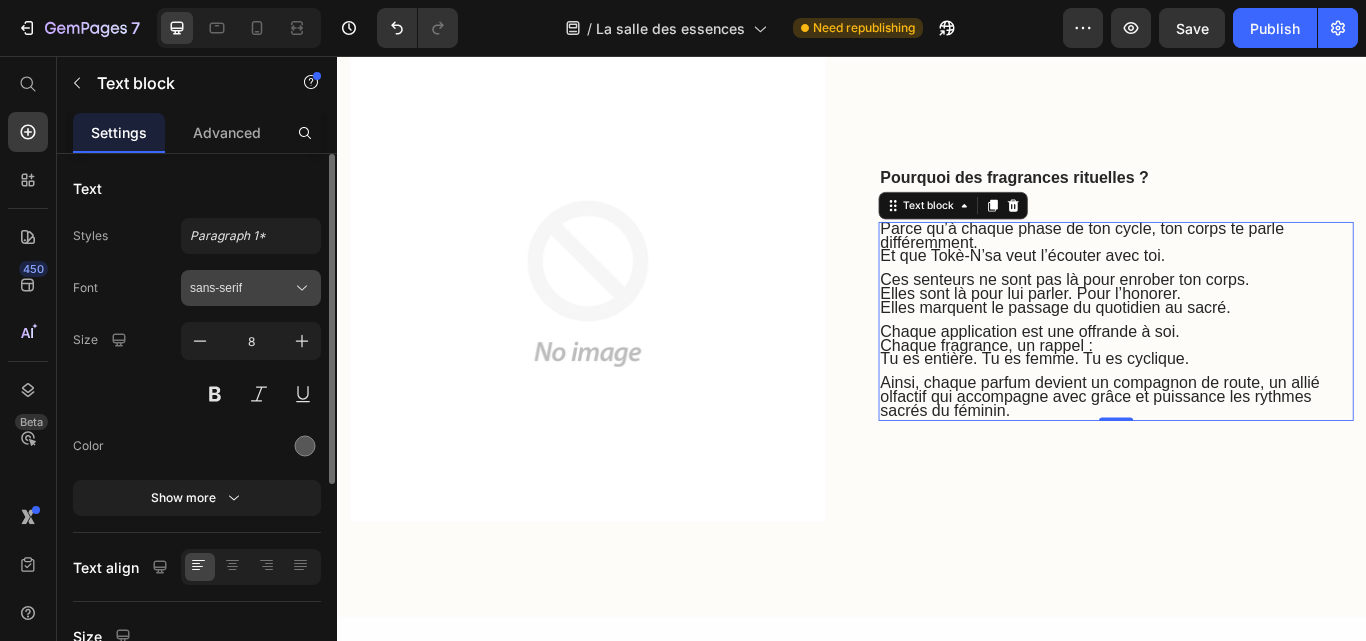 click 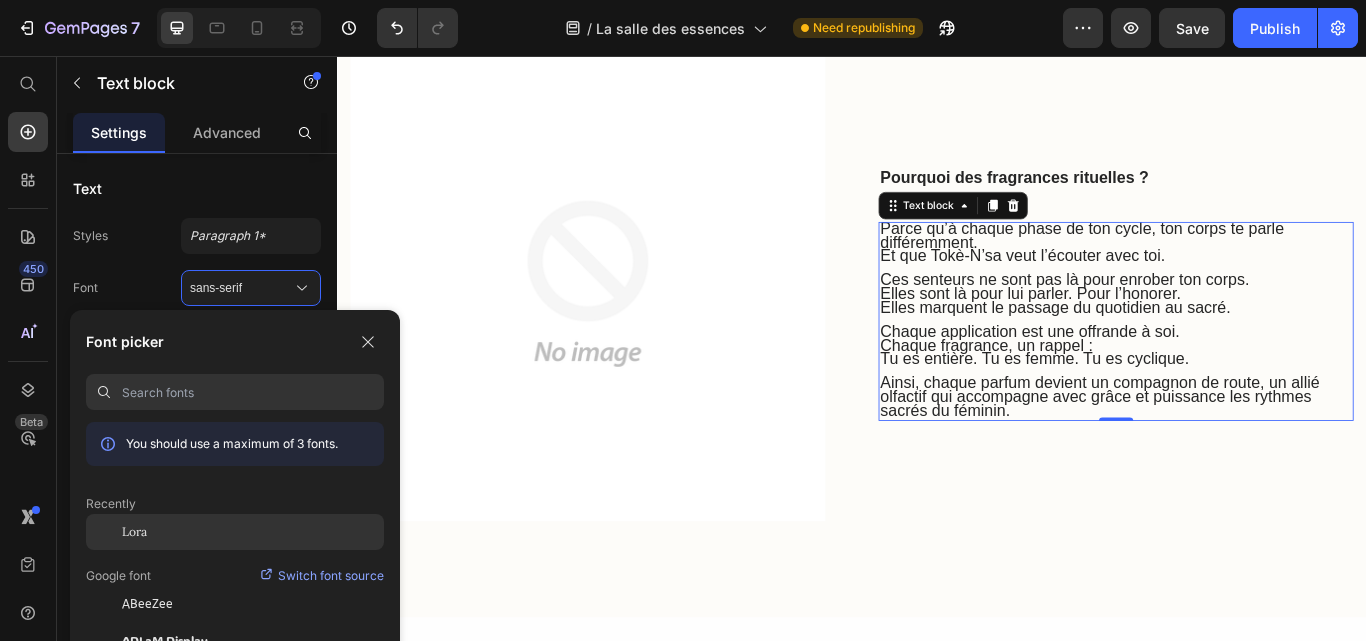 click on "Lora" 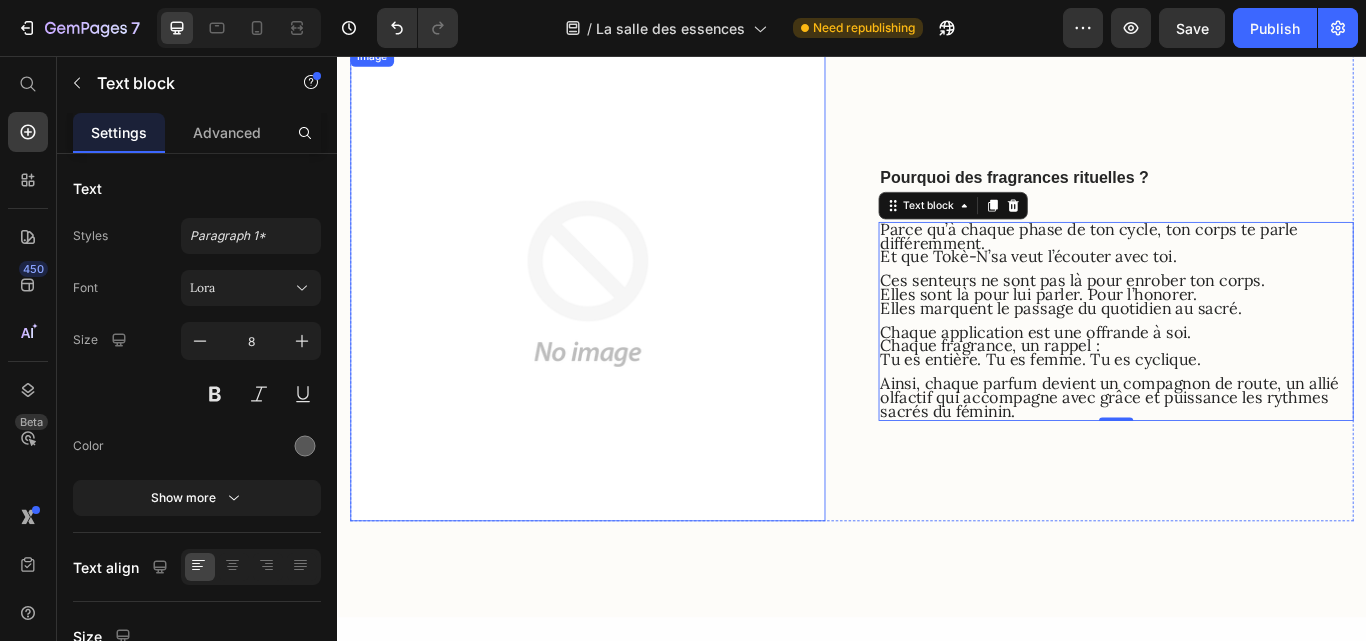 click at bounding box center (629, 322) 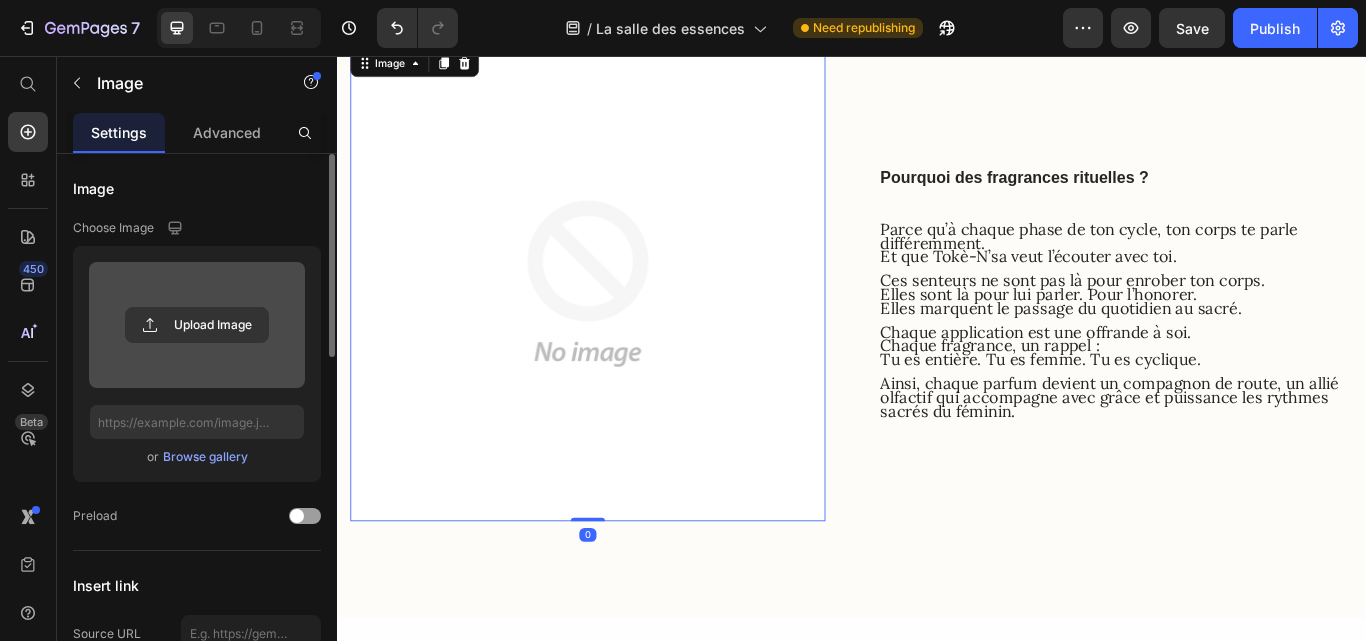 click at bounding box center (197, 325) 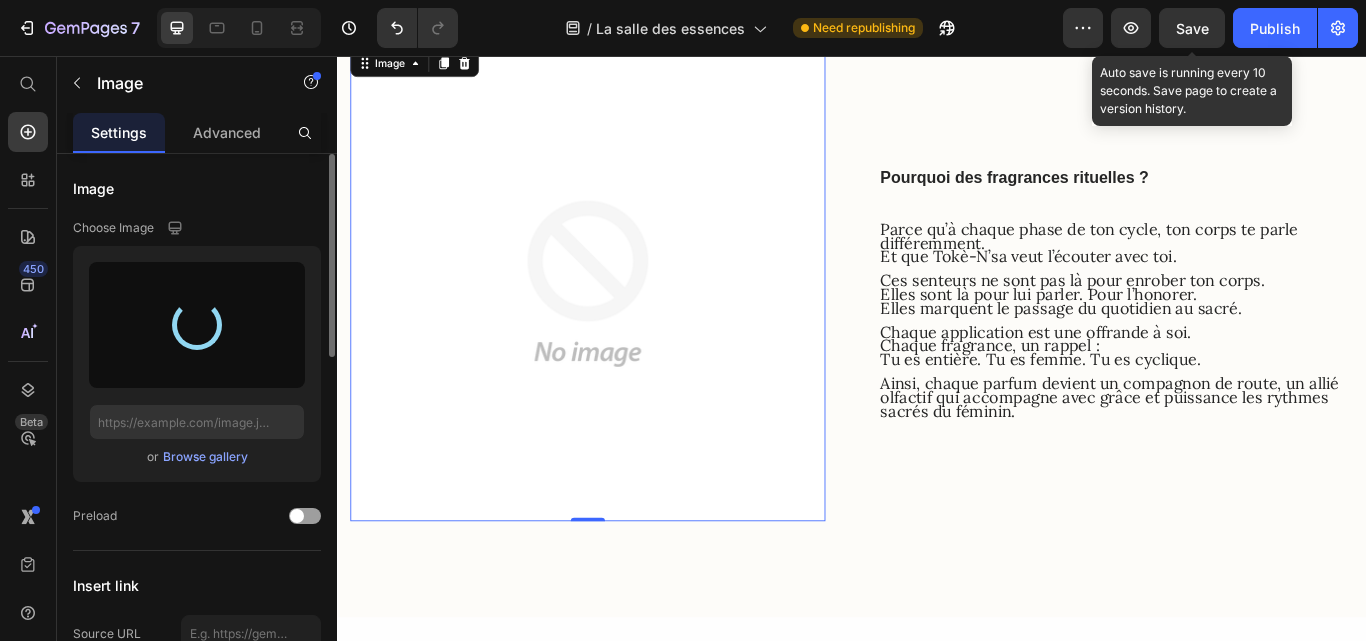 click on "Save" at bounding box center (1192, 28) 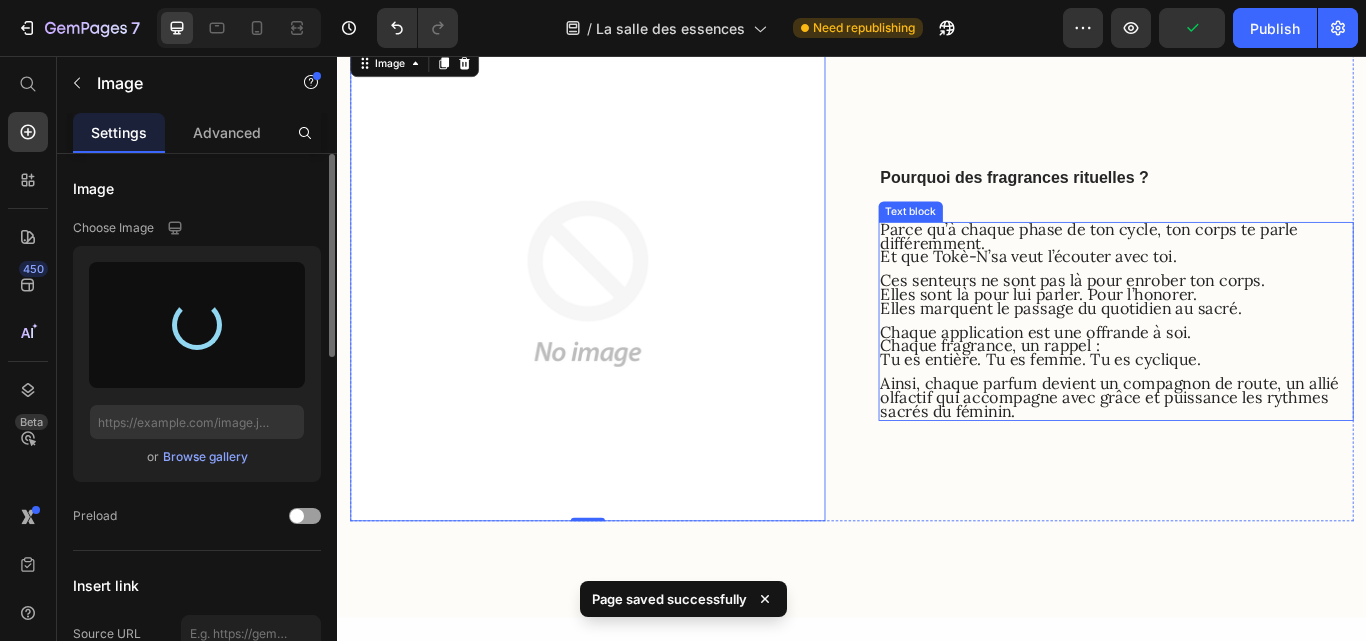 type on "https://cdn.shopify.com/s/files/1/0658/3527/0209/files/gempages_574817869179650916-344dd3f4-8c1e-46bf-991a-3d87f96e385e.jpg" 